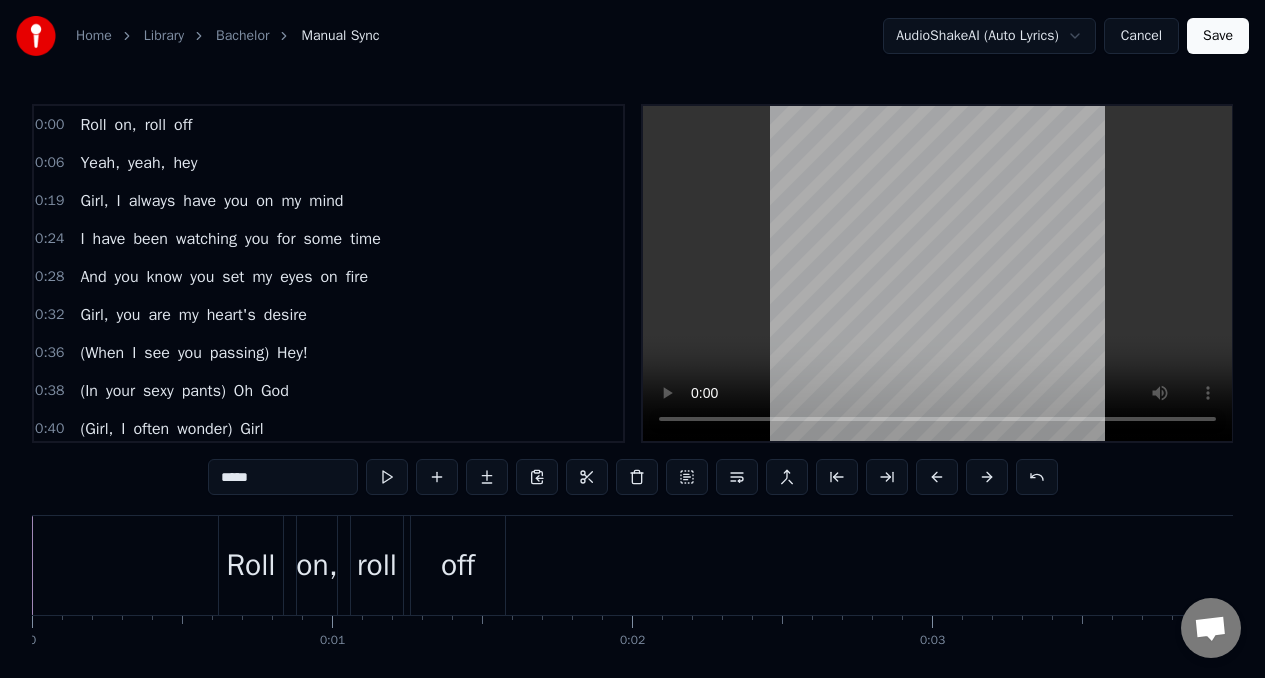scroll, scrollTop: 0, scrollLeft: 0, axis: both 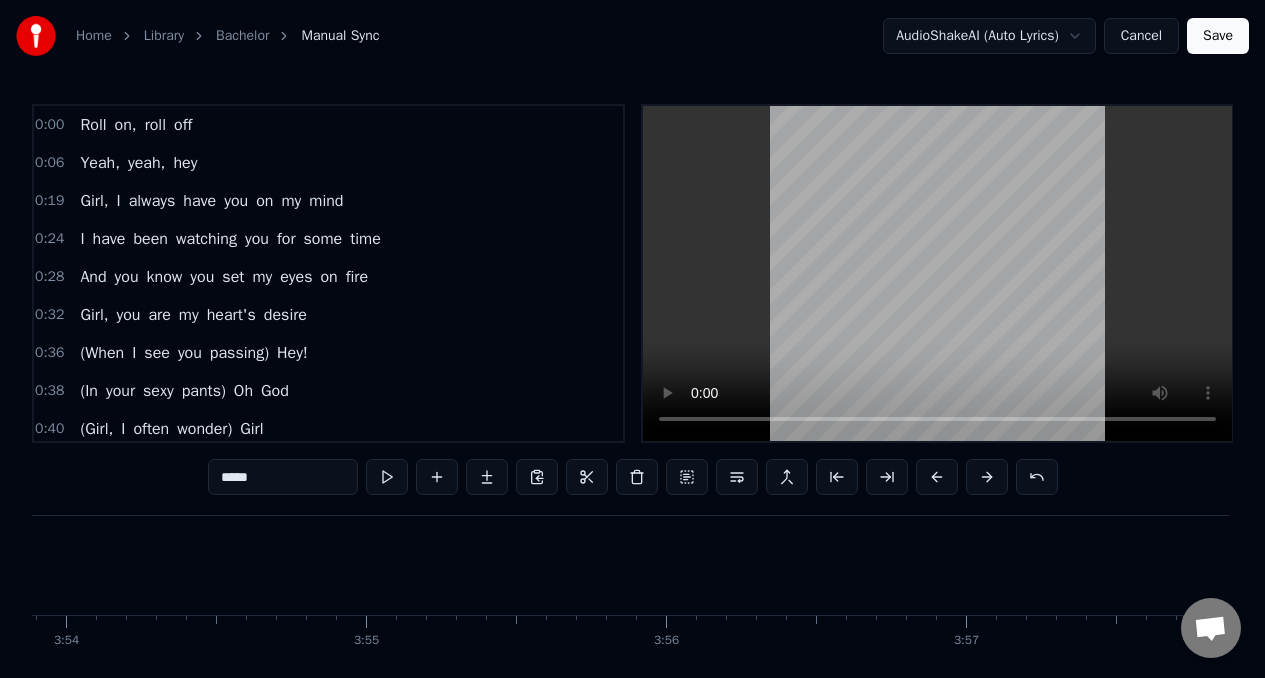click on "Roll on, roll off" at bounding box center [136, 125] 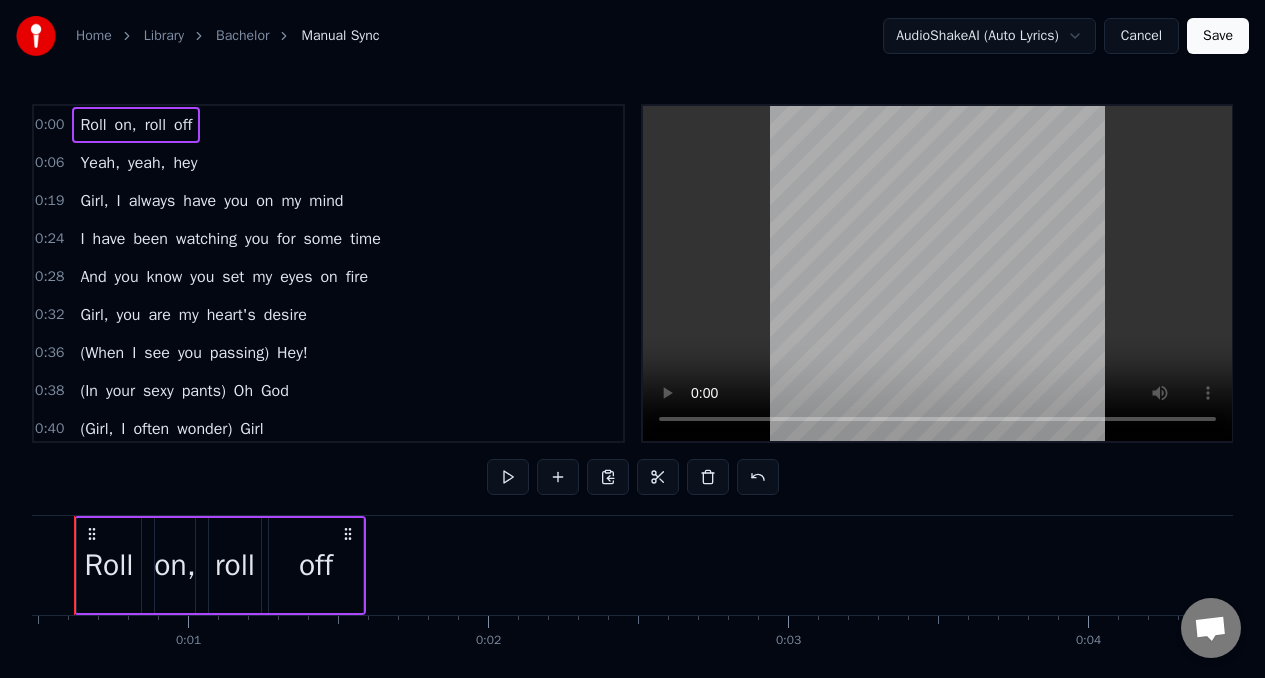 scroll, scrollTop: 0, scrollLeft: 86, axis: horizontal 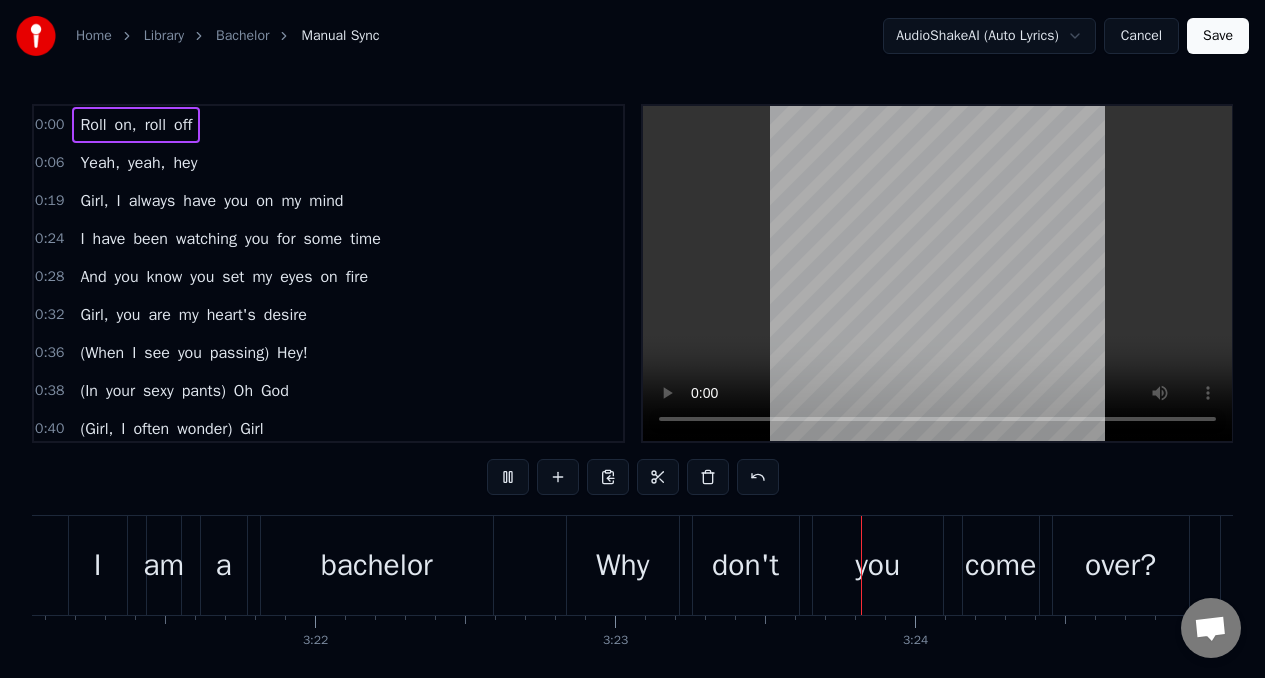 type 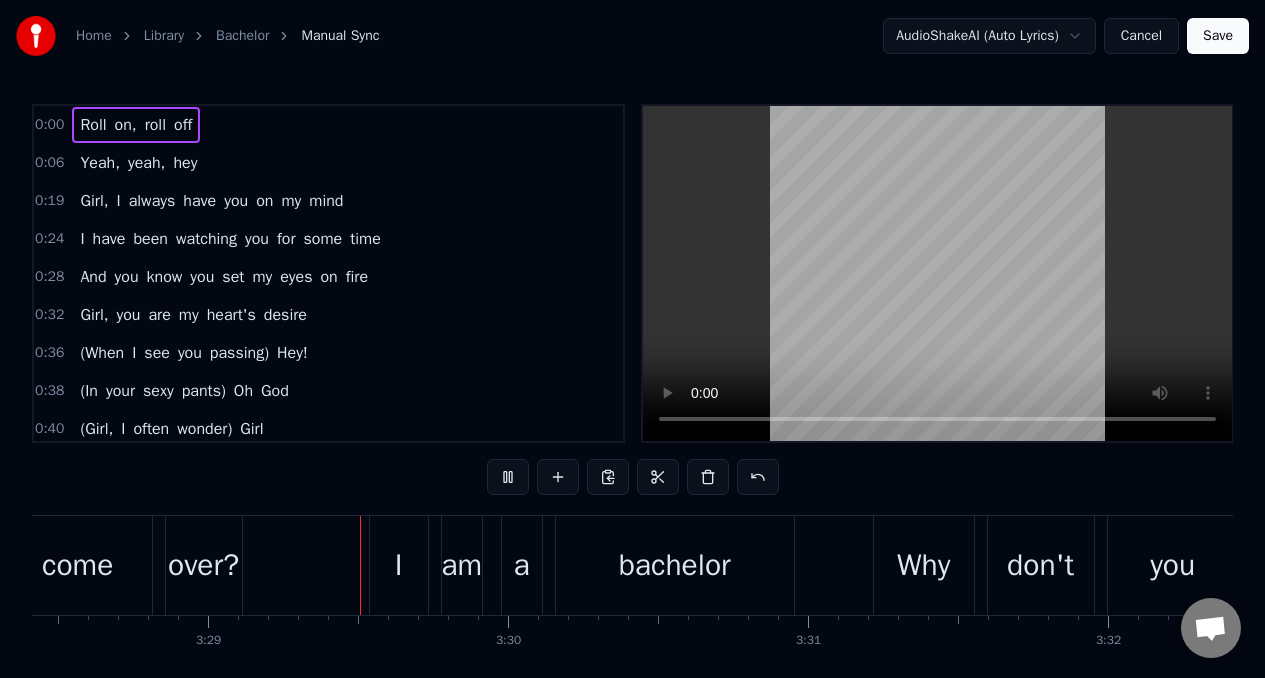 scroll, scrollTop: 0, scrollLeft: 62525, axis: horizontal 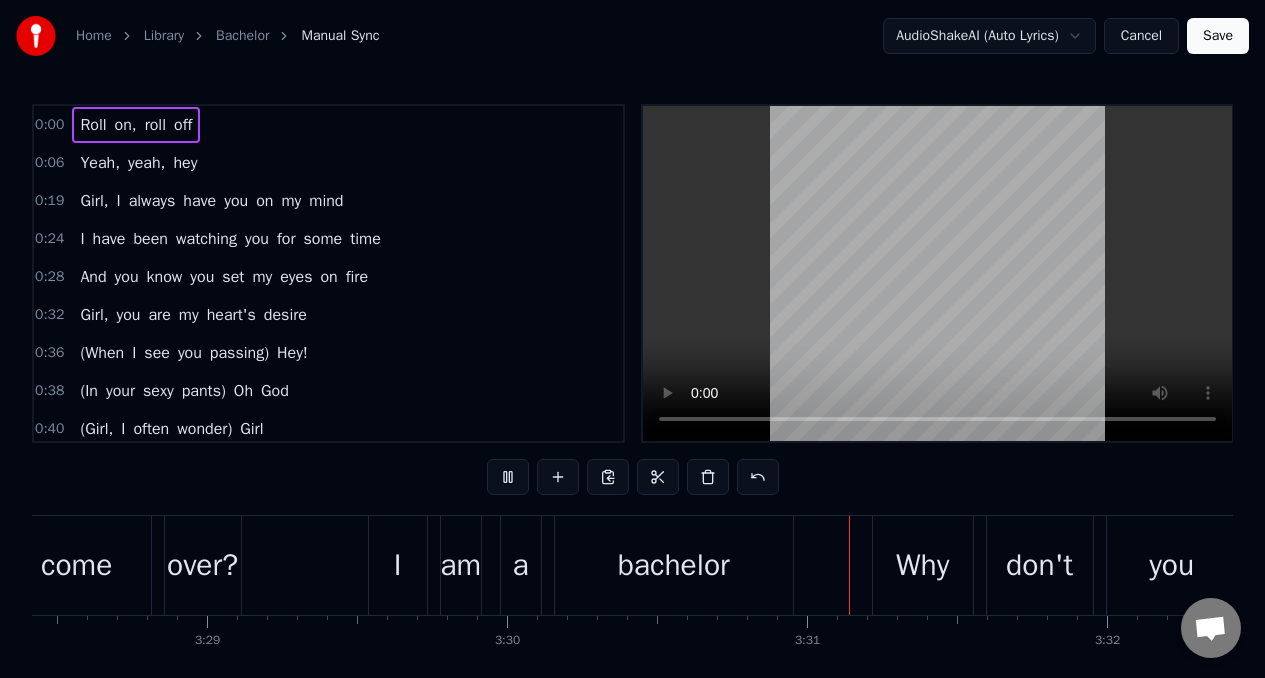 click on "on," at bounding box center [126, 125] 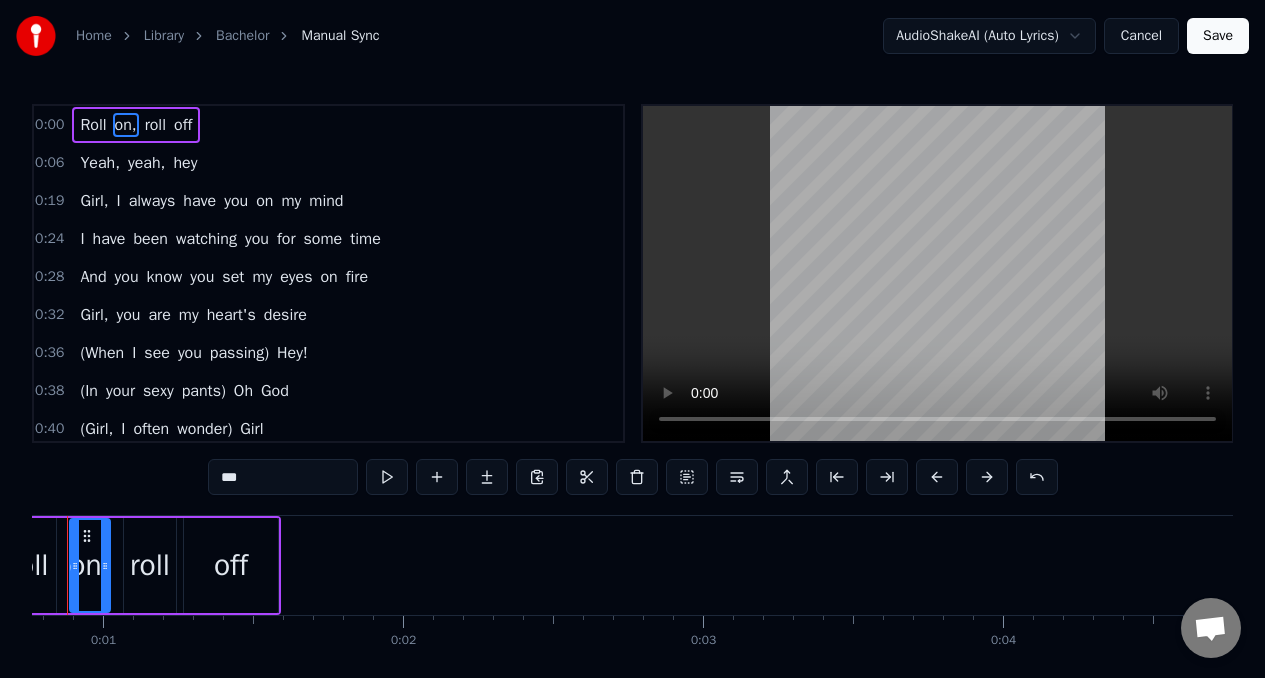 scroll, scrollTop: 0, scrollLeft: 164, axis: horizontal 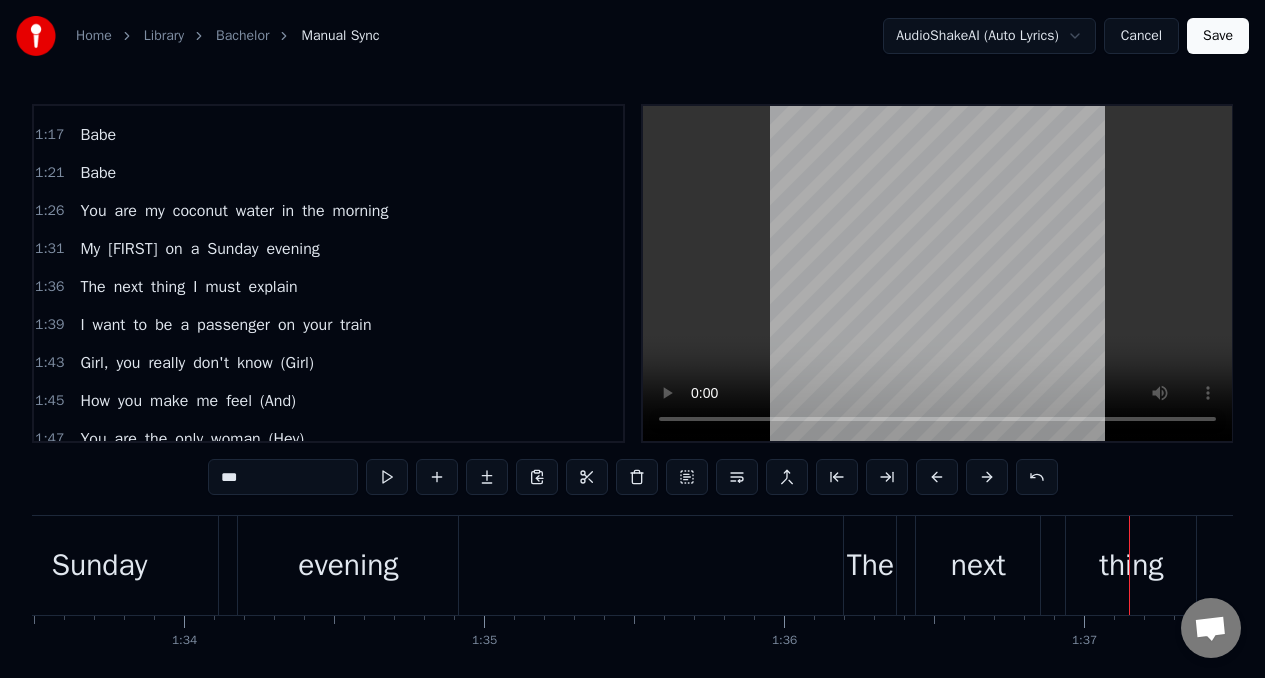 click on "[FIRST]" at bounding box center [132, 249] 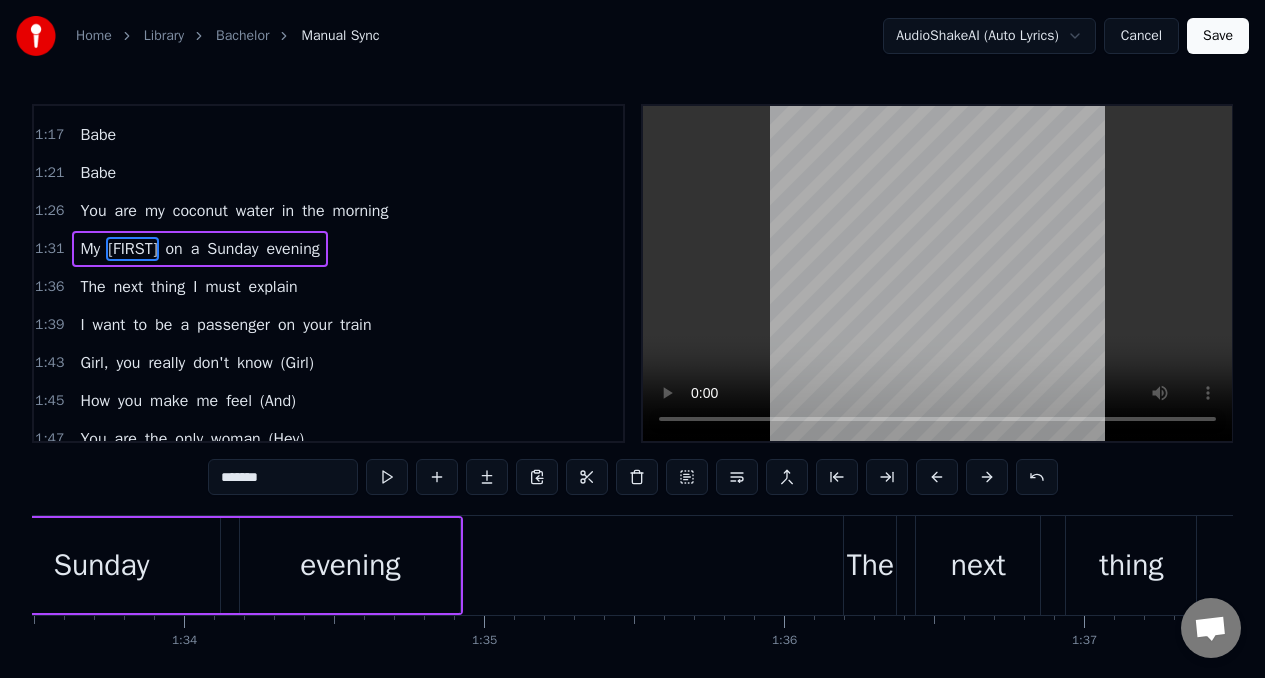 scroll, scrollTop: 877, scrollLeft: 0, axis: vertical 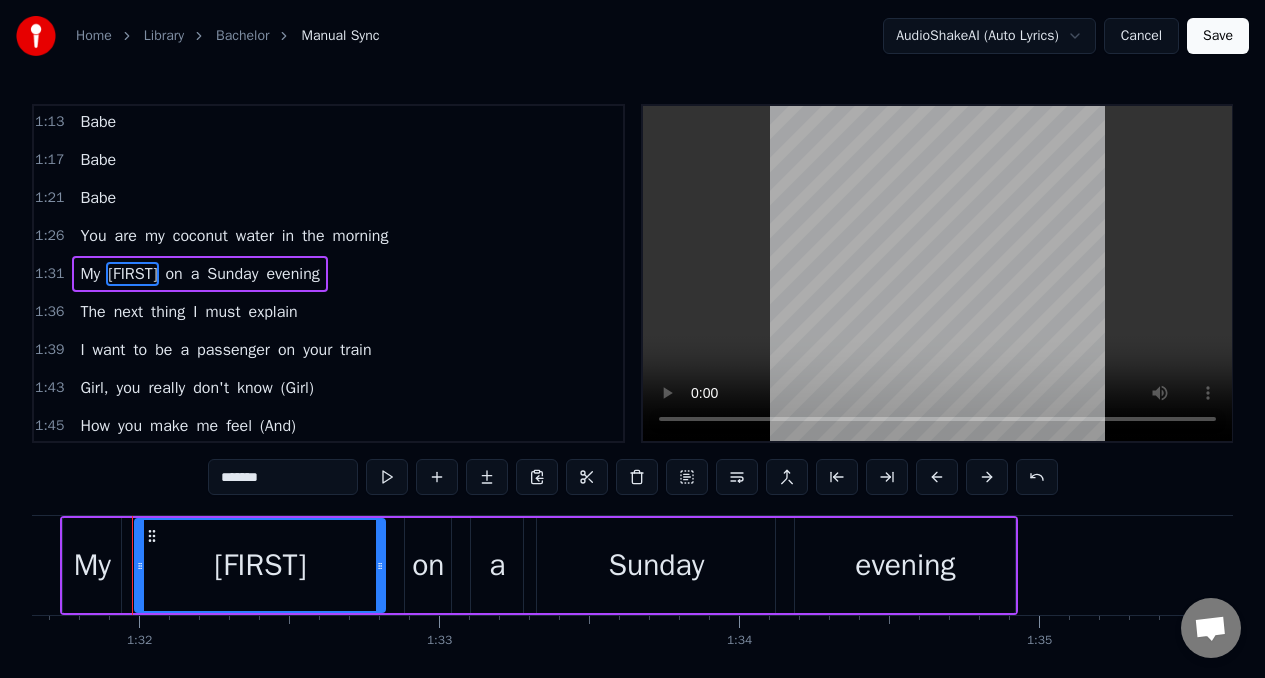 click on "*******" at bounding box center [283, 477] 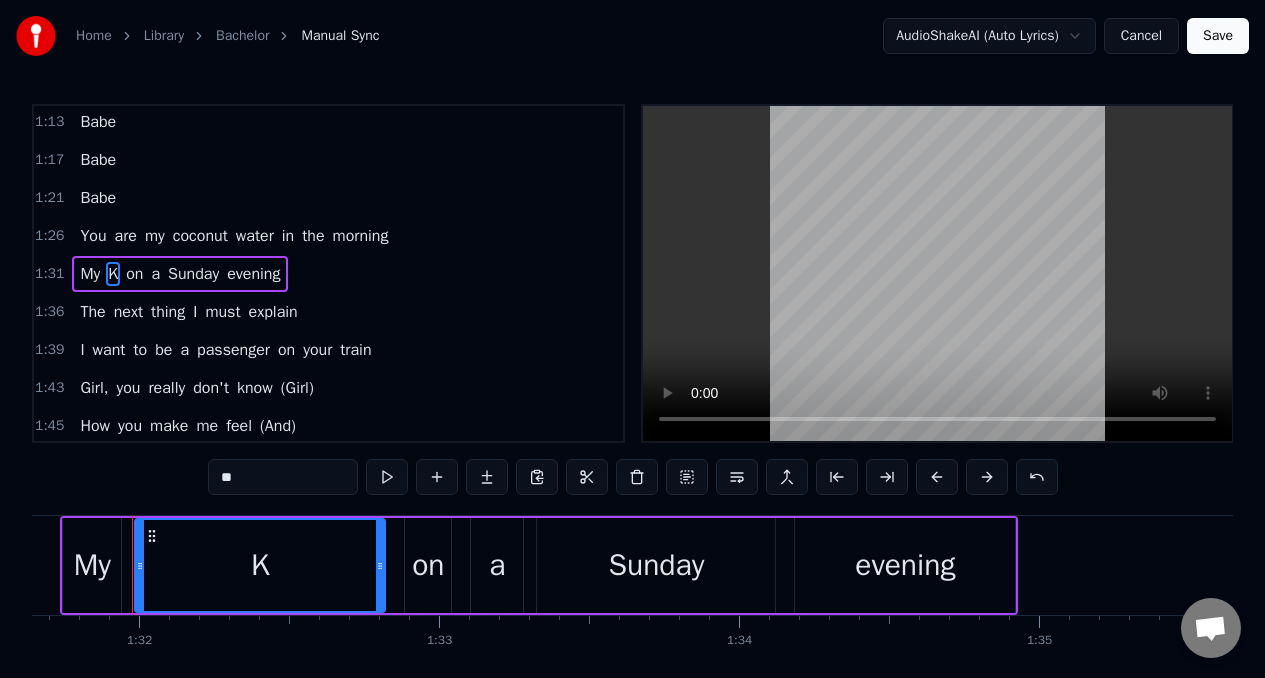 type on "*" 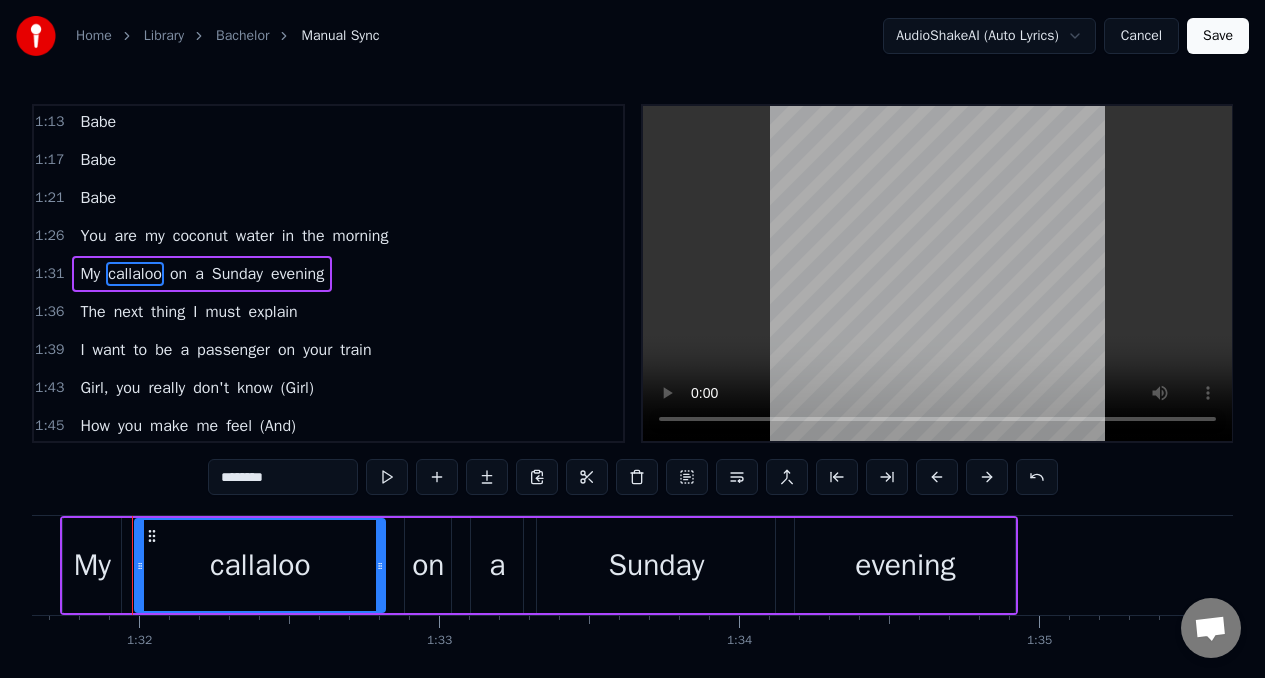 type on "********" 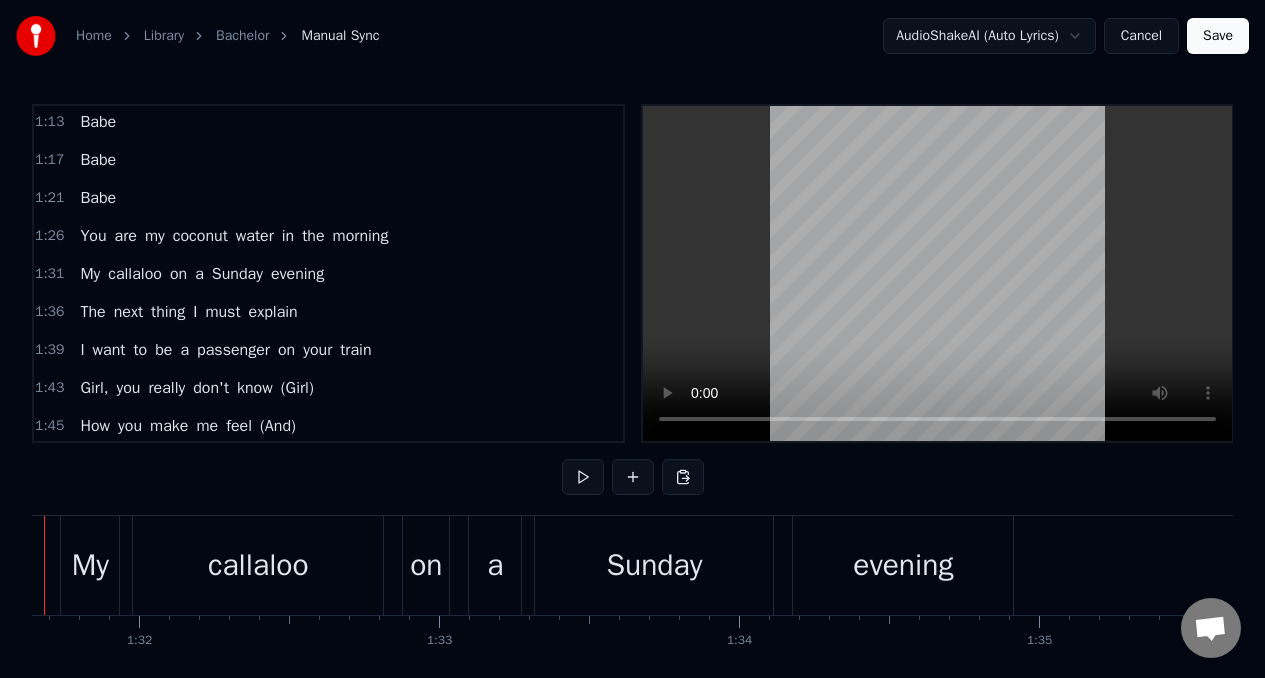 scroll, scrollTop: 0, scrollLeft: 27404, axis: horizontal 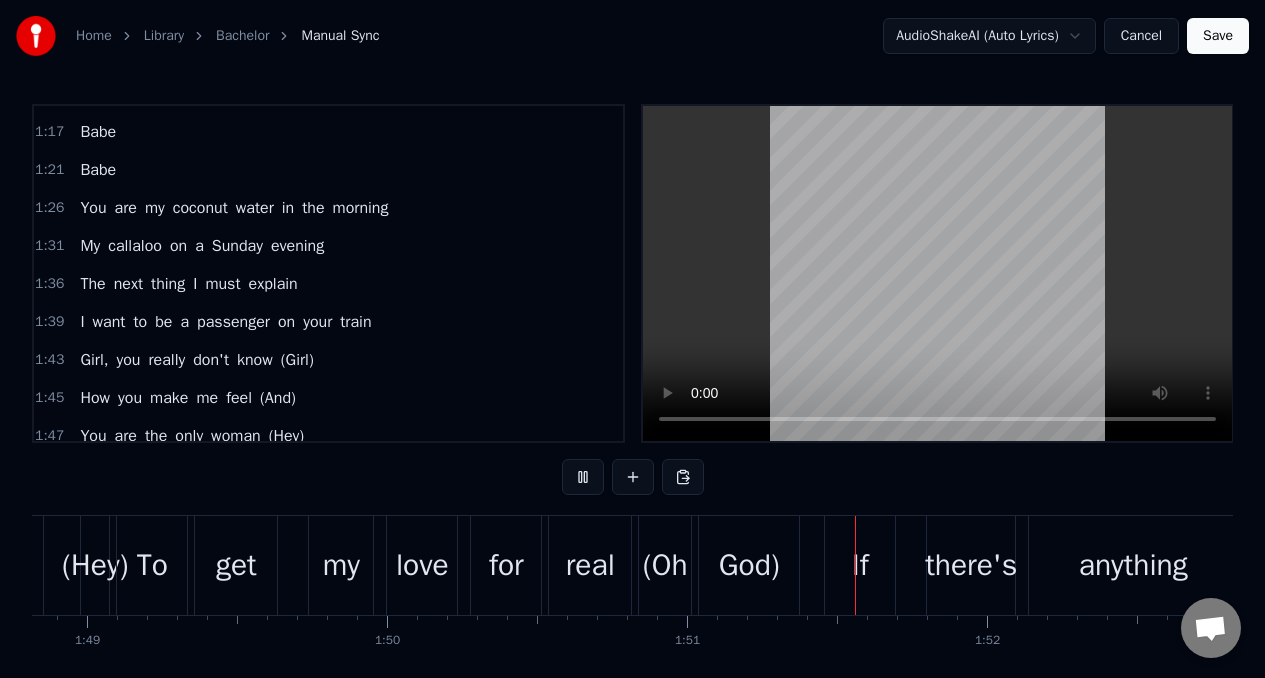 click on "you" at bounding box center [129, 360] 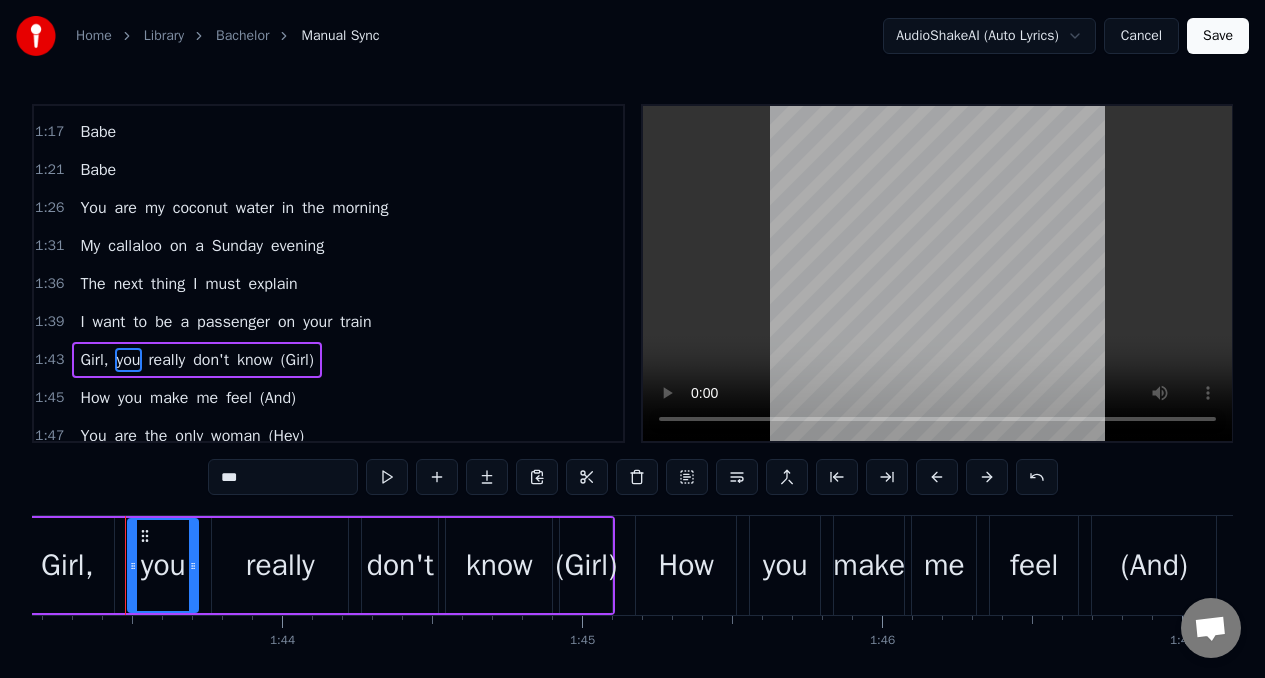 scroll, scrollTop: 0, scrollLeft: 30943, axis: horizontal 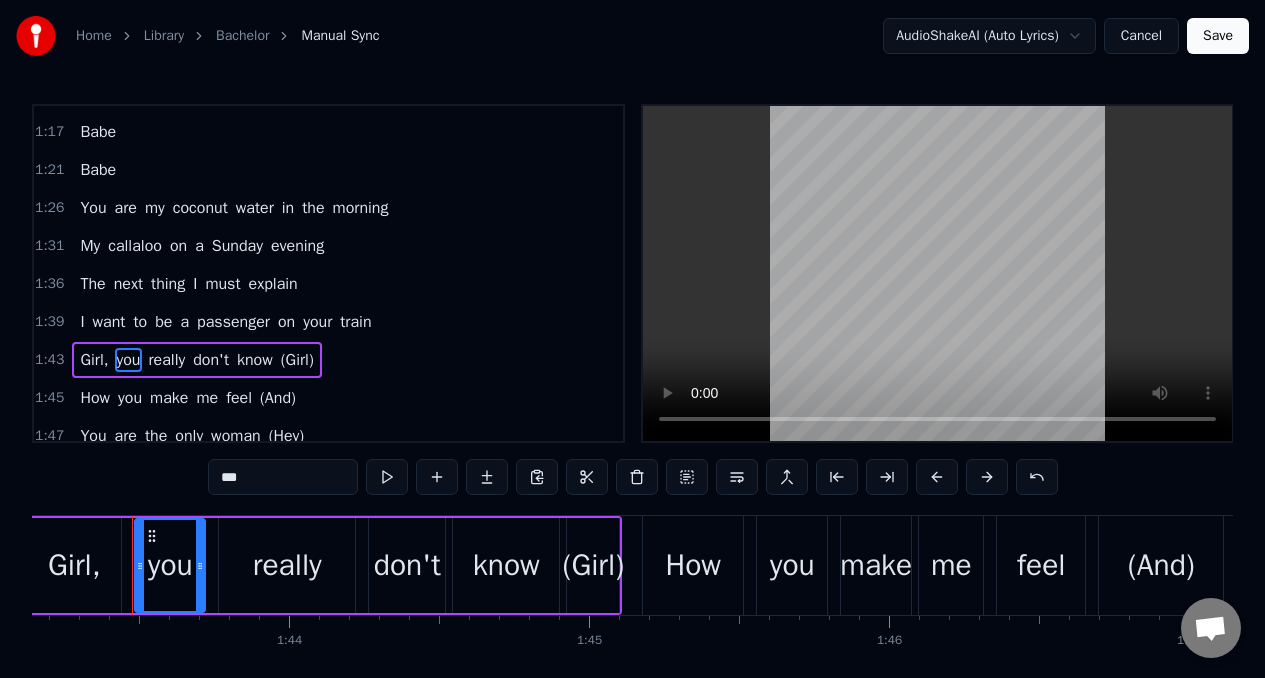 click on "Girl," at bounding box center (94, 360) 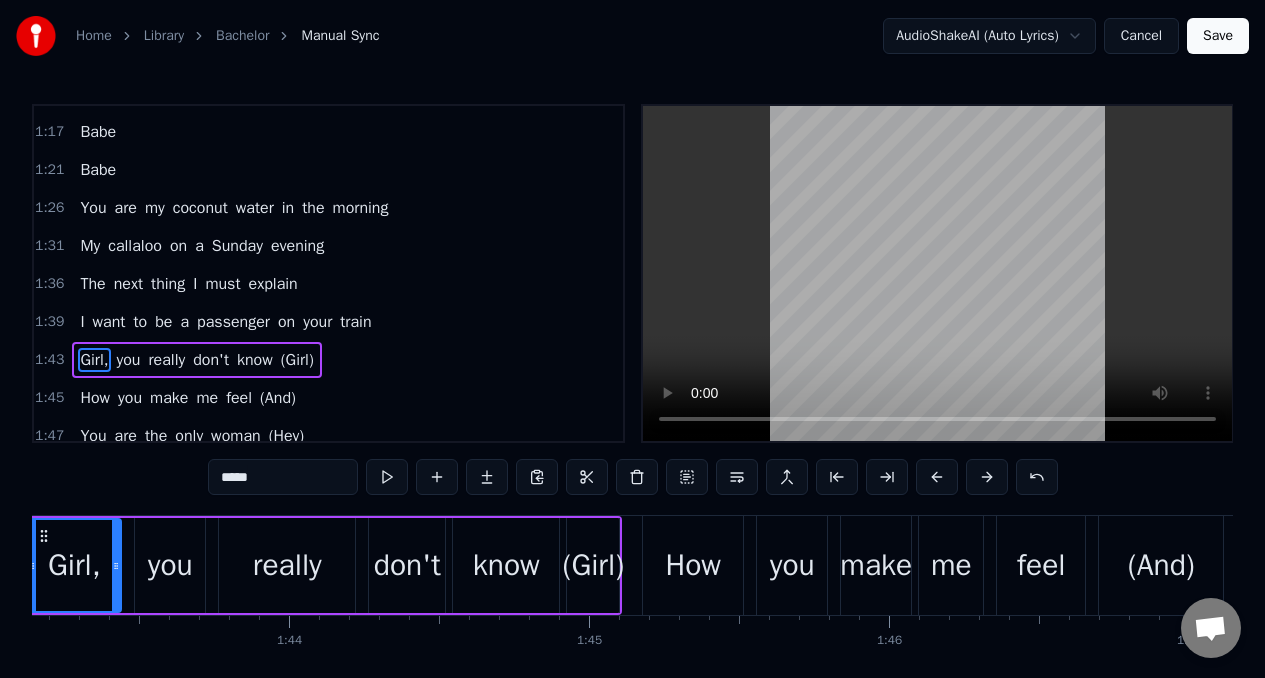 scroll, scrollTop: 914, scrollLeft: 0, axis: vertical 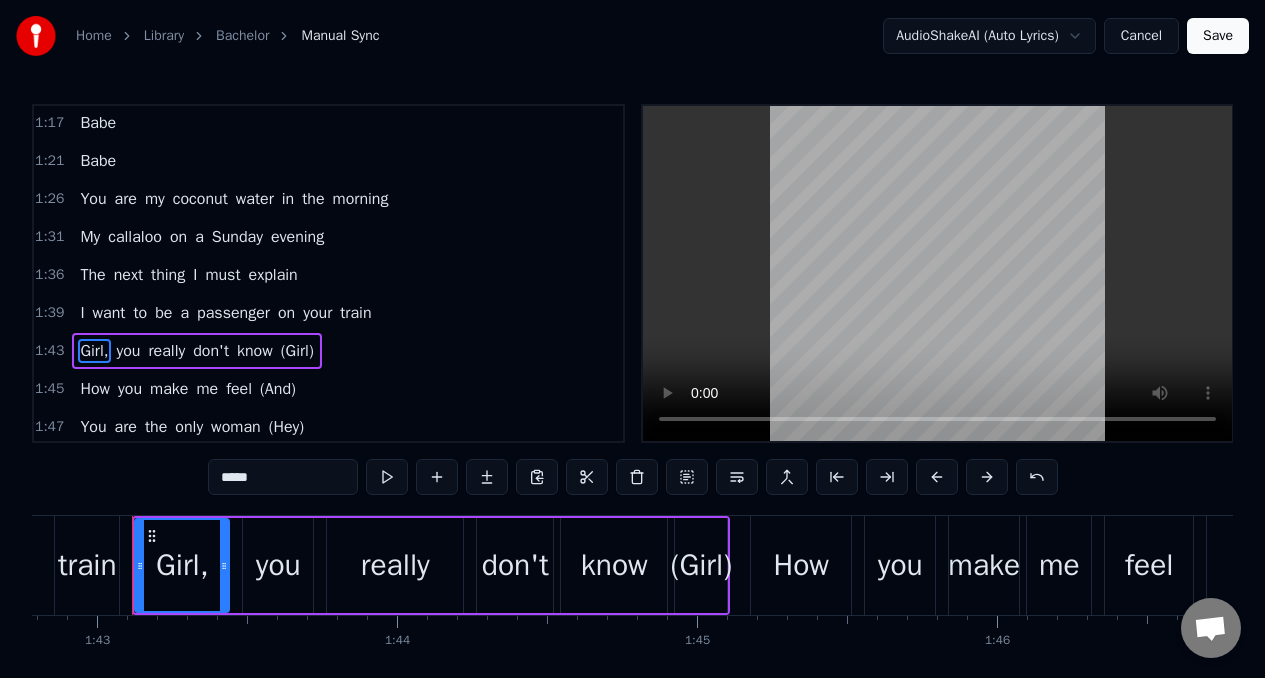 click on "*****" at bounding box center [283, 477] 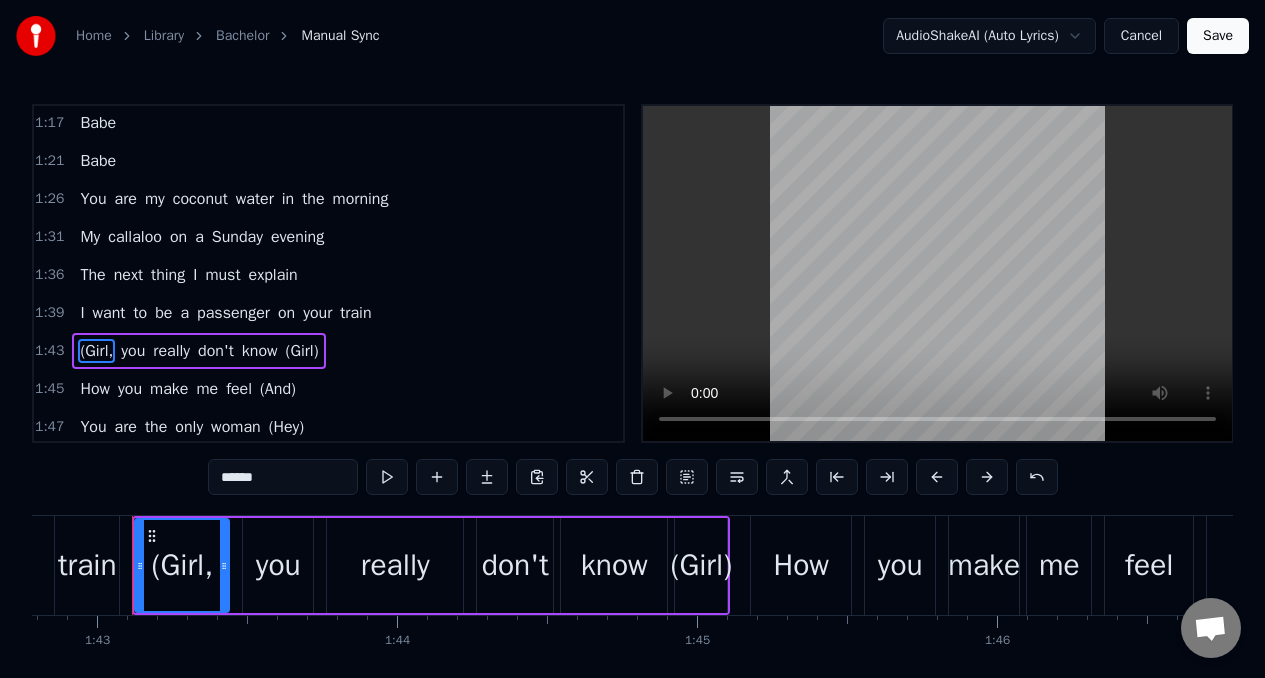 click on "know" at bounding box center [260, 351] 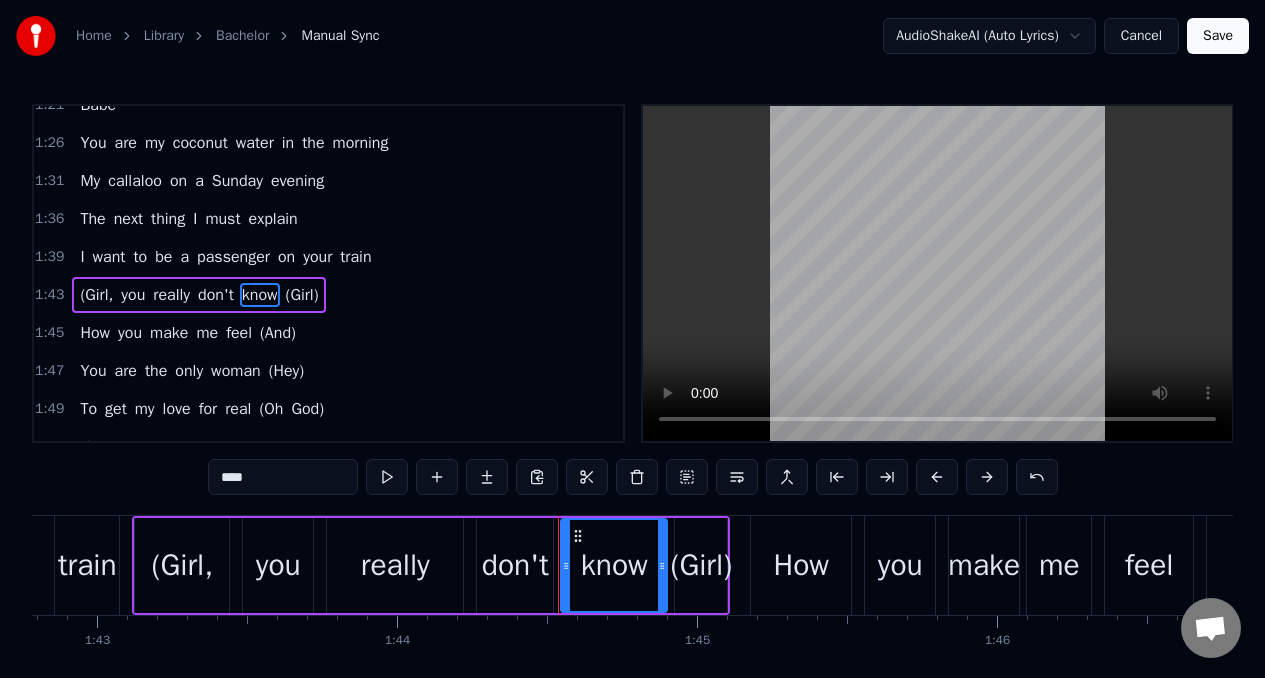 scroll, scrollTop: 991, scrollLeft: 0, axis: vertical 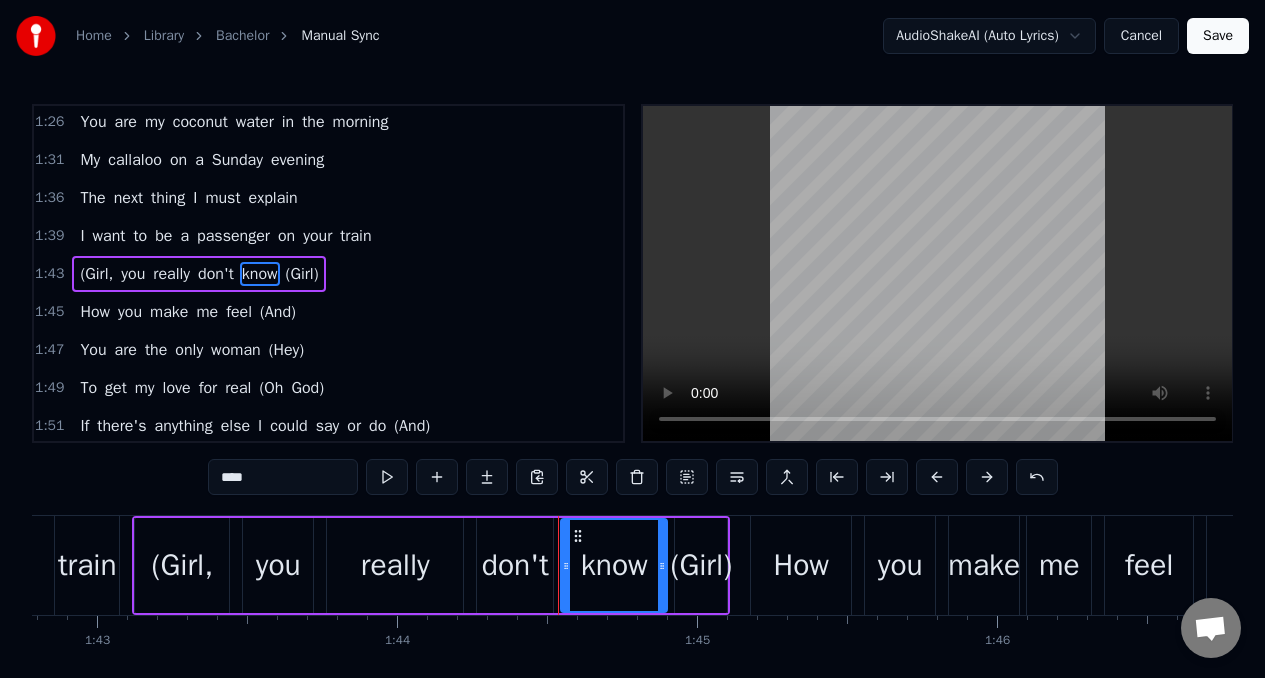 click on "****" at bounding box center [283, 477] 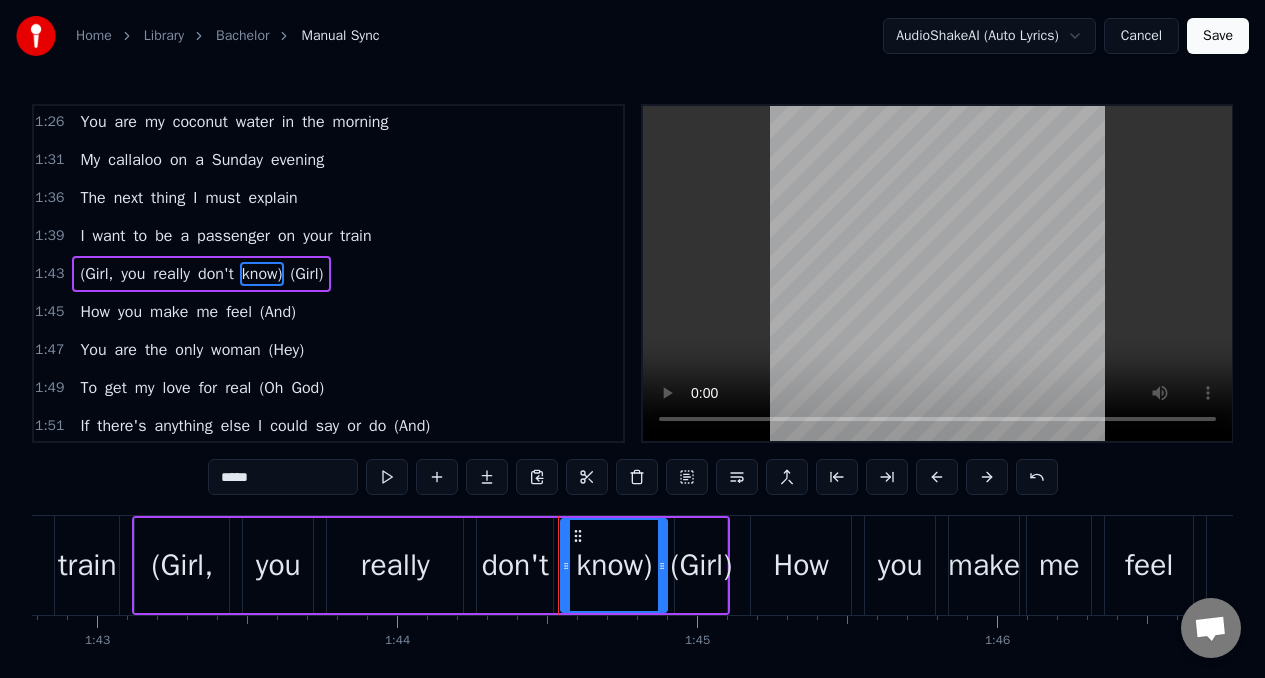 click on "(Girl)" at bounding box center [306, 274] 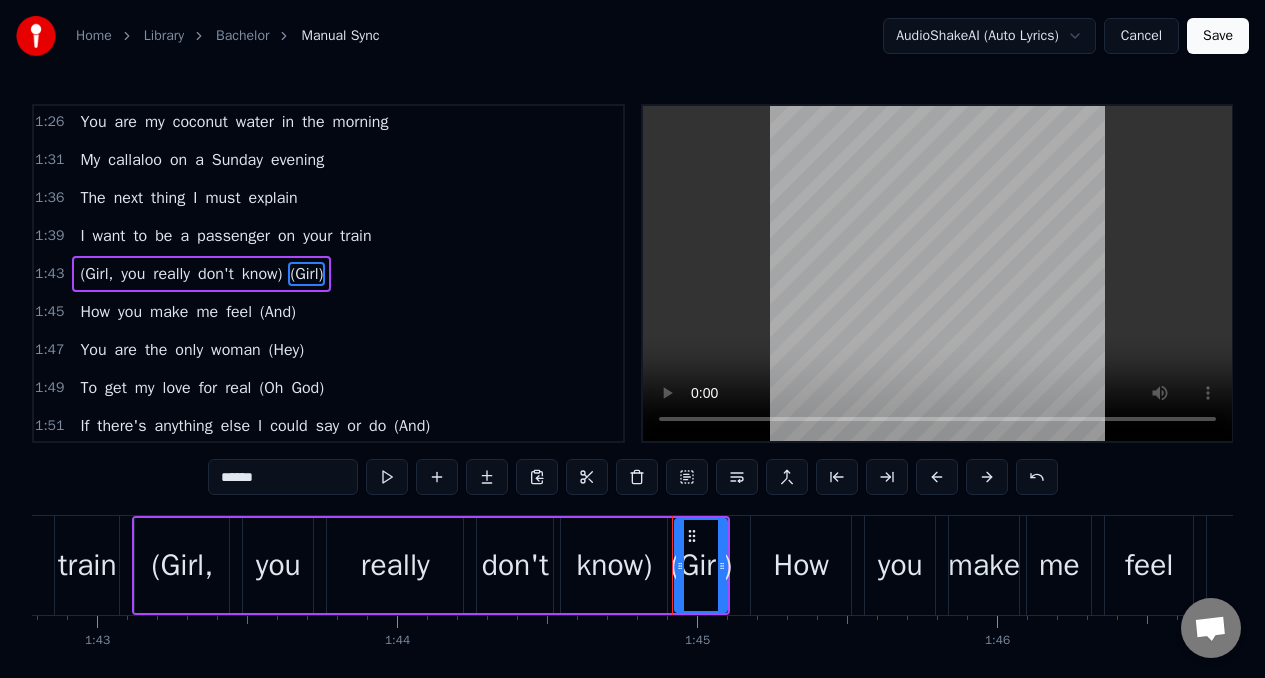 click on "******" at bounding box center [283, 477] 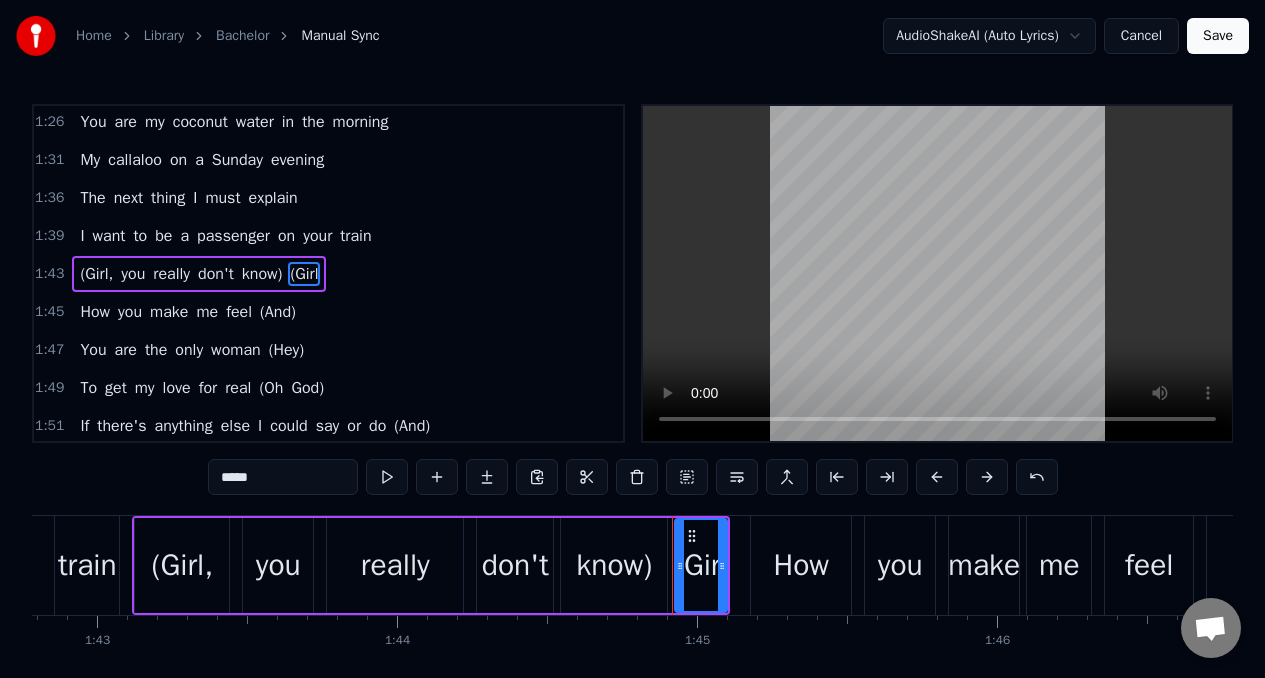 click on "*****" at bounding box center (283, 477) 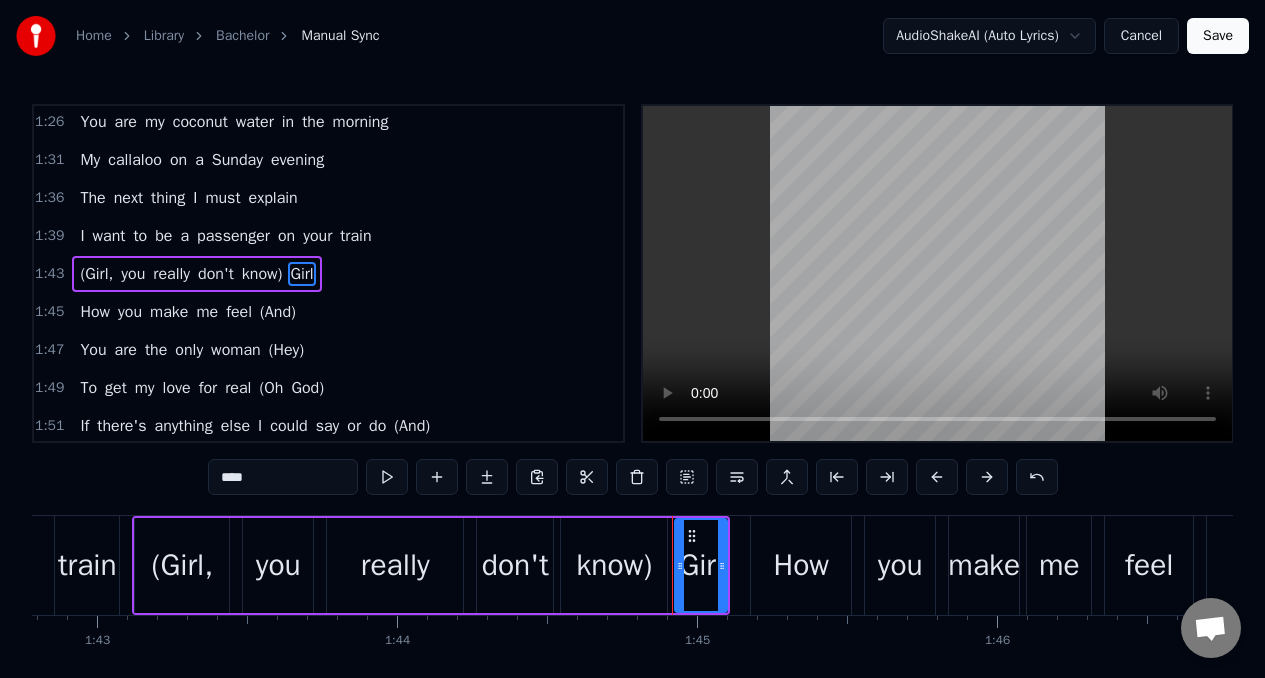 click on "I" at bounding box center [82, 236] 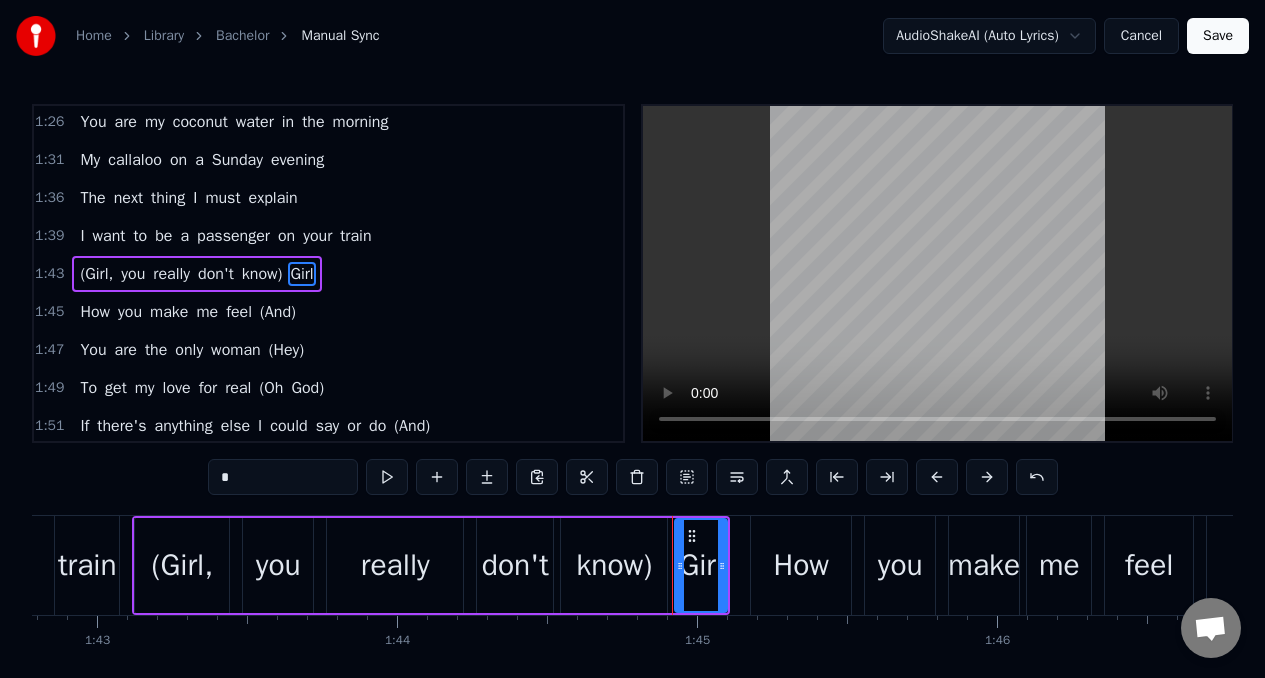 scroll, scrollTop: 975, scrollLeft: 0, axis: vertical 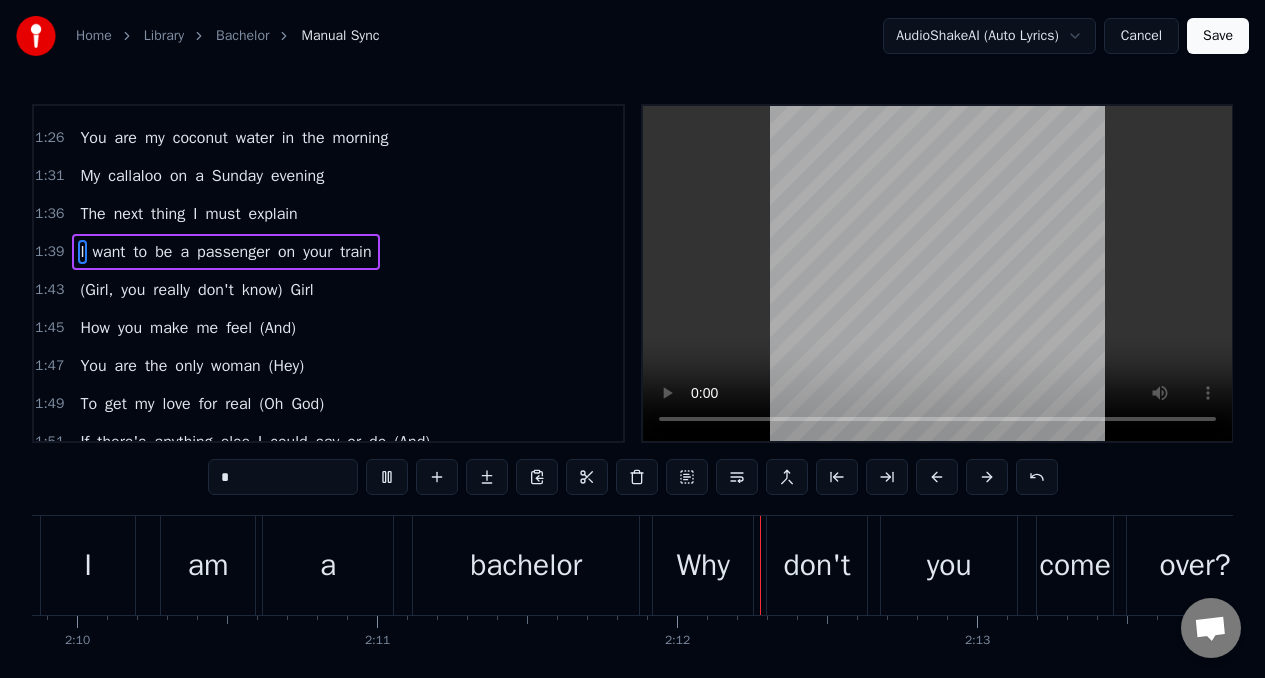 click on "How" at bounding box center [95, 328] 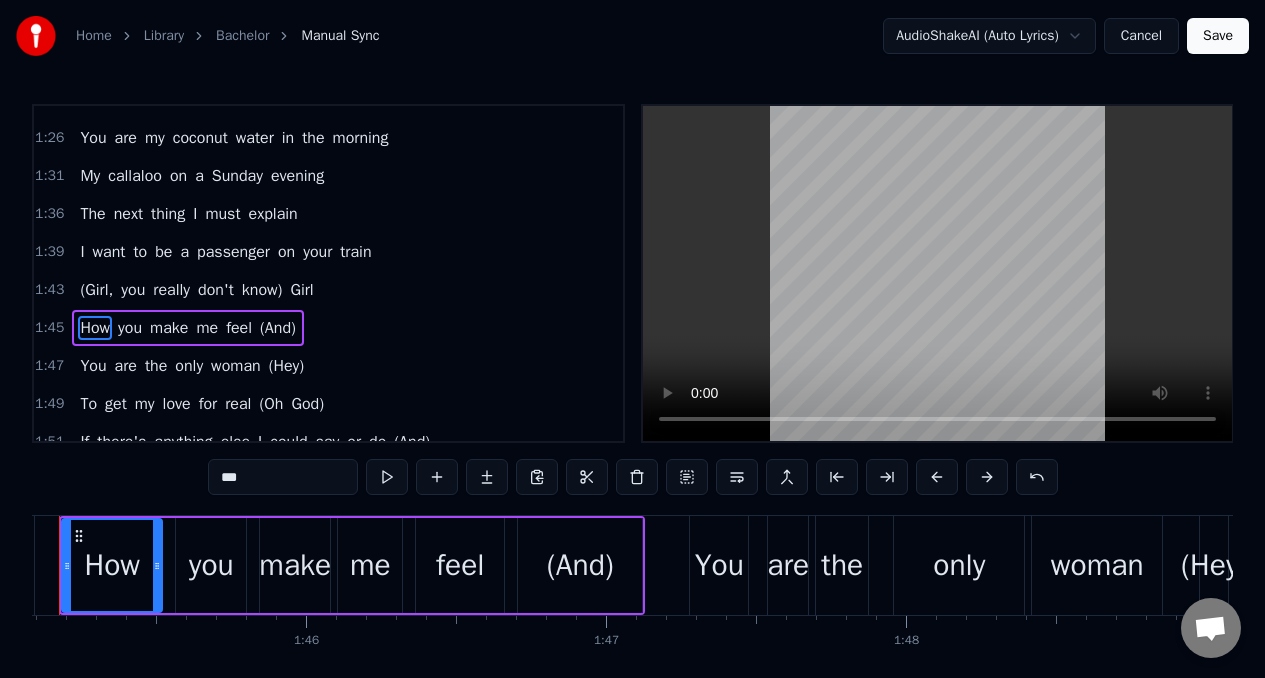 scroll, scrollTop: 0, scrollLeft: 31453, axis: horizontal 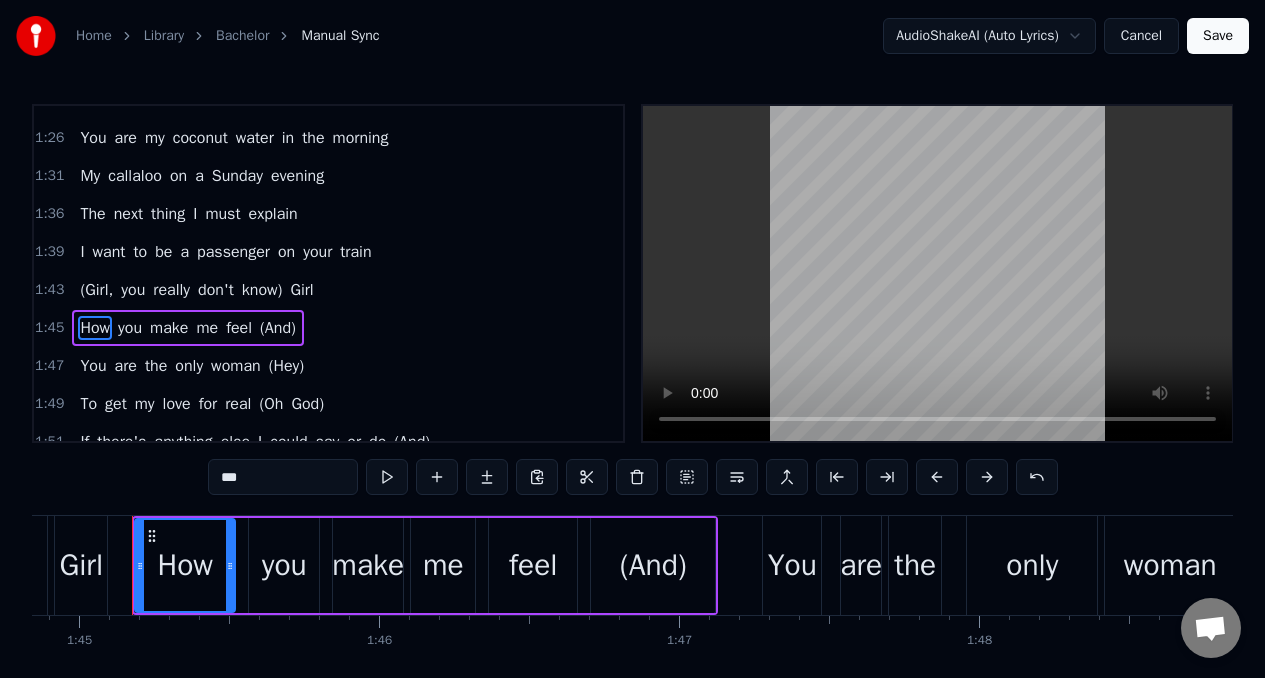 click on "***" at bounding box center (283, 477) 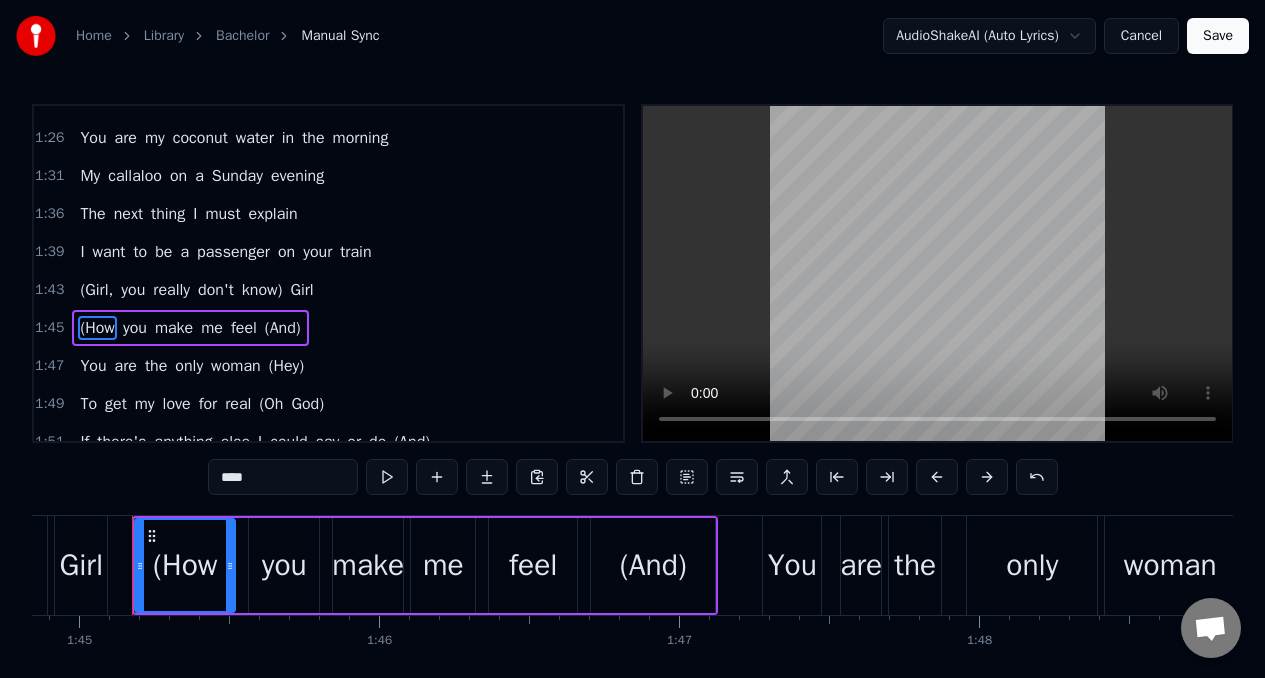 click on "feel" at bounding box center (244, 328) 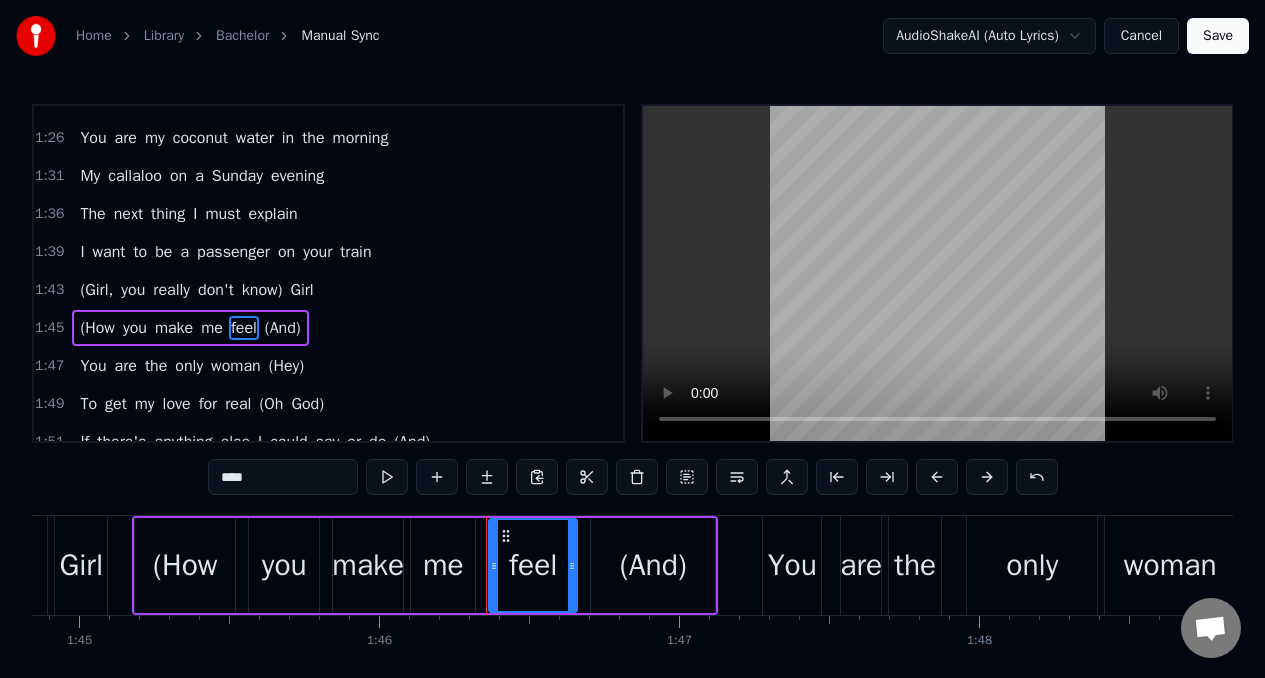 scroll, scrollTop: 1029, scrollLeft: 0, axis: vertical 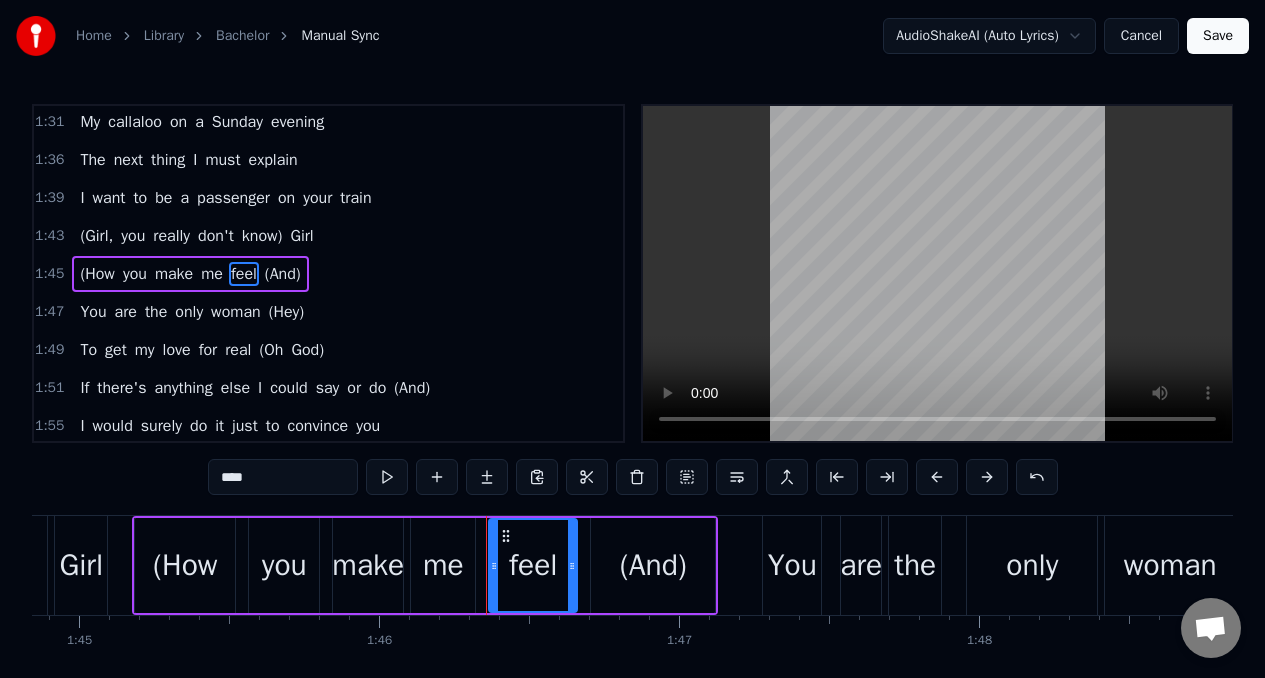 click on "****" at bounding box center (283, 477) 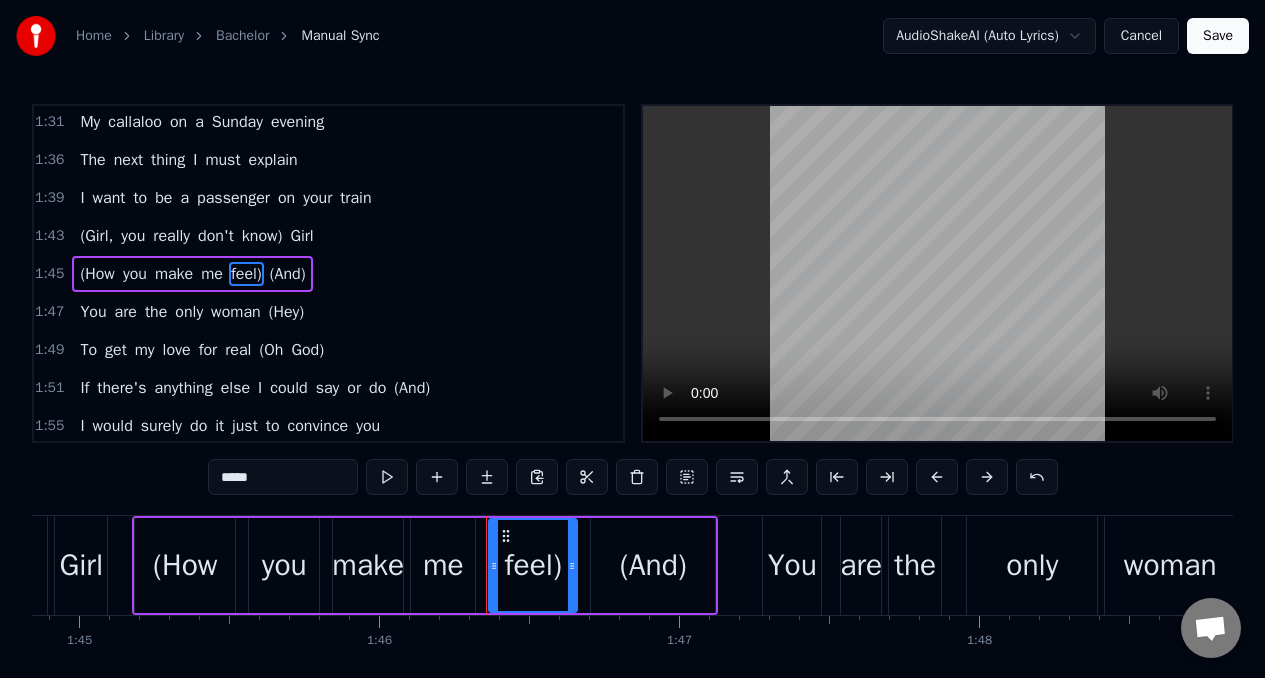 click on "(And)" at bounding box center [288, 274] 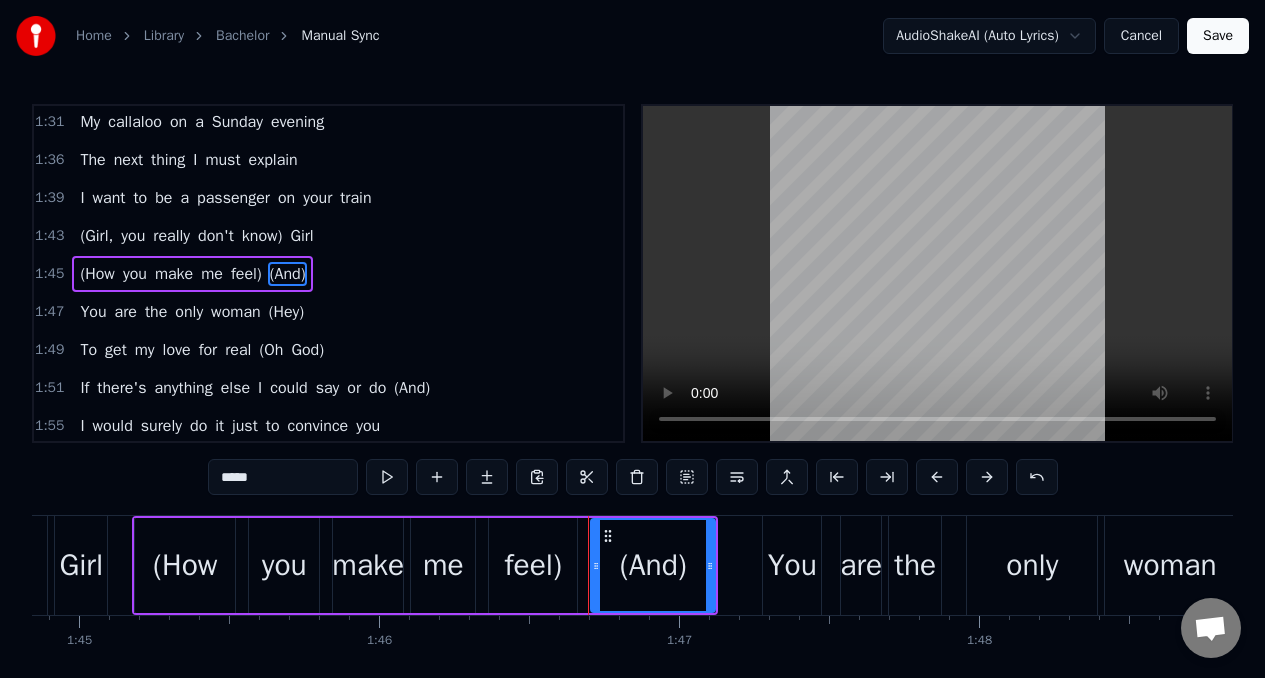 click on "*****" at bounding box center (283, 477) 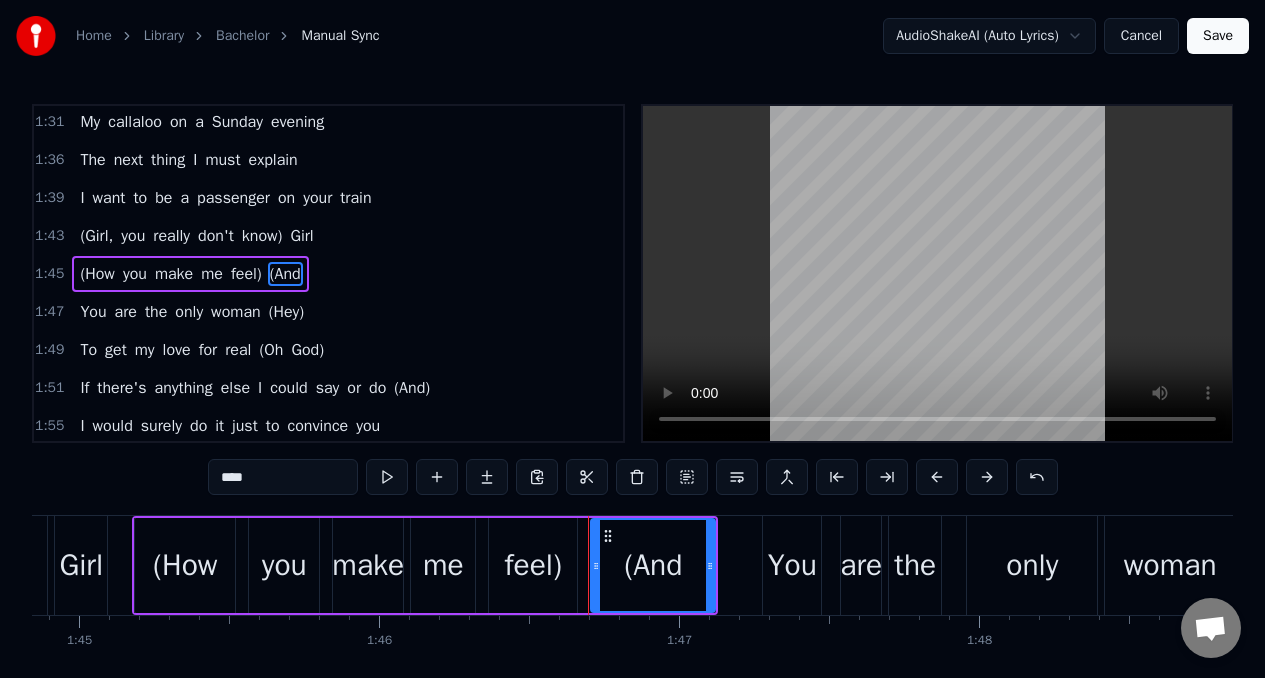 click on "****" at bounding box center [283, 477] 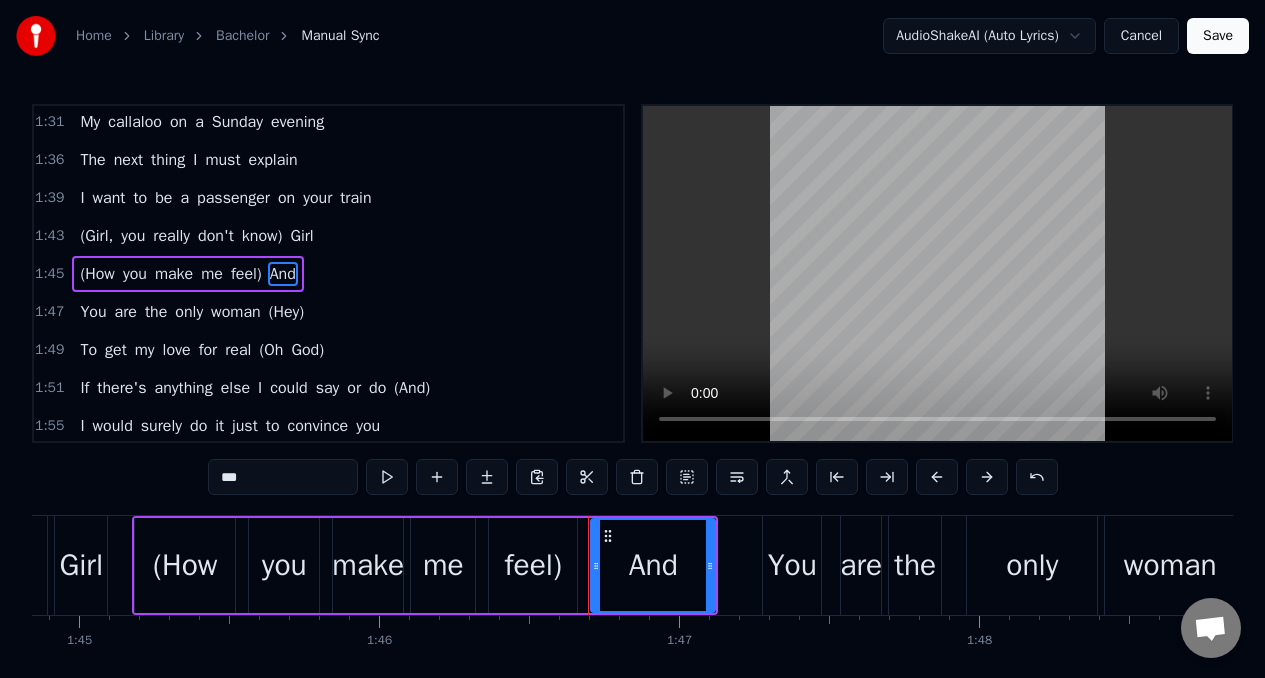 click on "(How" at bounding box center [97, 274] 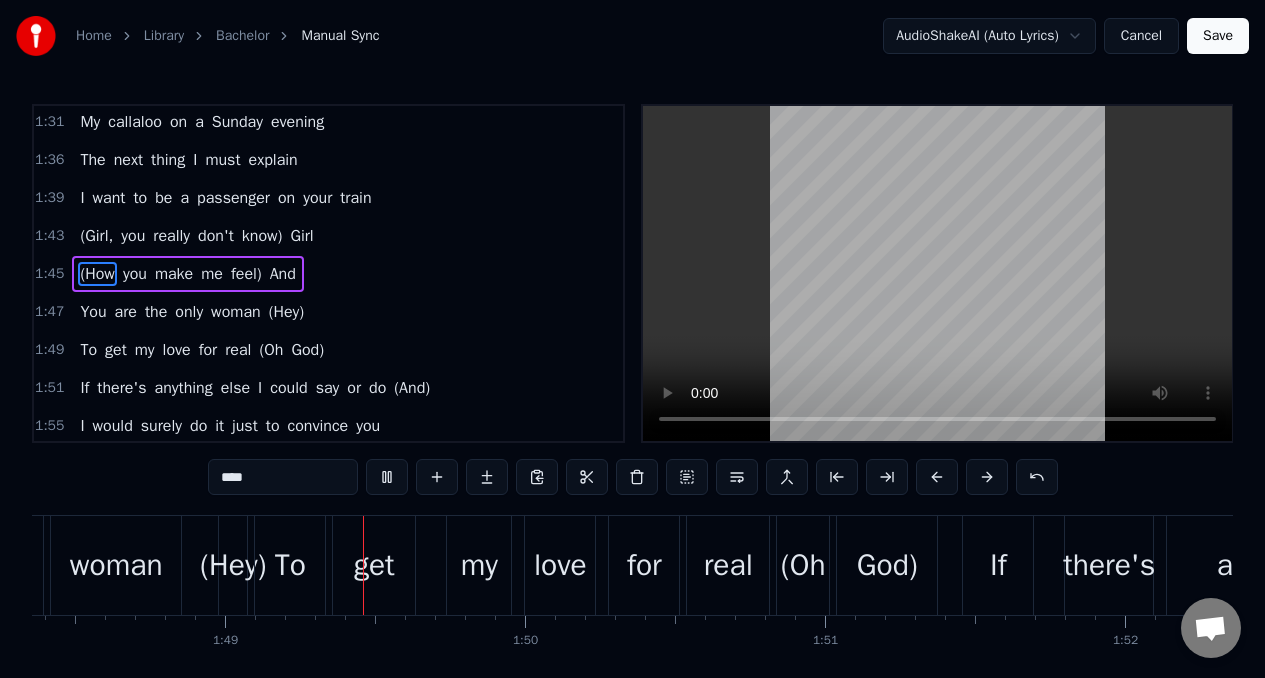 scroll, scrollTop: 0, scrollLeft: 32508, axis: horizontal 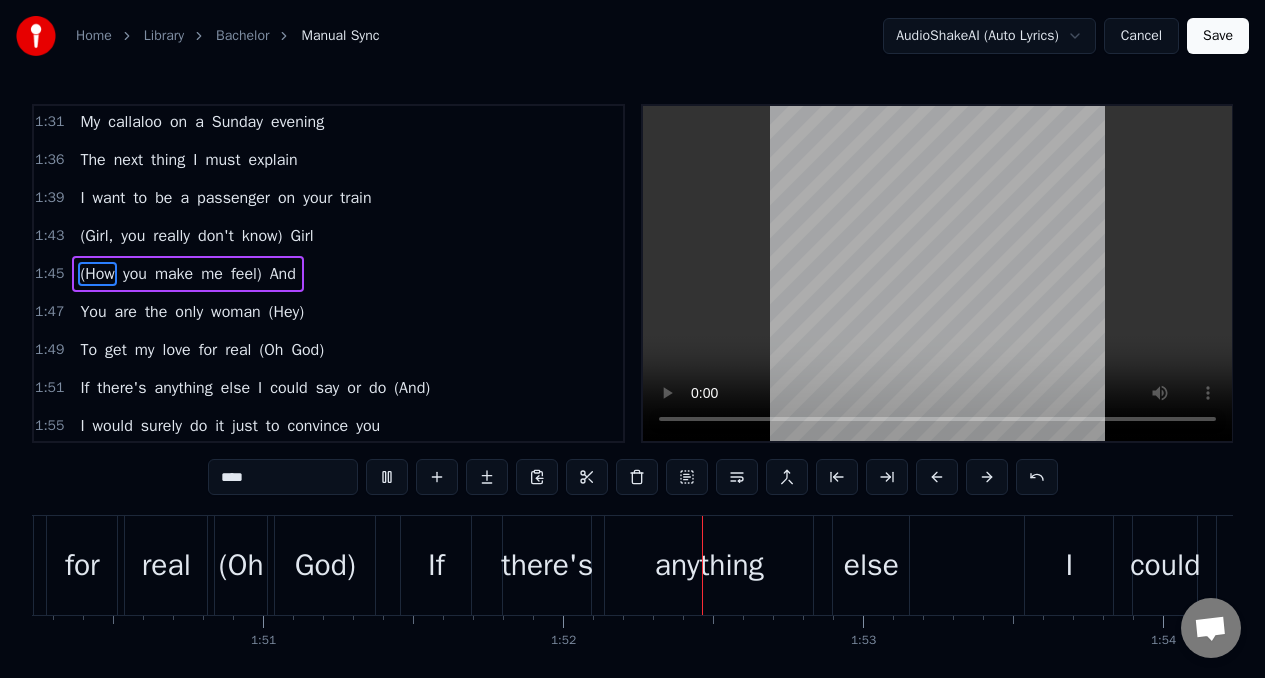 click on "You" at bounding box center [93, 312] 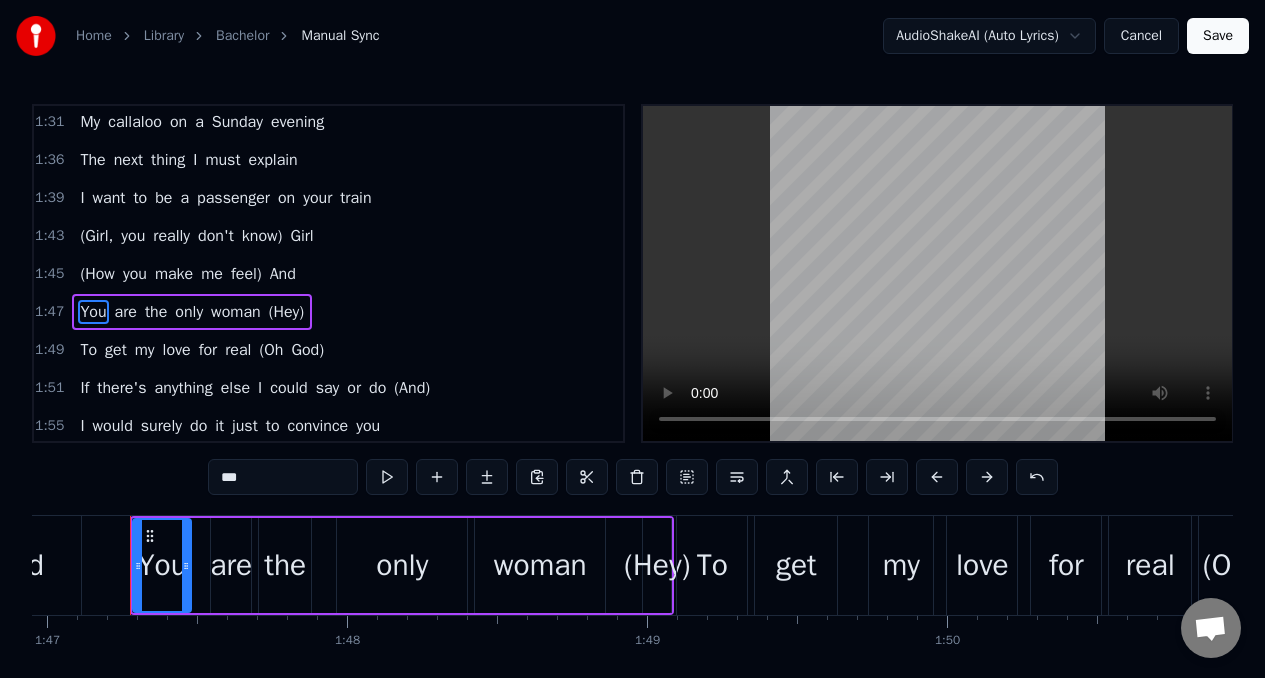scroll, scrollTop: 0, scrollLeft: 32083, axis: horizontal 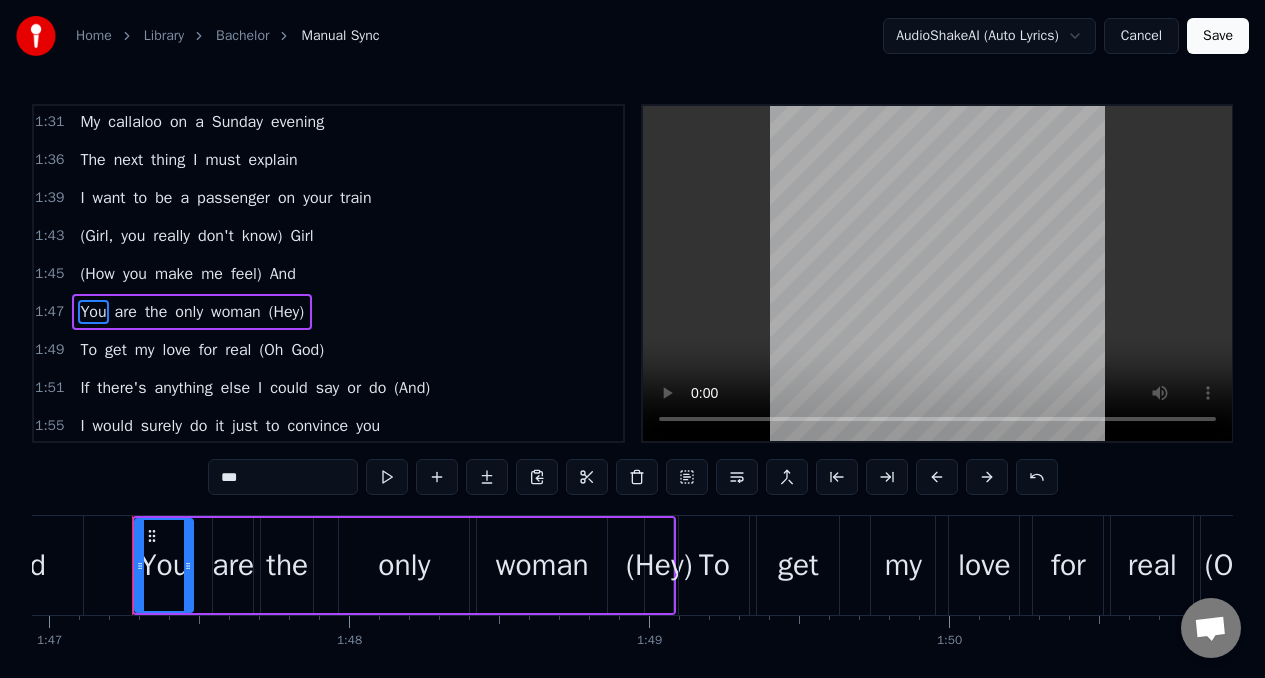 click on "***" at bounding box center [283, 477] 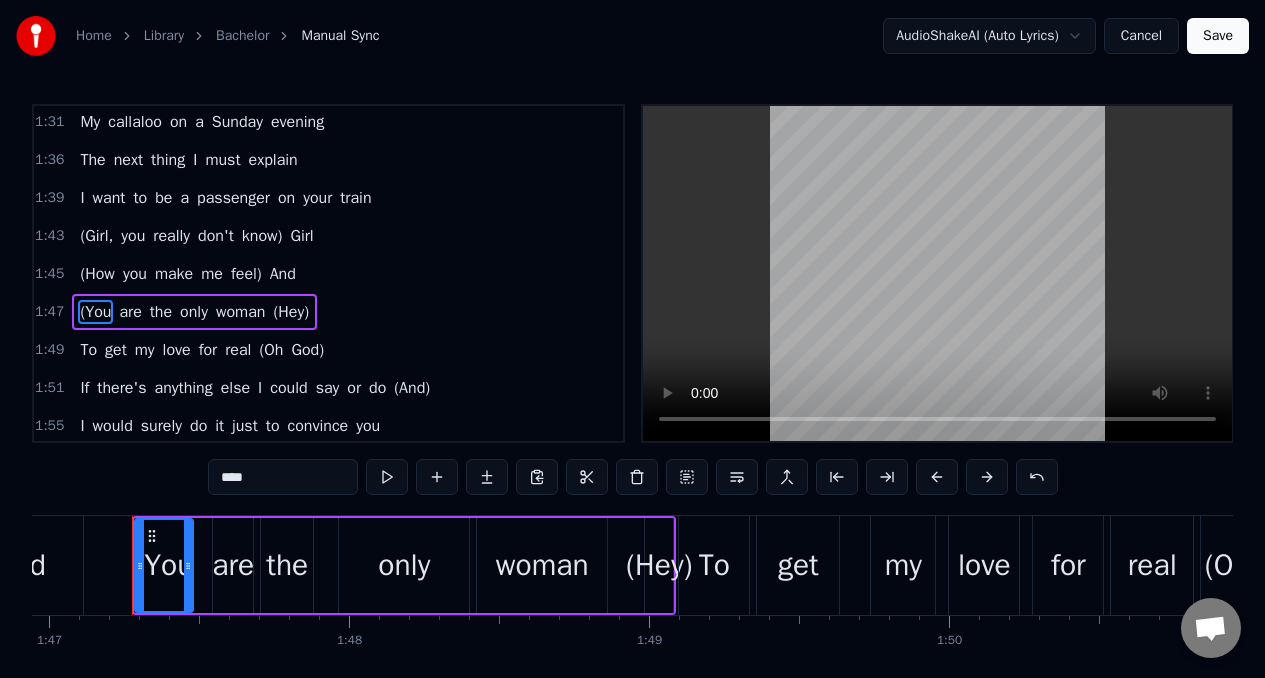 click on "woman" at bounding box center (241, 312) 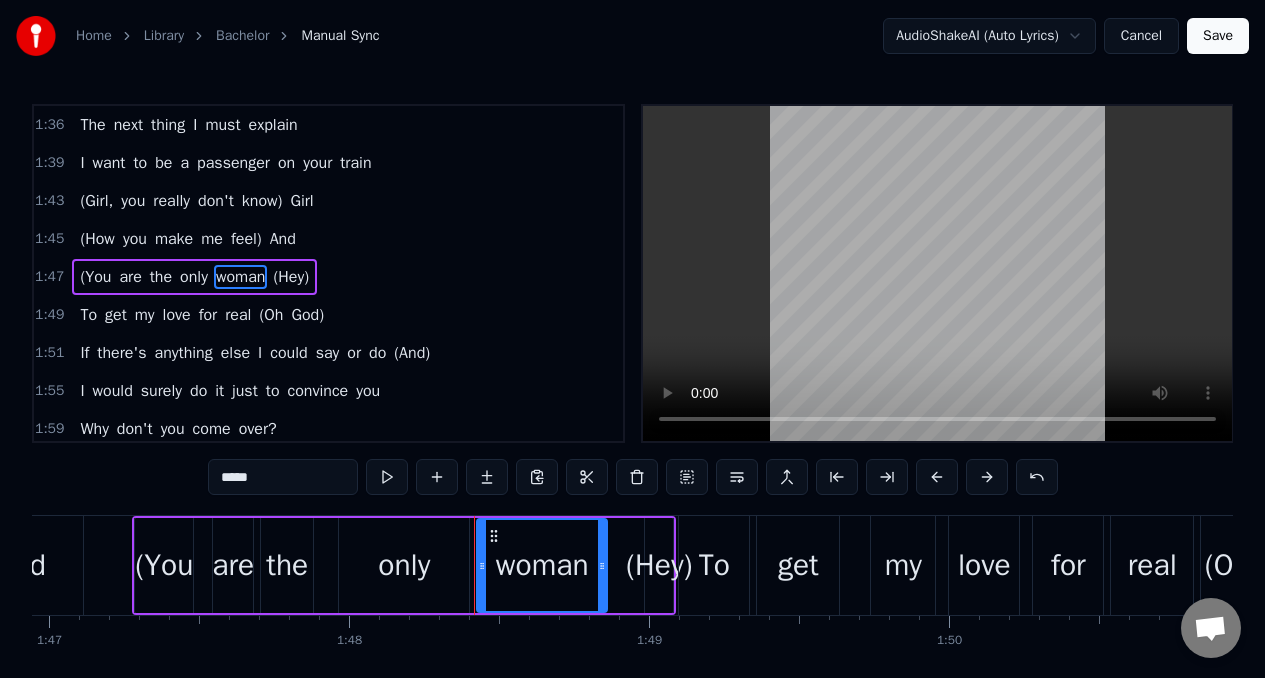 scroll, scrollTop: 1067, scrollLeft: 0, axis: vertical 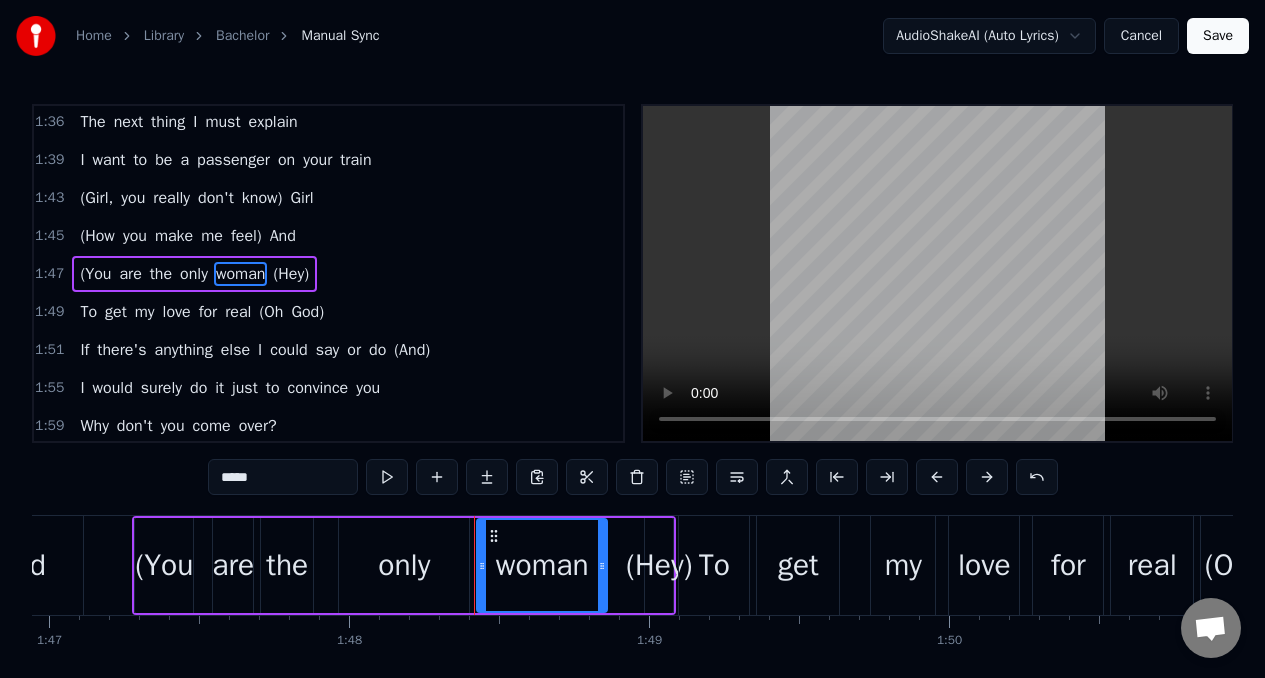 click on "*****" at bounding box center [283, 477] 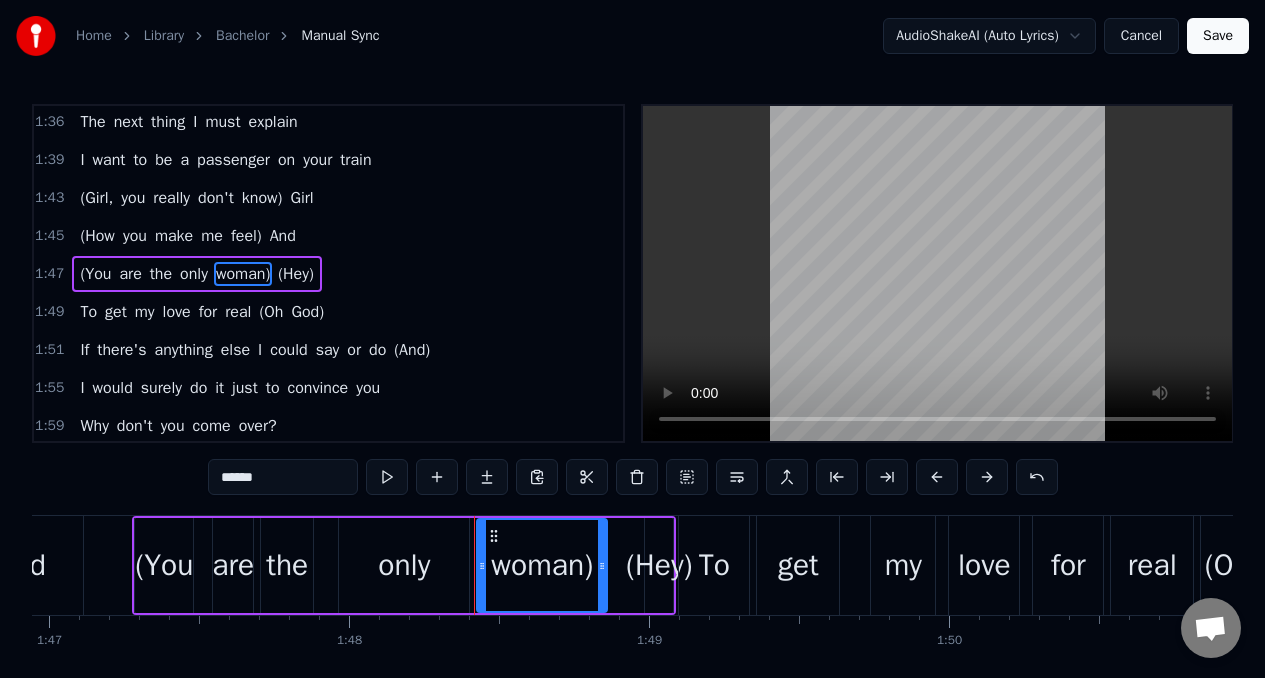 click on "(Hey)" at bounding box center (295, 274) 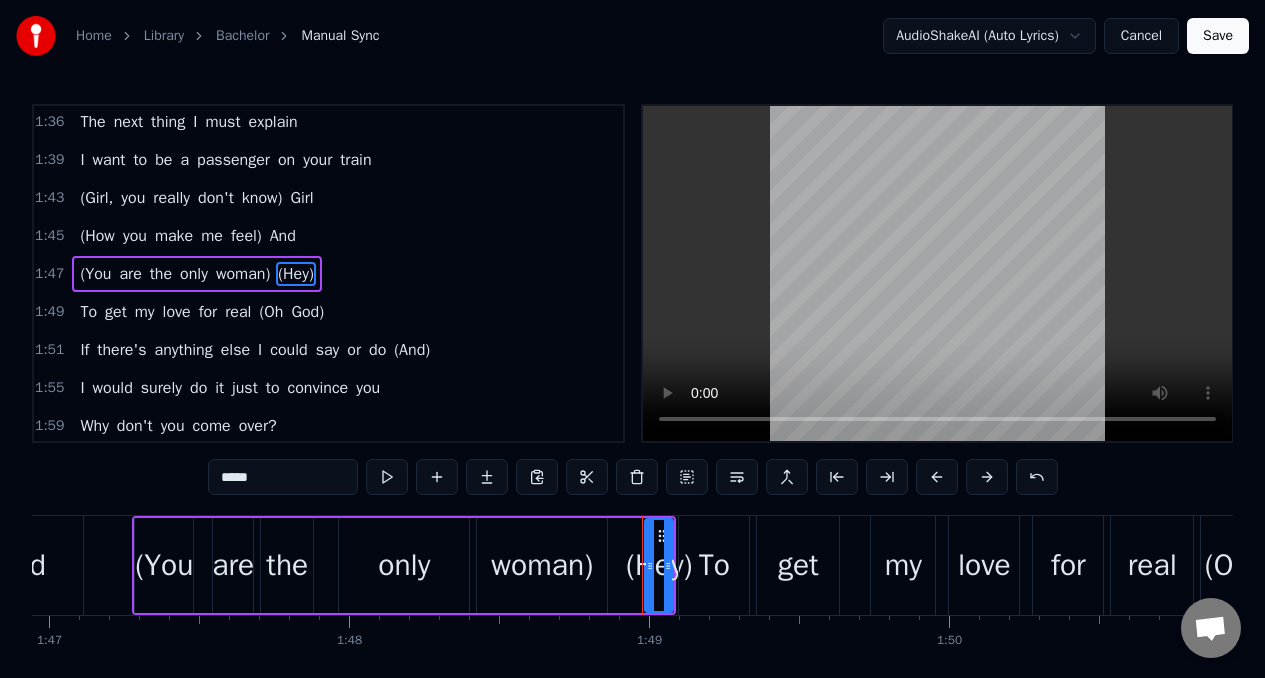 click on "*****" at bounding box center [283, 477] 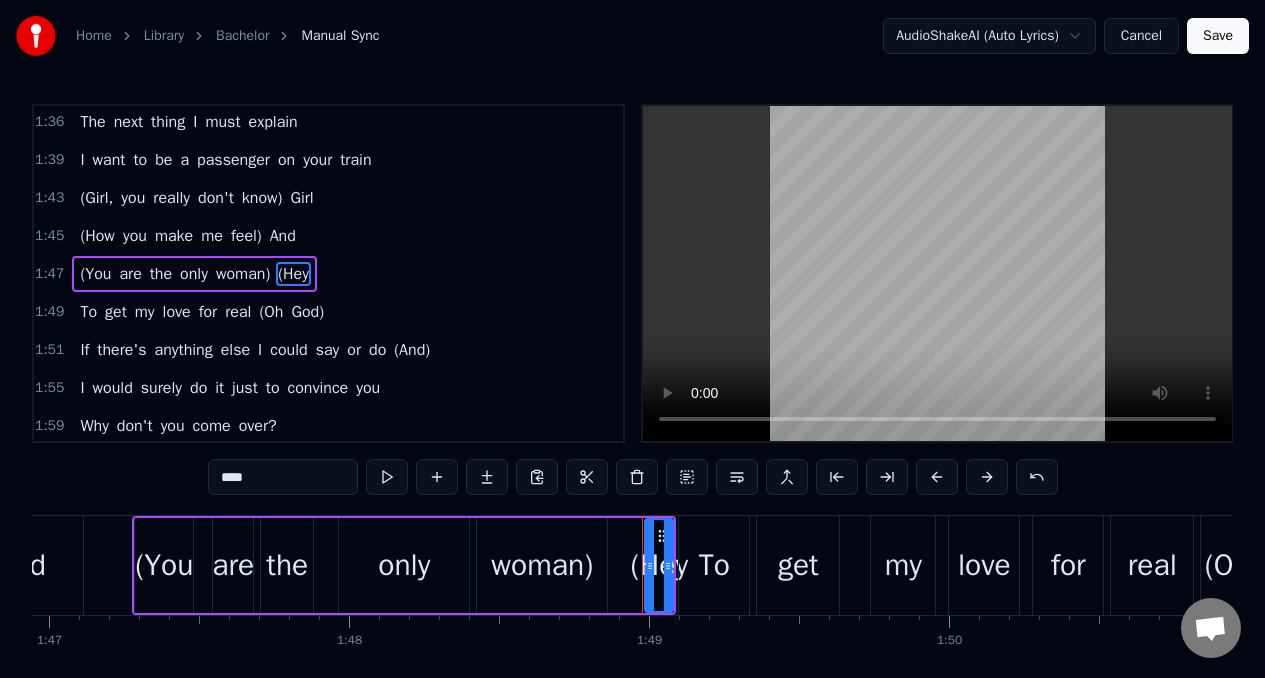 click on "****" at bounding box center (283, 477) 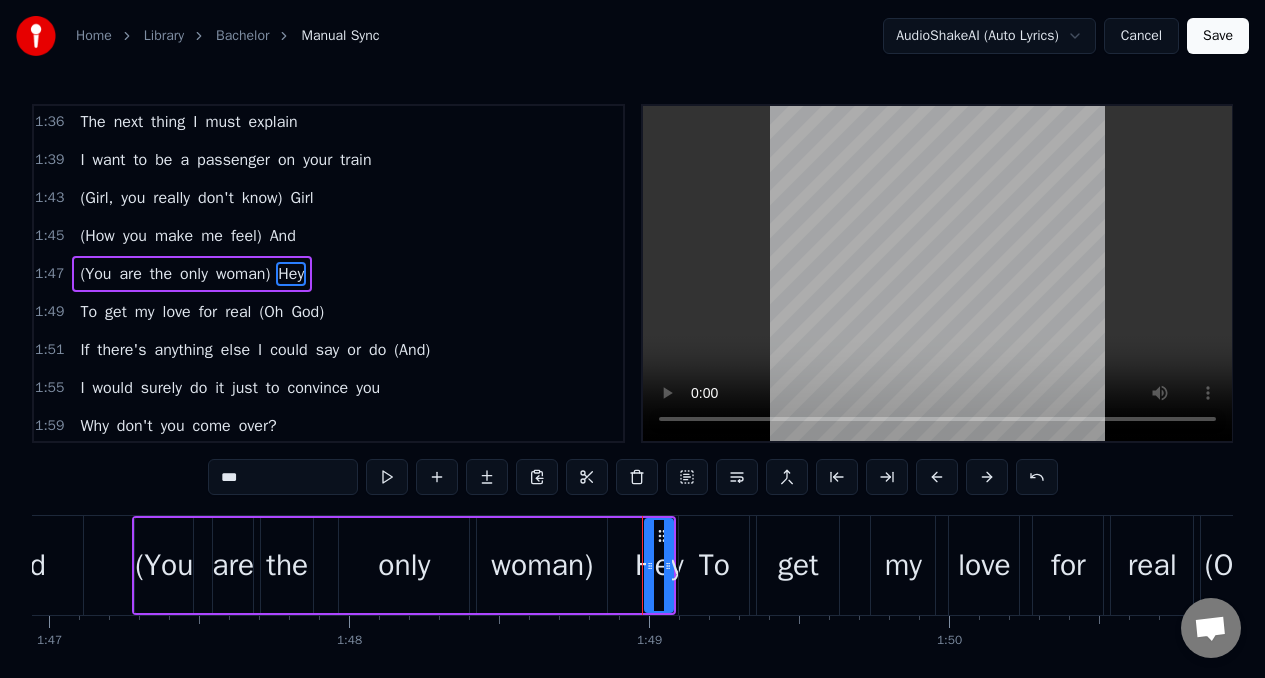 click on "(You" at bounding box center (95, 274) 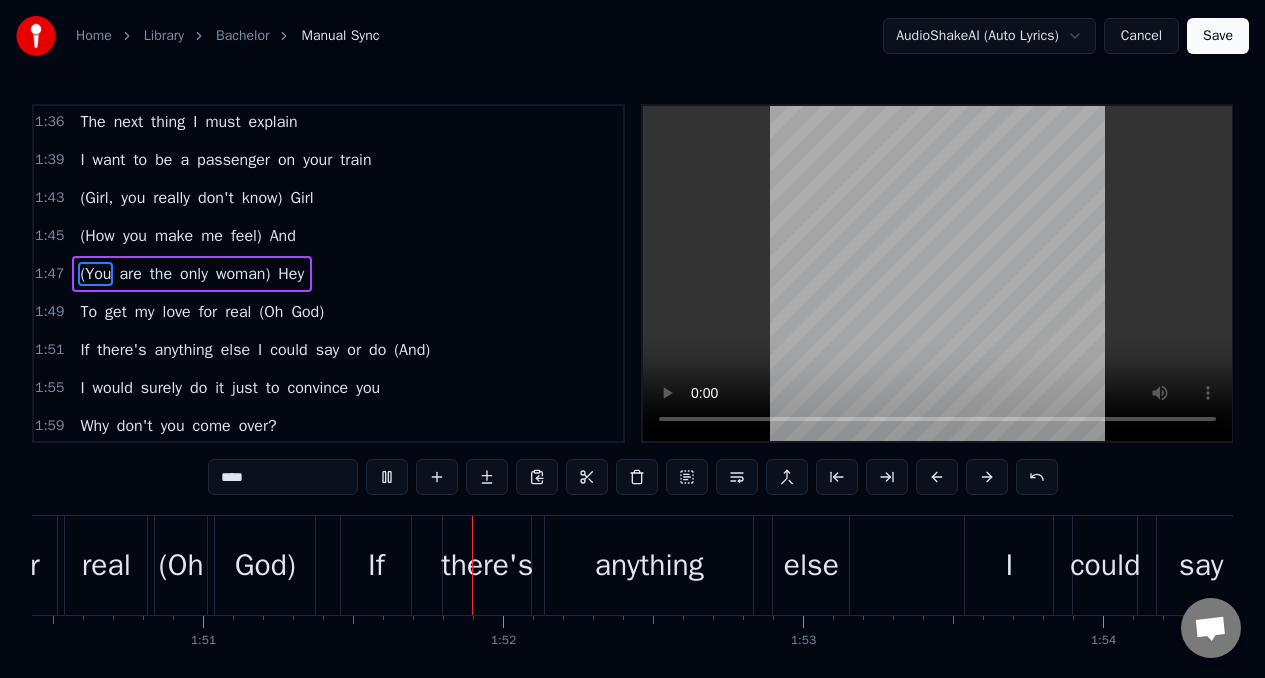 scroll, scrollTop: 0, scrollLeft: 33148, axis: horizontal 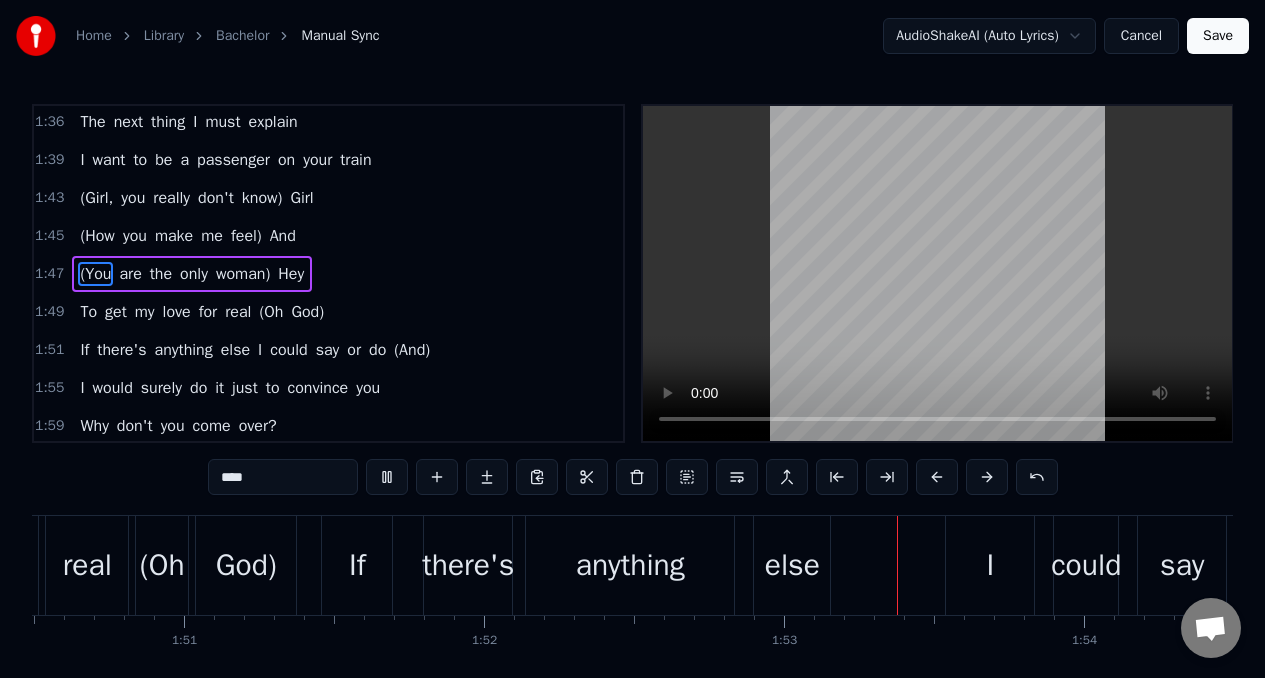 click on "for" at bounding box center [208, 312] 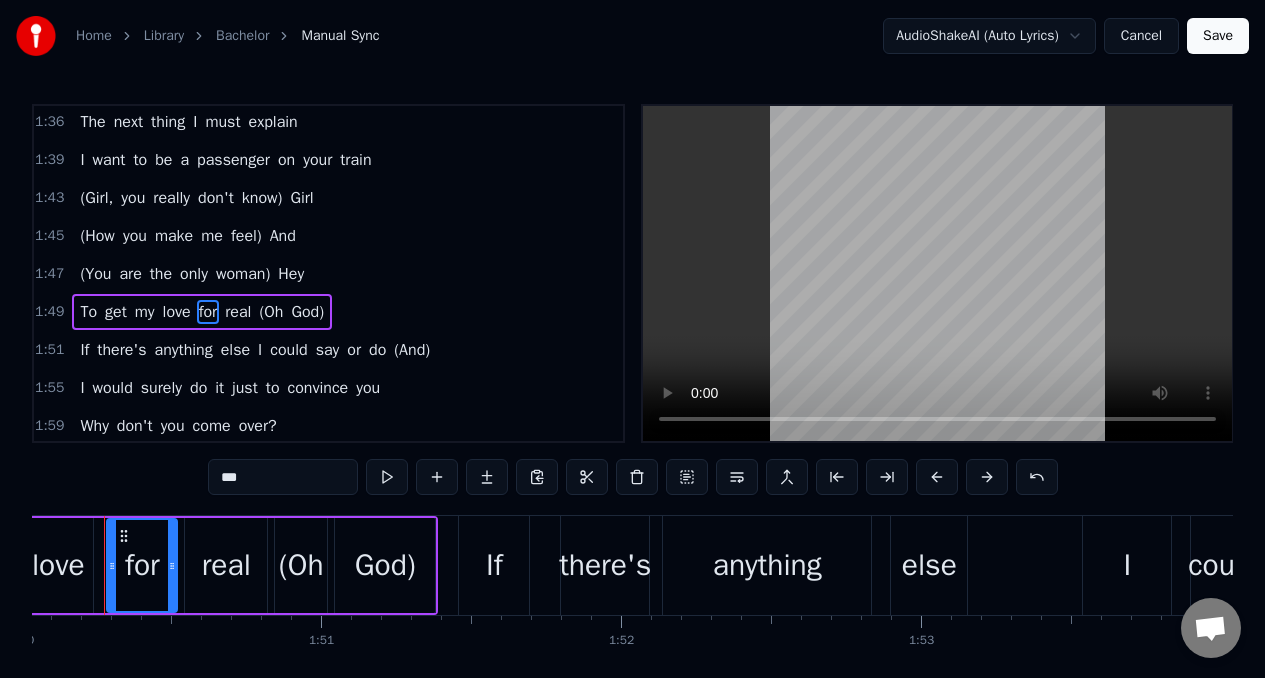 scroll, scrollTop: 0, scrollLeft: 32983, axis: horizontal 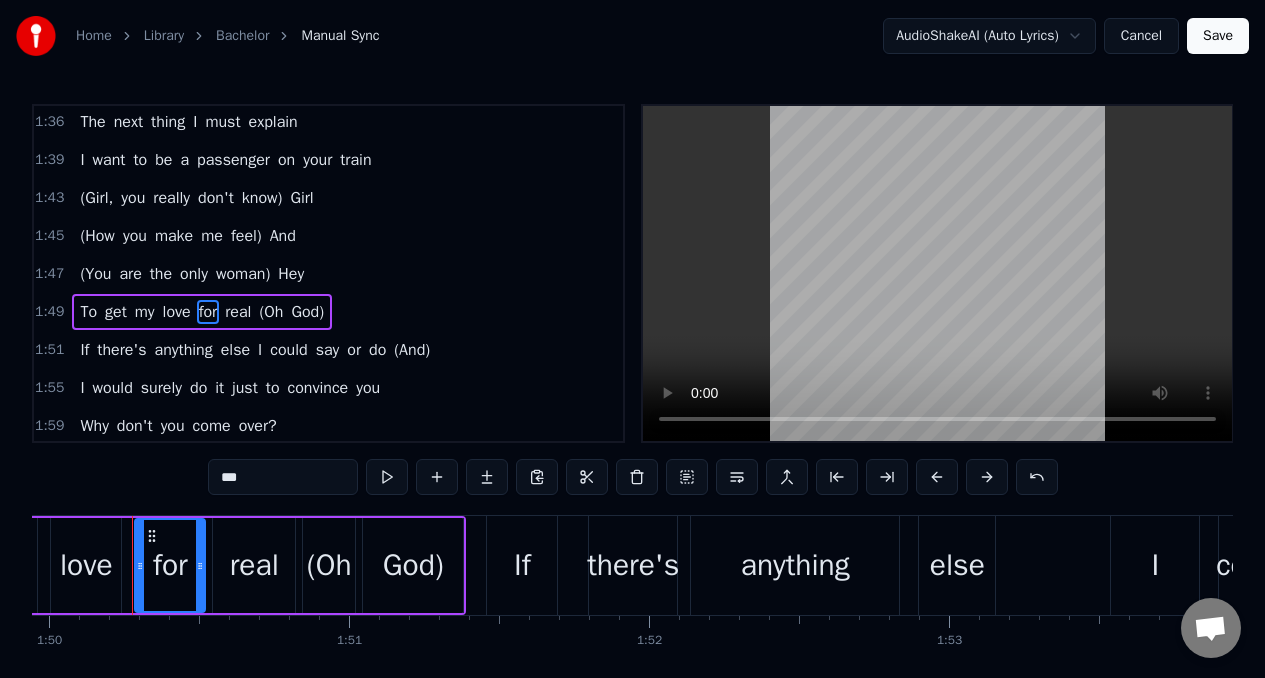 click on "To" at bounding box center (88, 312) 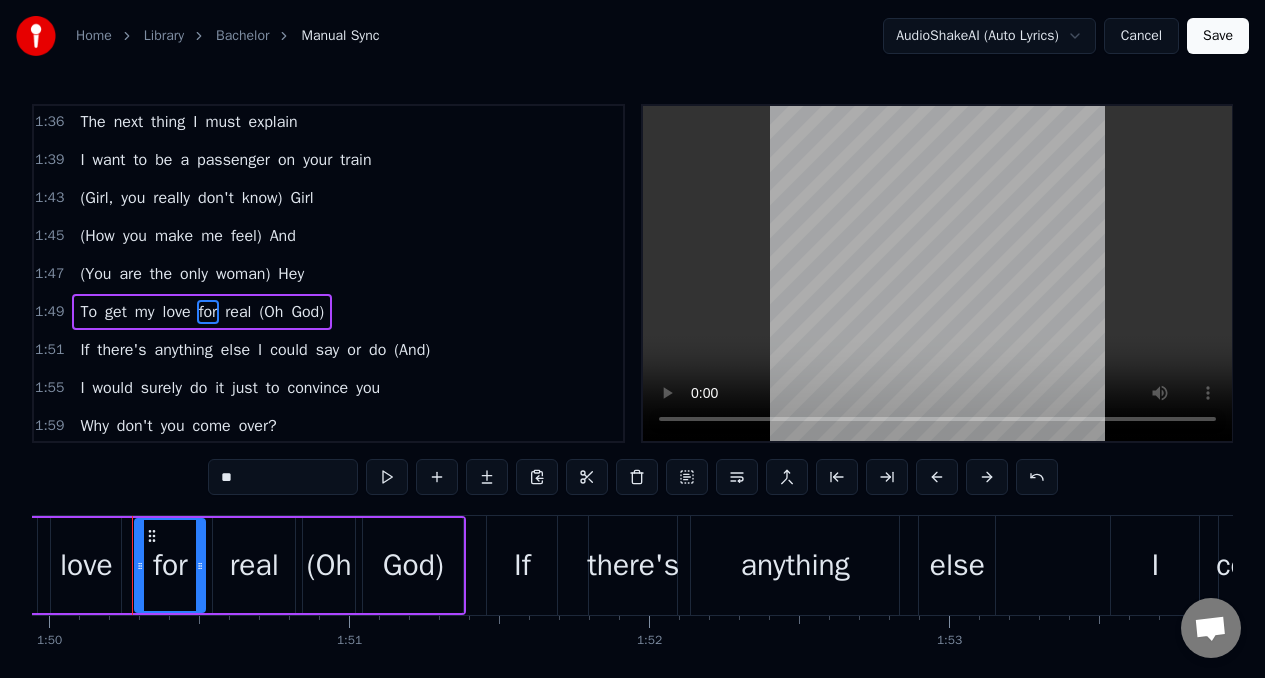 scroll, scrollTop: 1083, scrollLeft: 0, axis: vertical 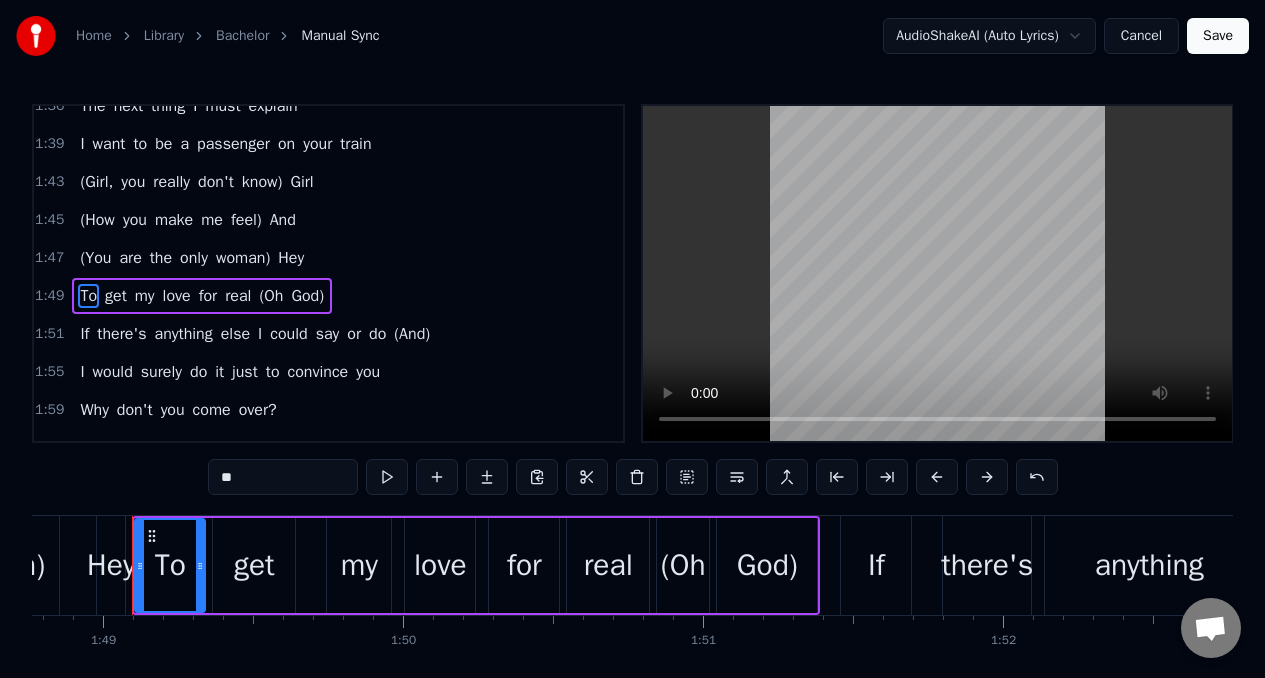 click on "**" at bounding box center [283, 477] 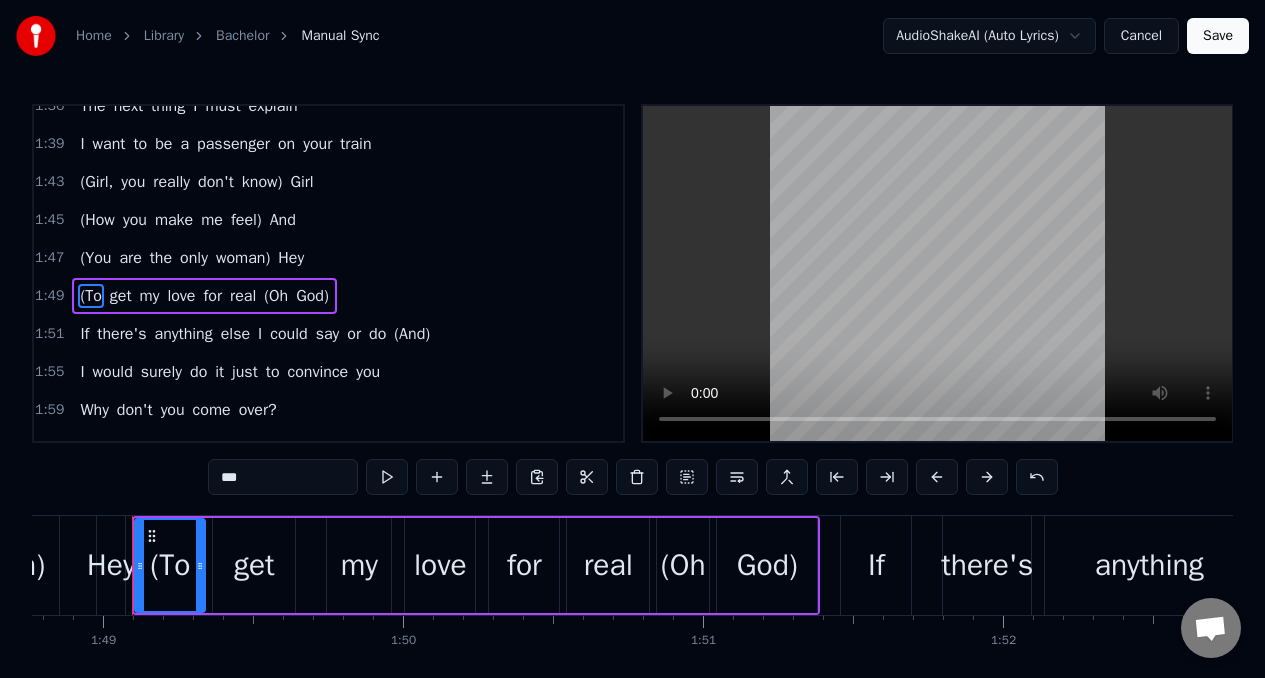 click on "real" at bounding box center [243, 296] 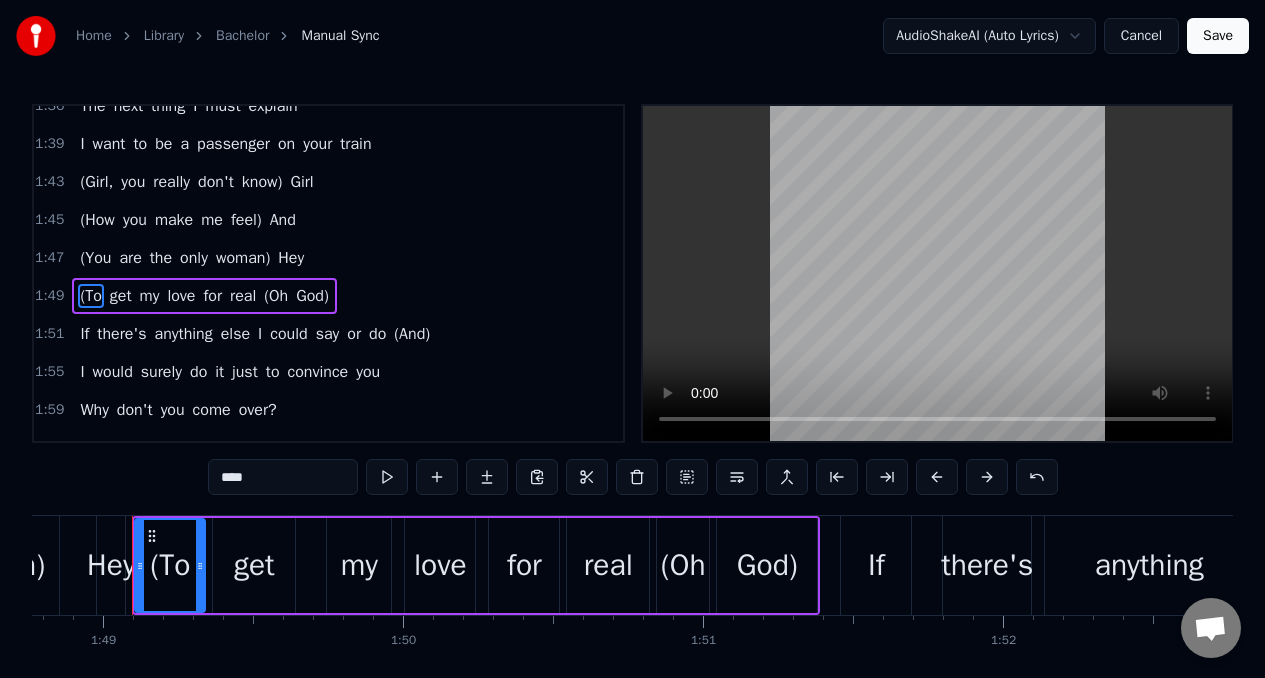 scroll, scrollTop: 1105, scrollLeft: 0, axis: vertical 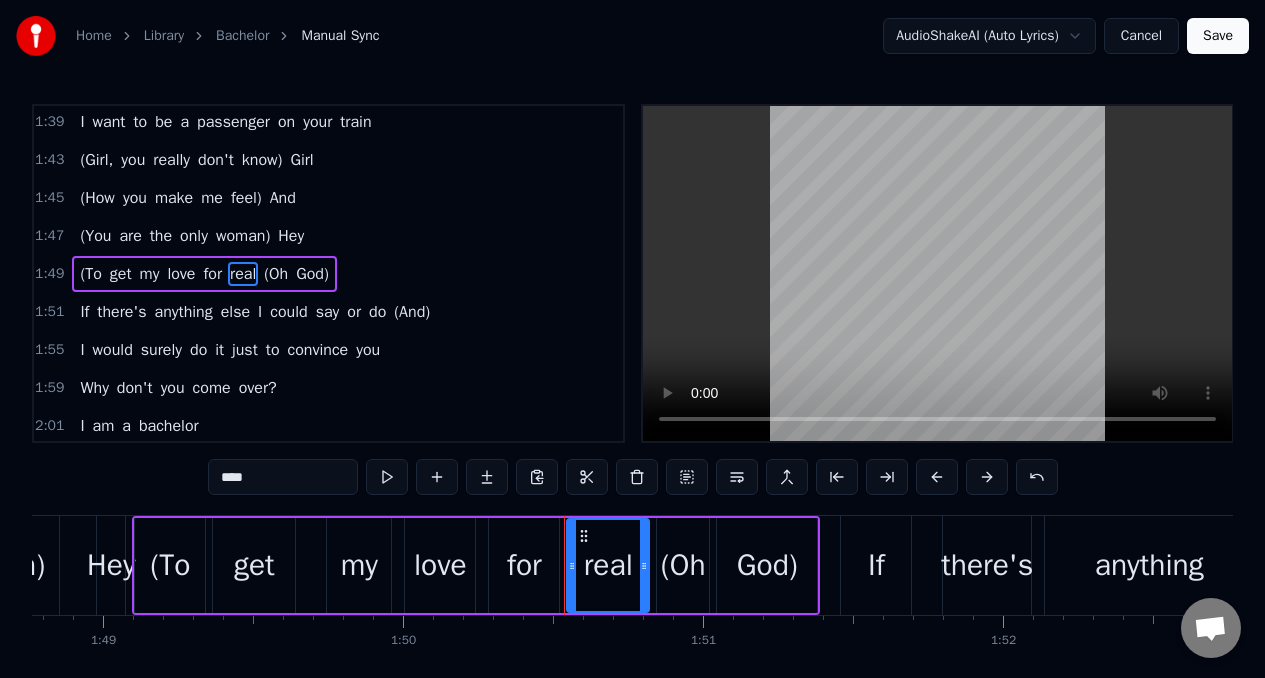 click on "****" at bounding box center (283, 477) 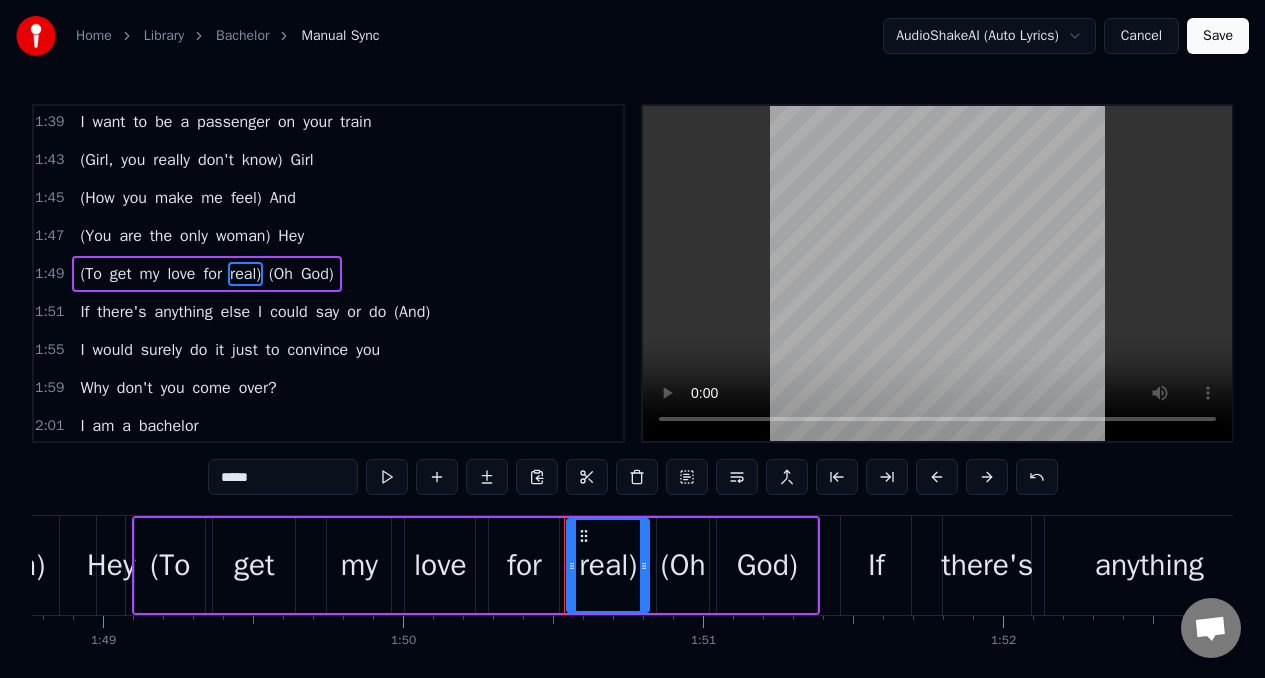 click on "(Oh" at bounding box center [281, 274] 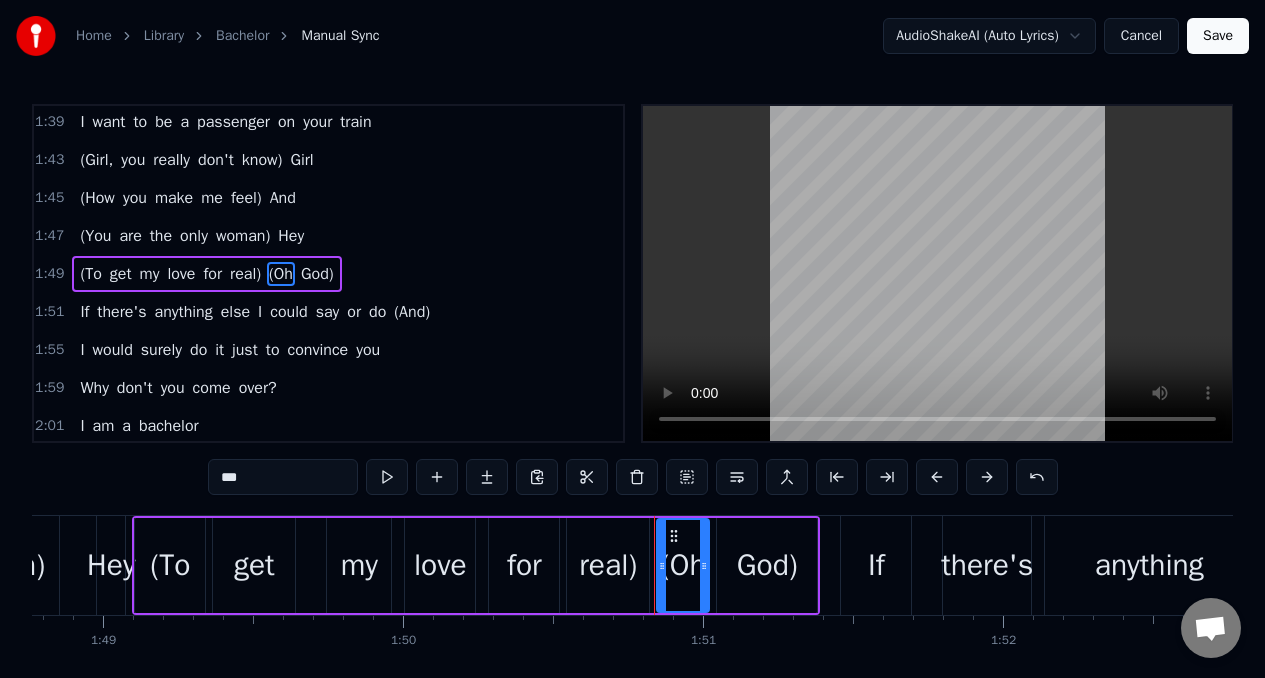 click on "***" at bounding box center [283, 477] 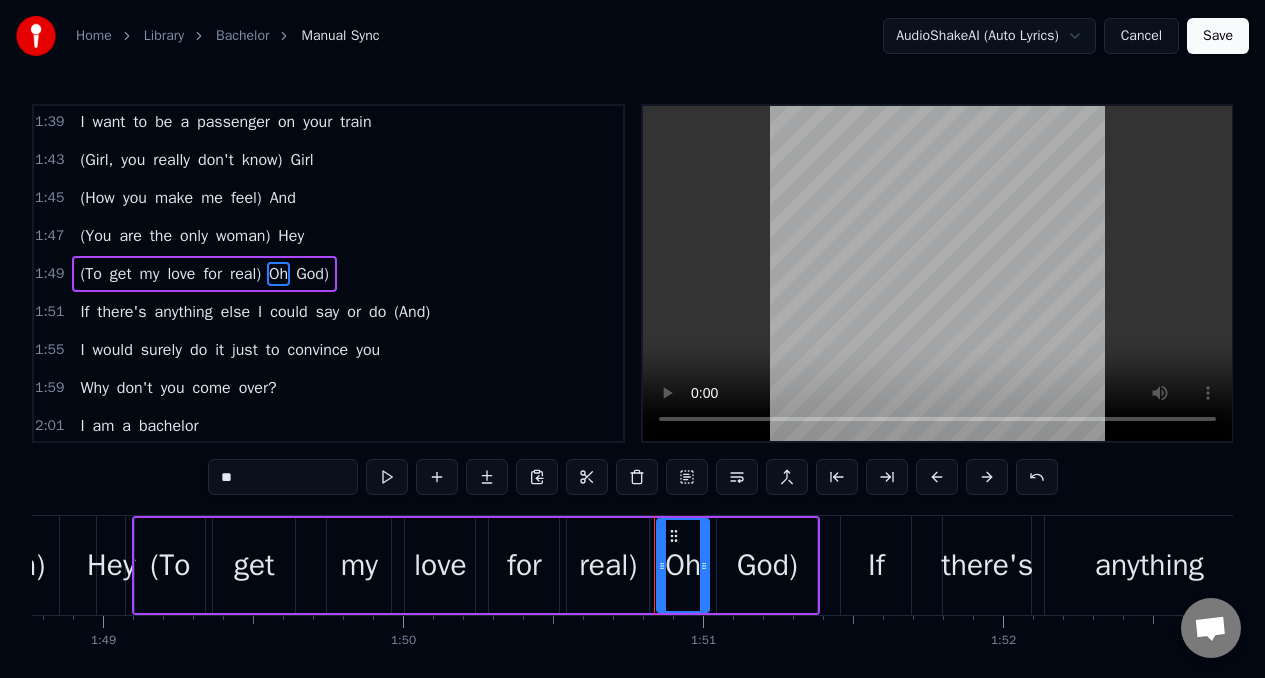 click on "God)" at bounding box center (312, 274) 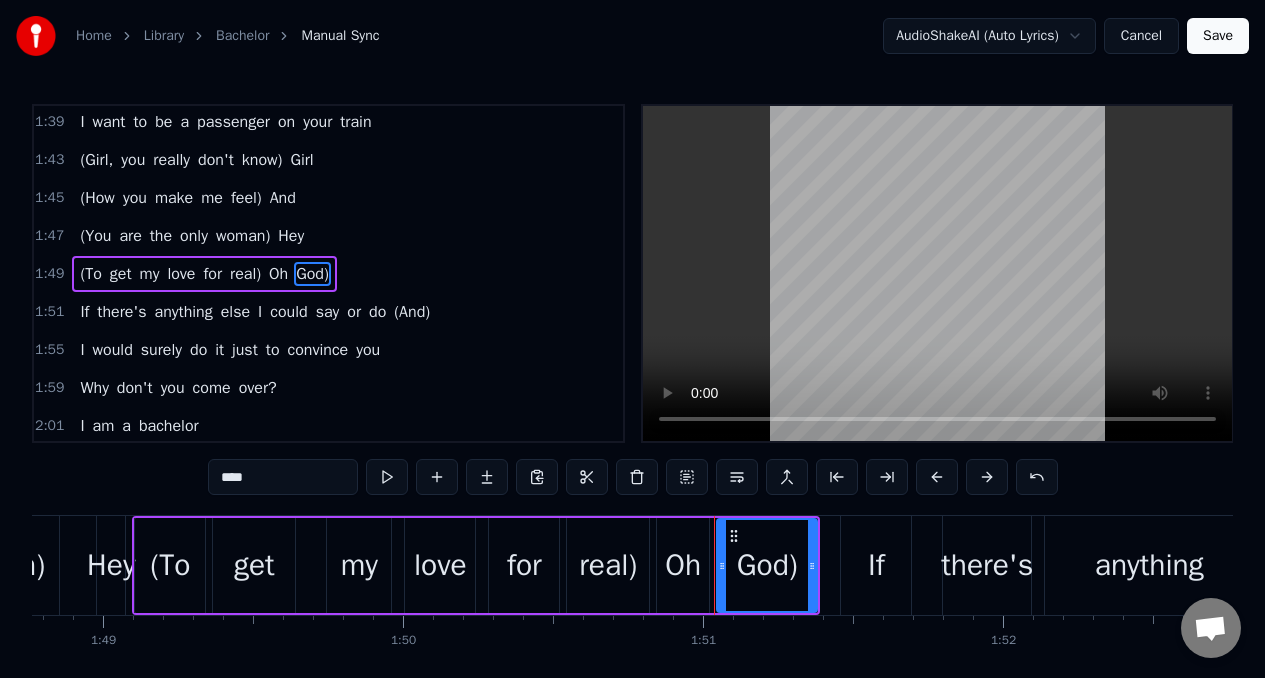 click on "****" at bounding box center (283, 477) 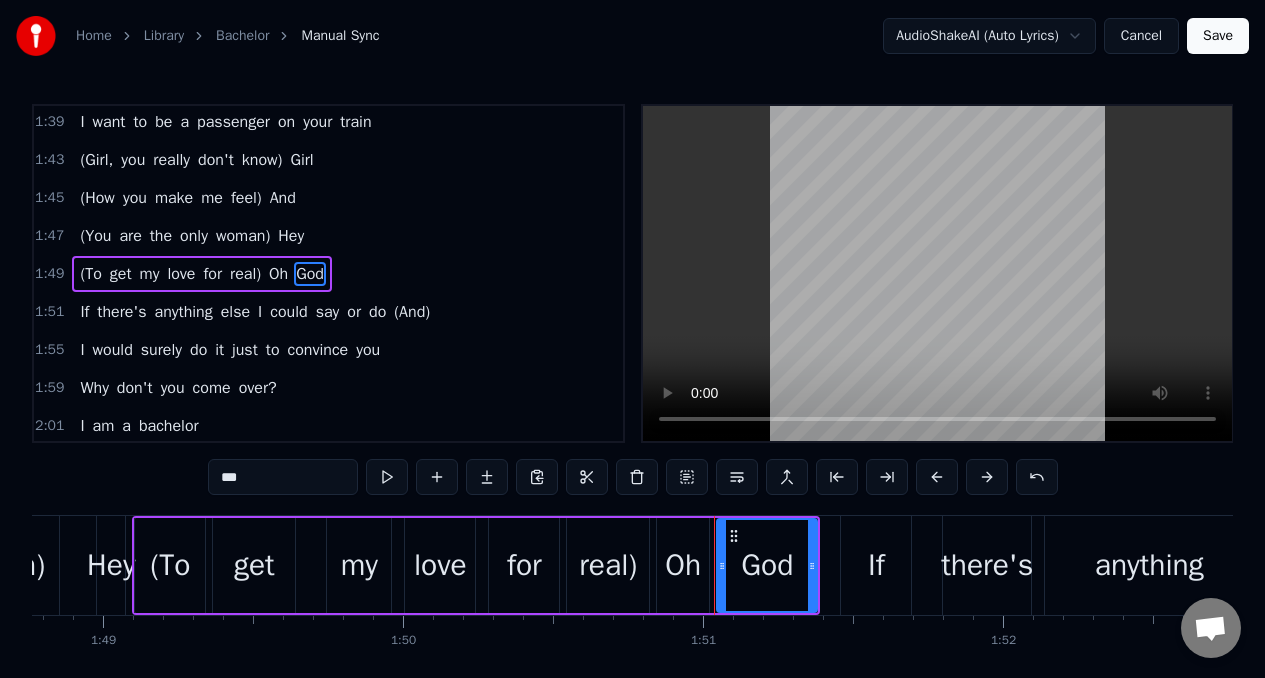 click on "(To" at bounding box center [90, 274] 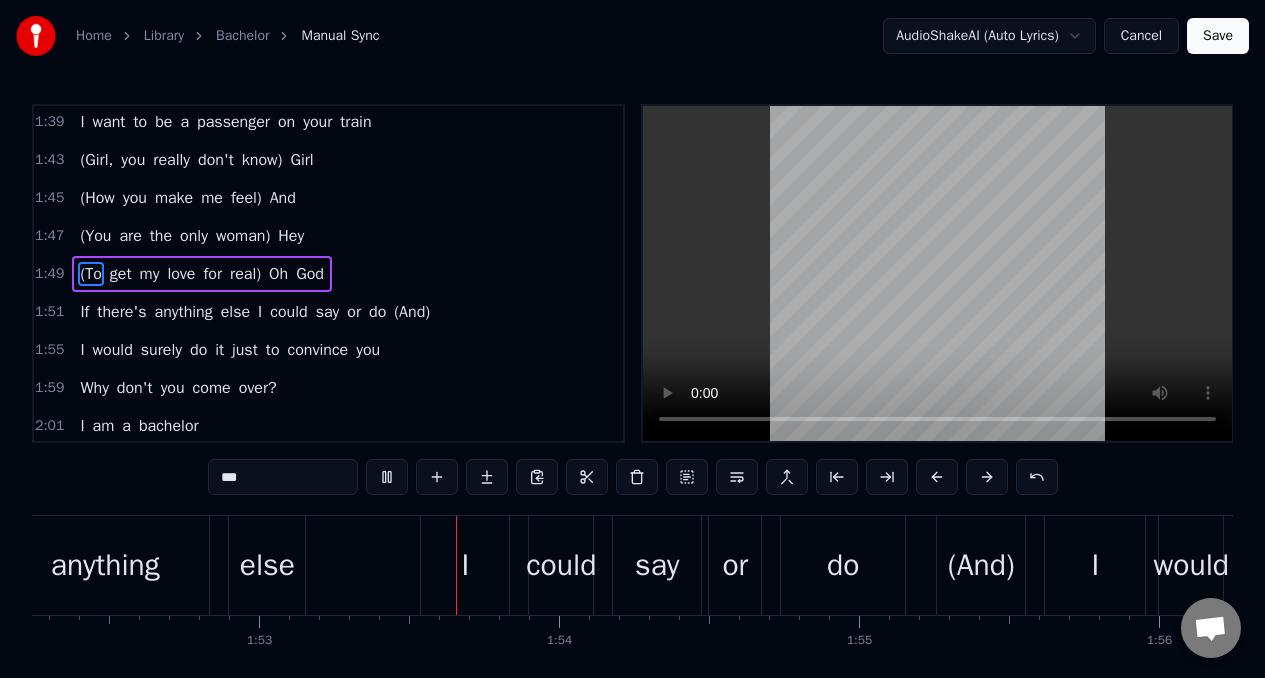 scroll, scrollTop: 0, scrollLeft: 33766, axis: horizontal 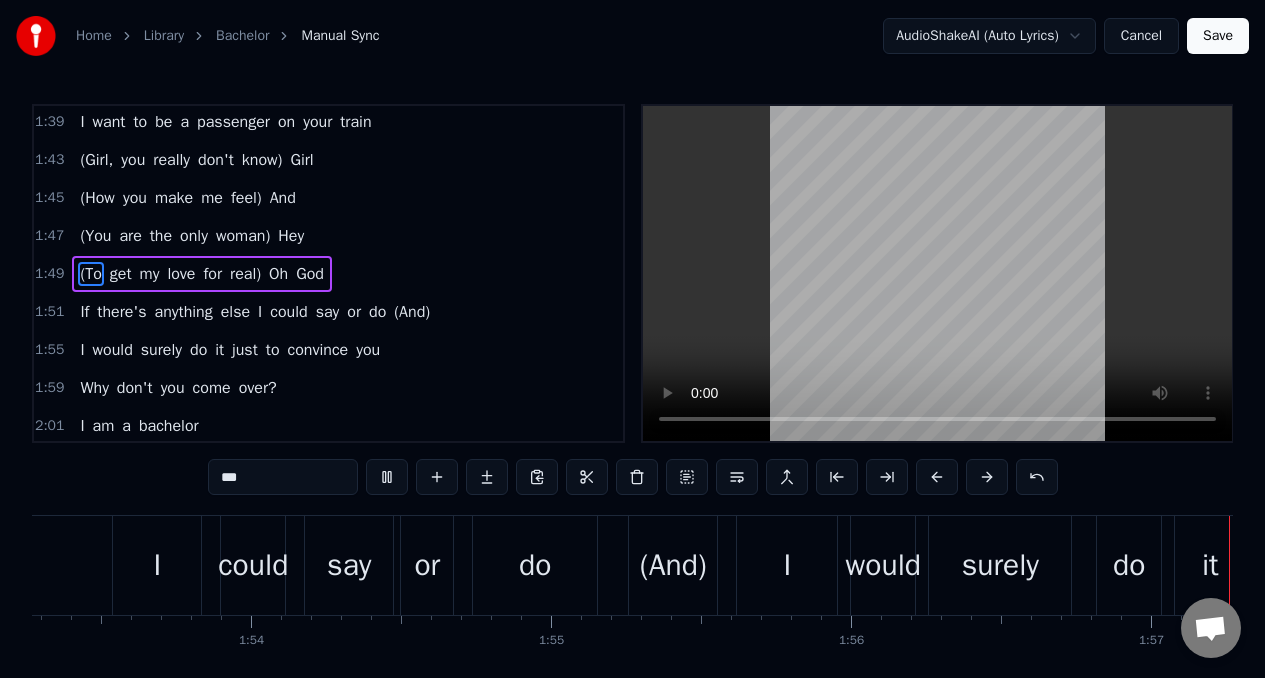 click on "(To" at bounding box center (90, 274) 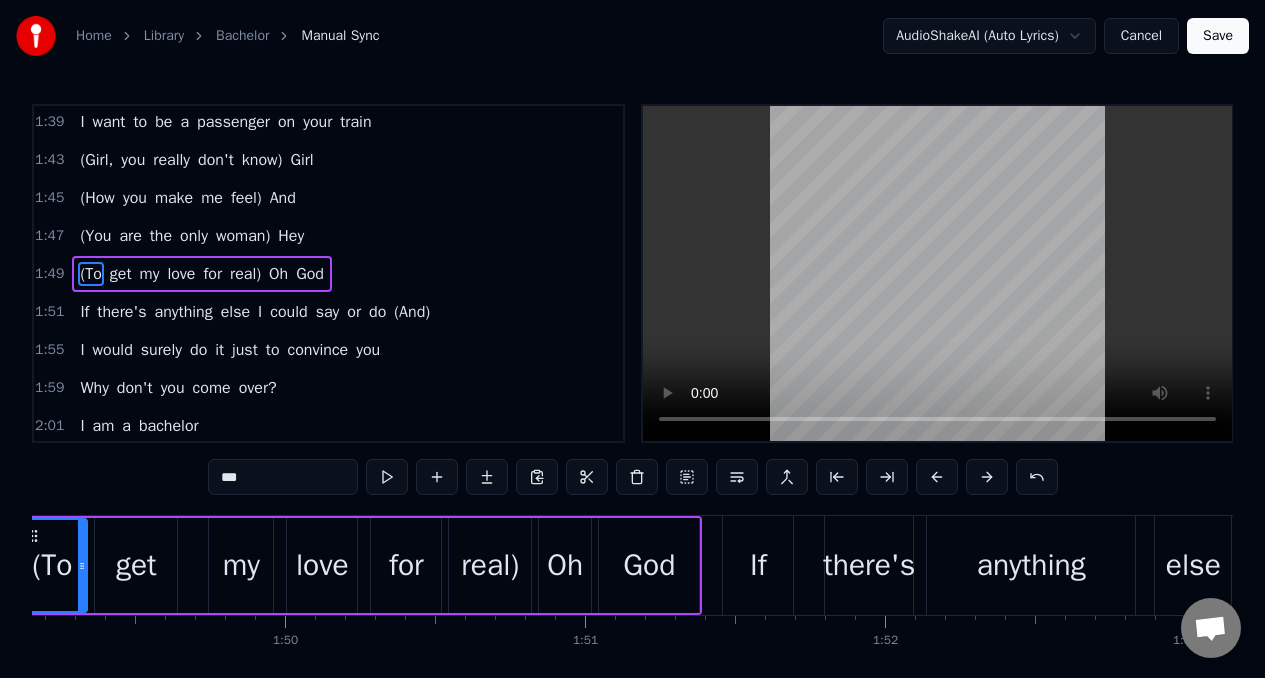 scroll, scrollTop: 0, scrollLeft: 32629, axis: horizontal 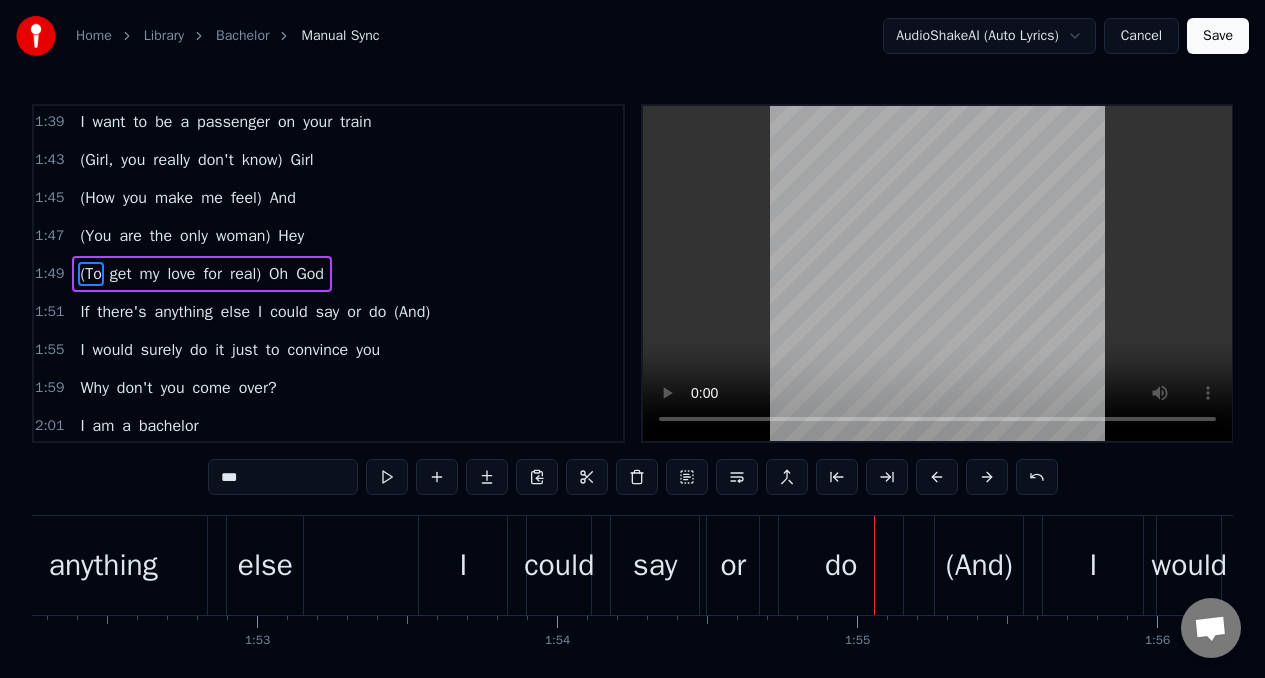 click on "If there's anything else I could say or do (And)" at bounding box center (255, 312) 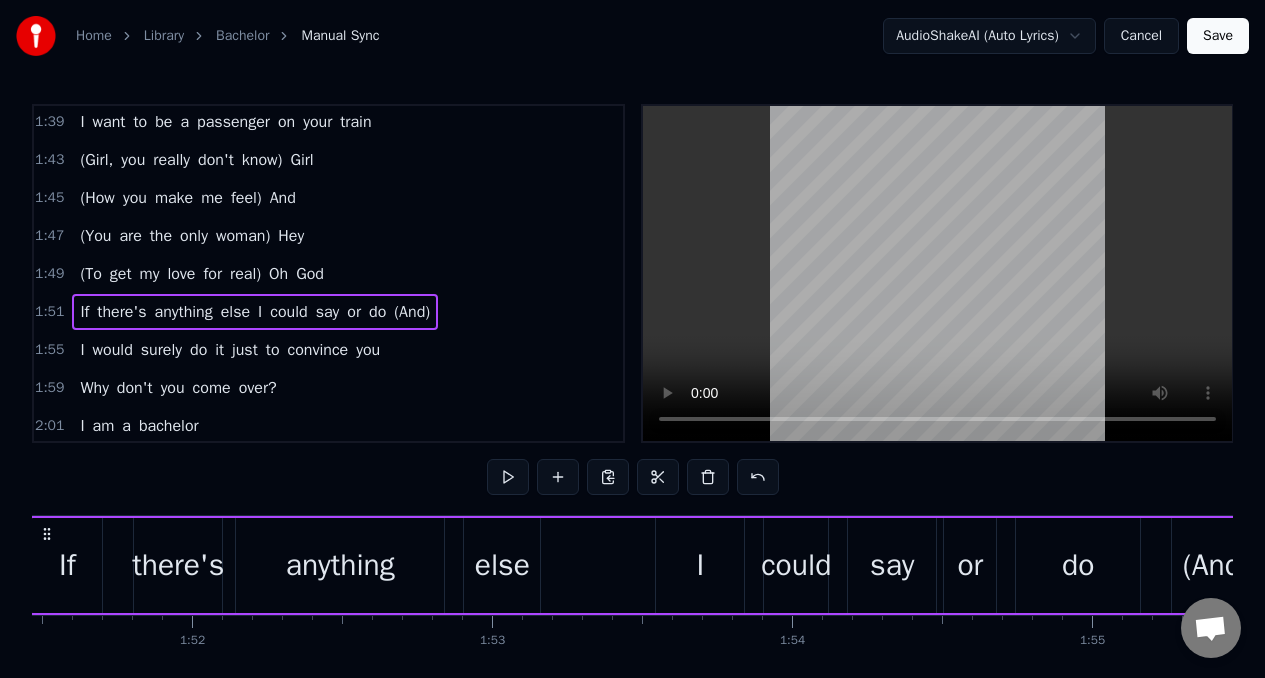 scroll, scrollTop: 0, scrollLeft: 33337, axis: horizontal 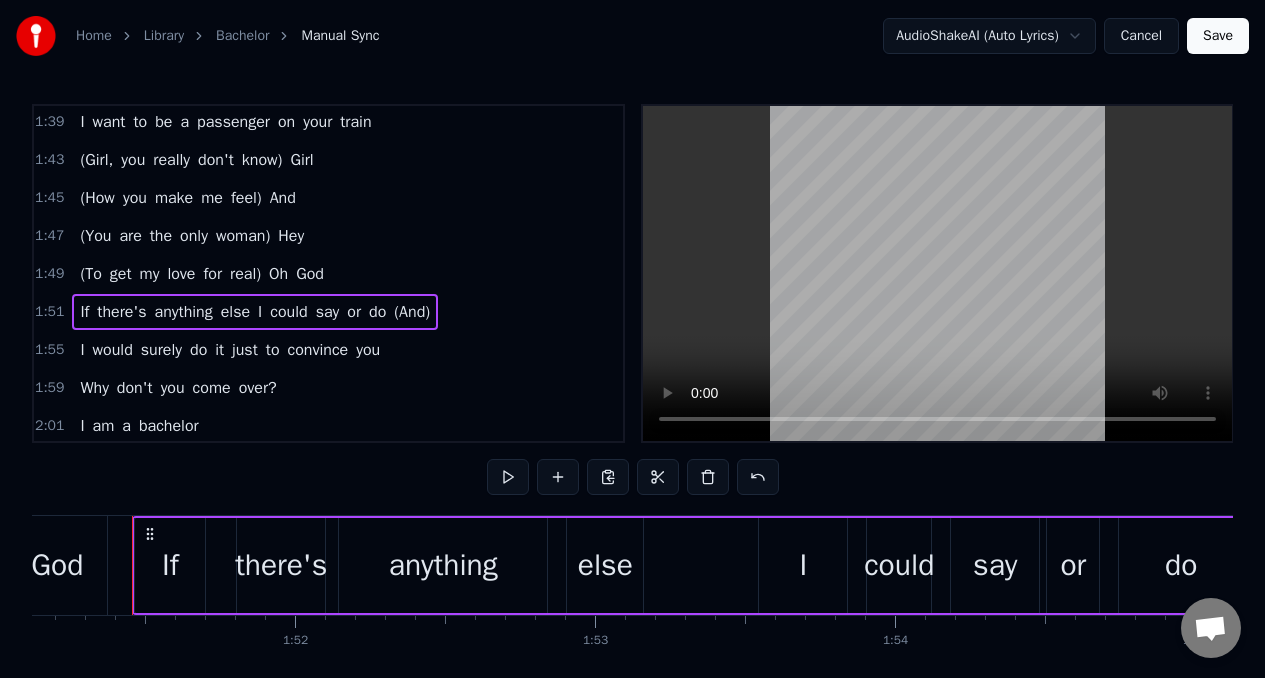 click on "If" at bounding box center [84, 312] 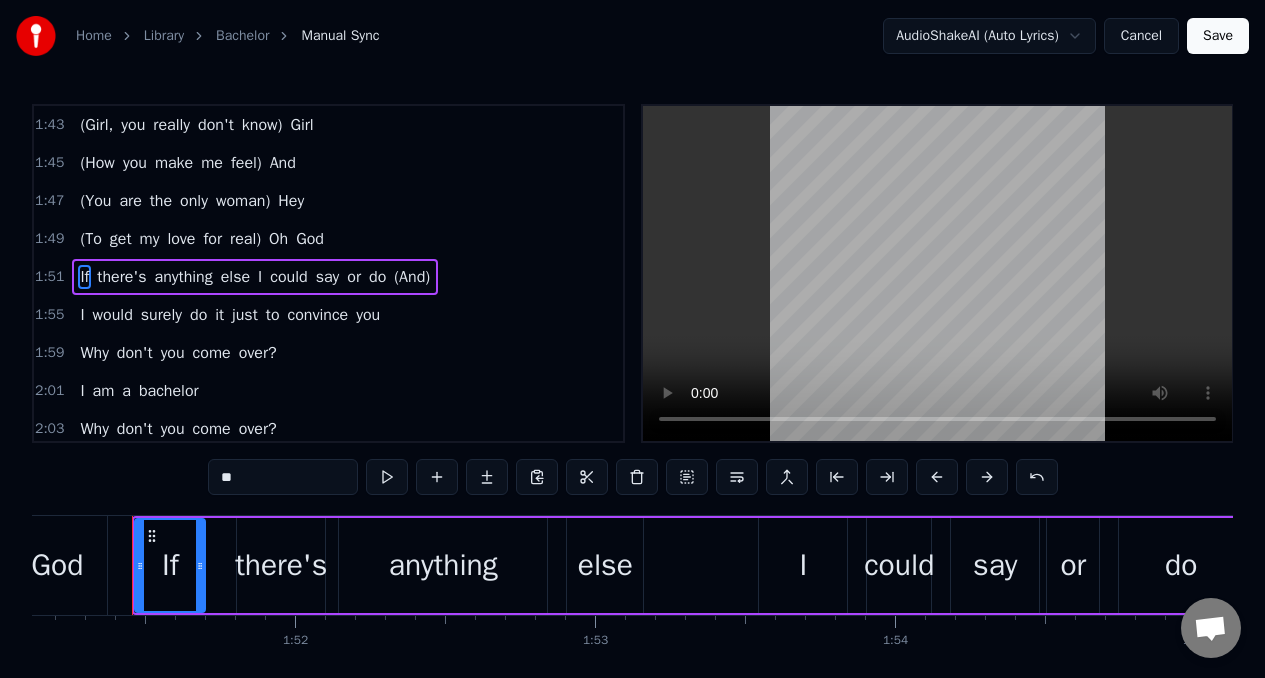 scroll, scrollTop: 1143, scrollLeft: 0, axis: vertical 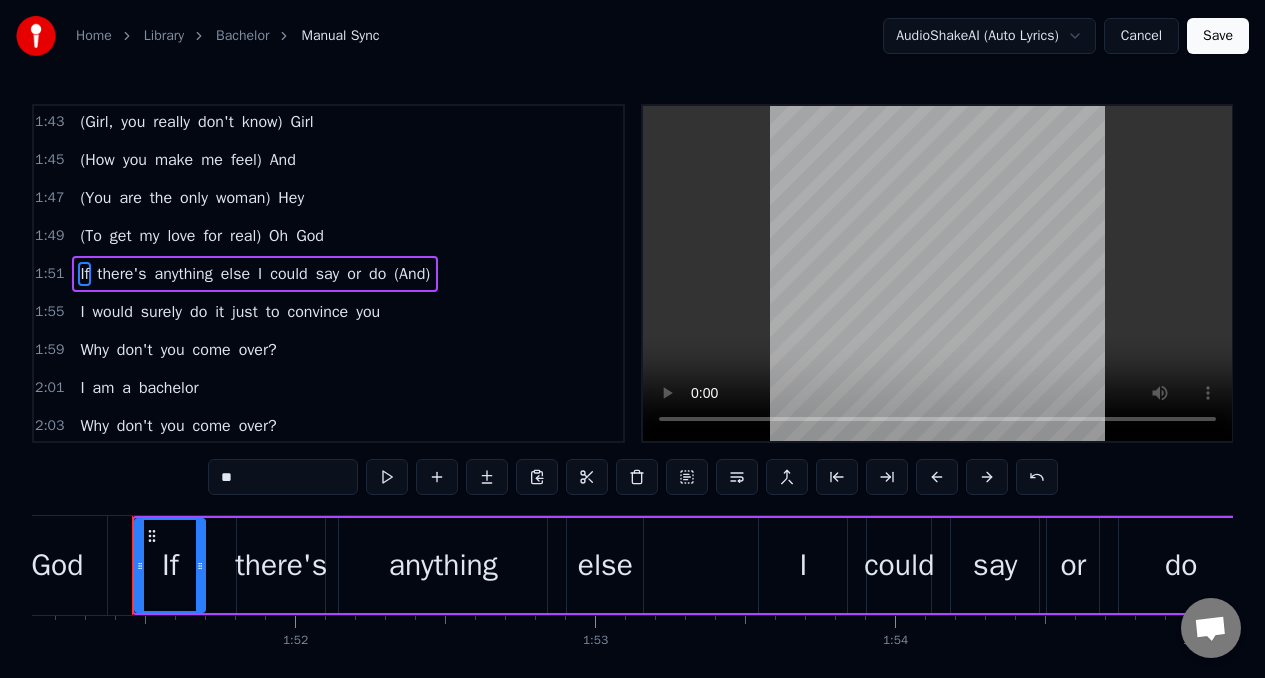click on "If" at bounding box center (84, 274) 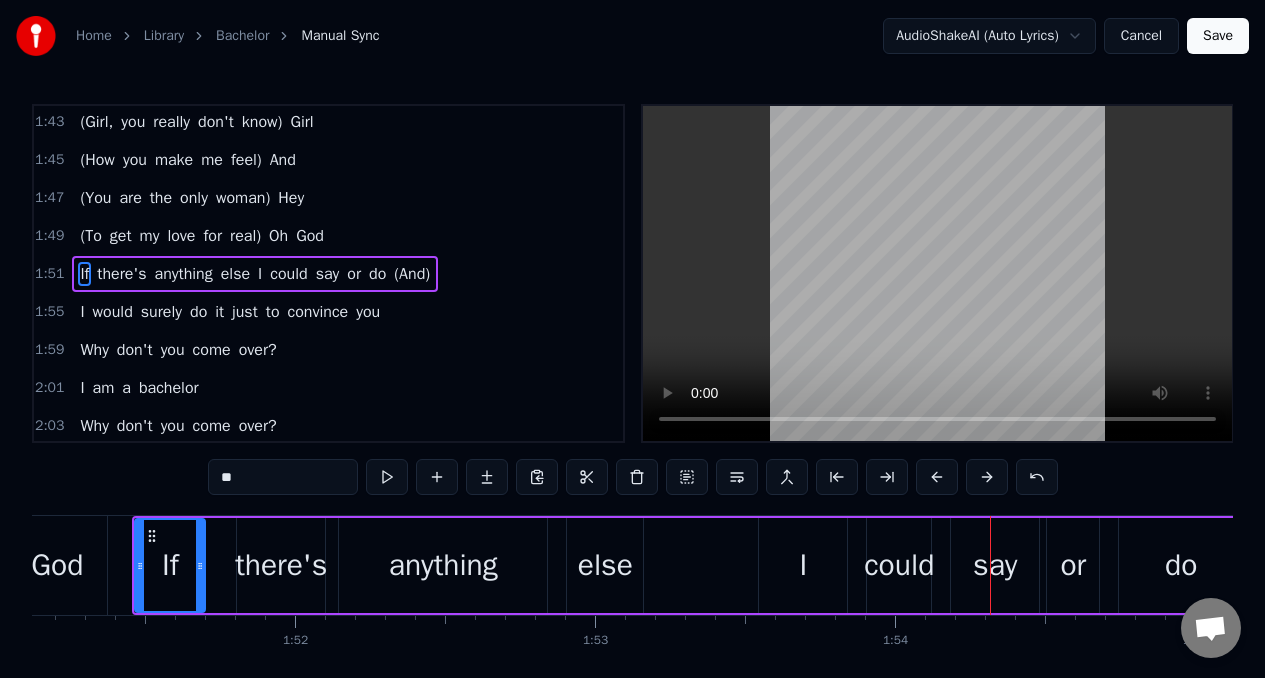 click on "else" at bounding box center (235, 274) 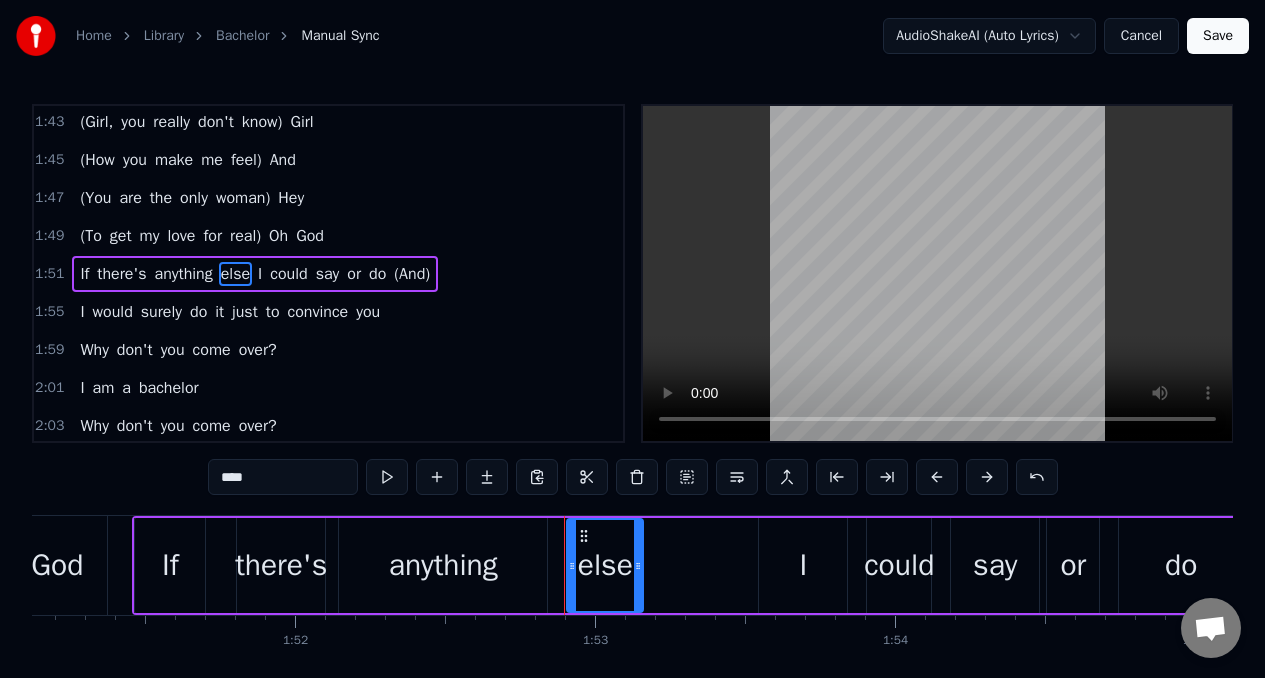 click on "****" at bounding box center (283, 477) 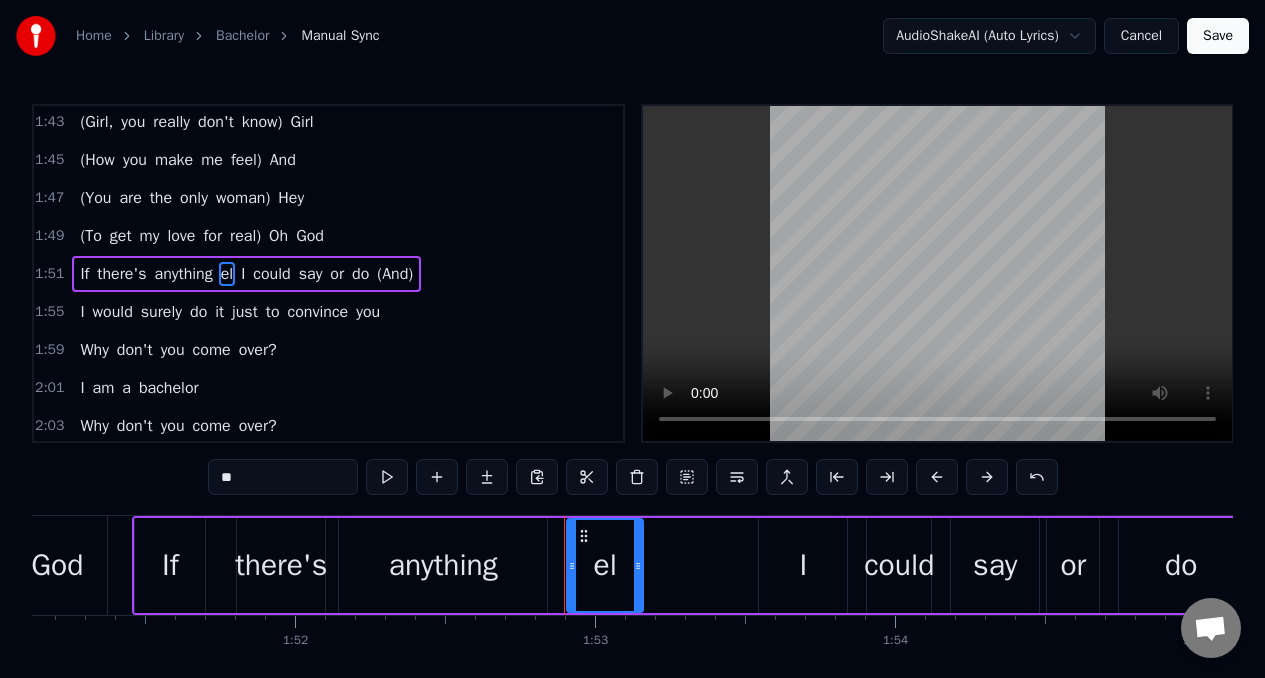 type on "*" 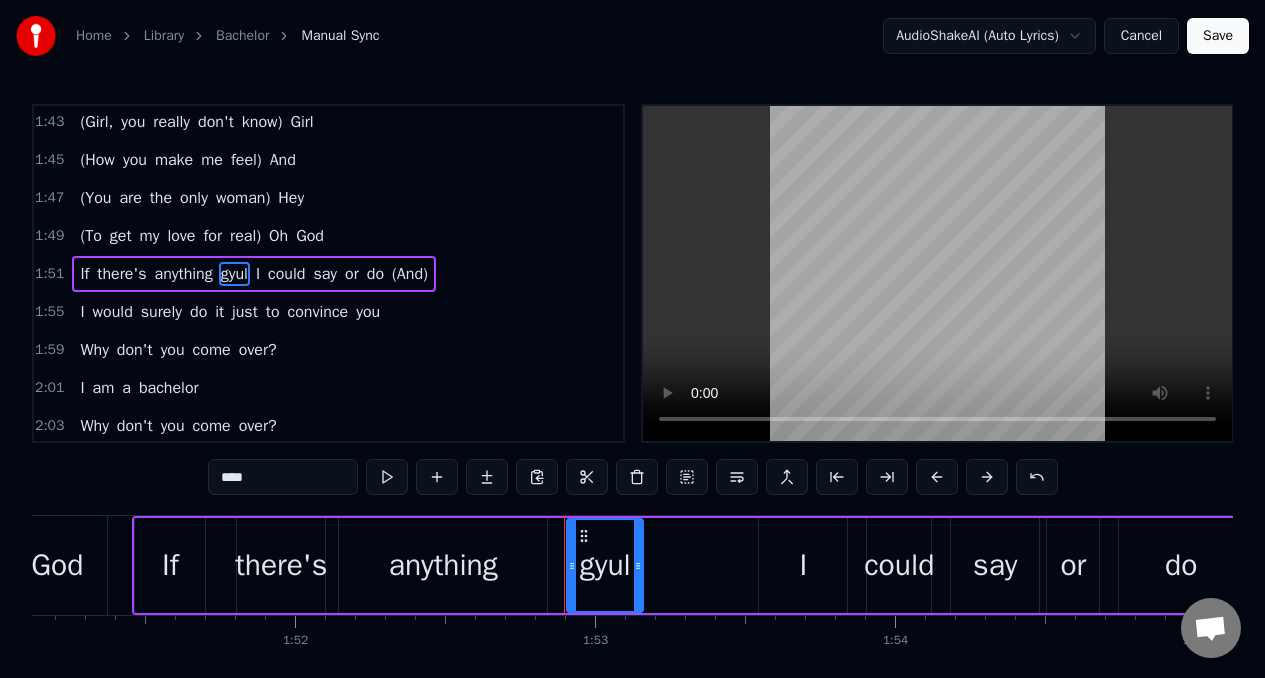 click on "If" at bounding box center (84, 274) 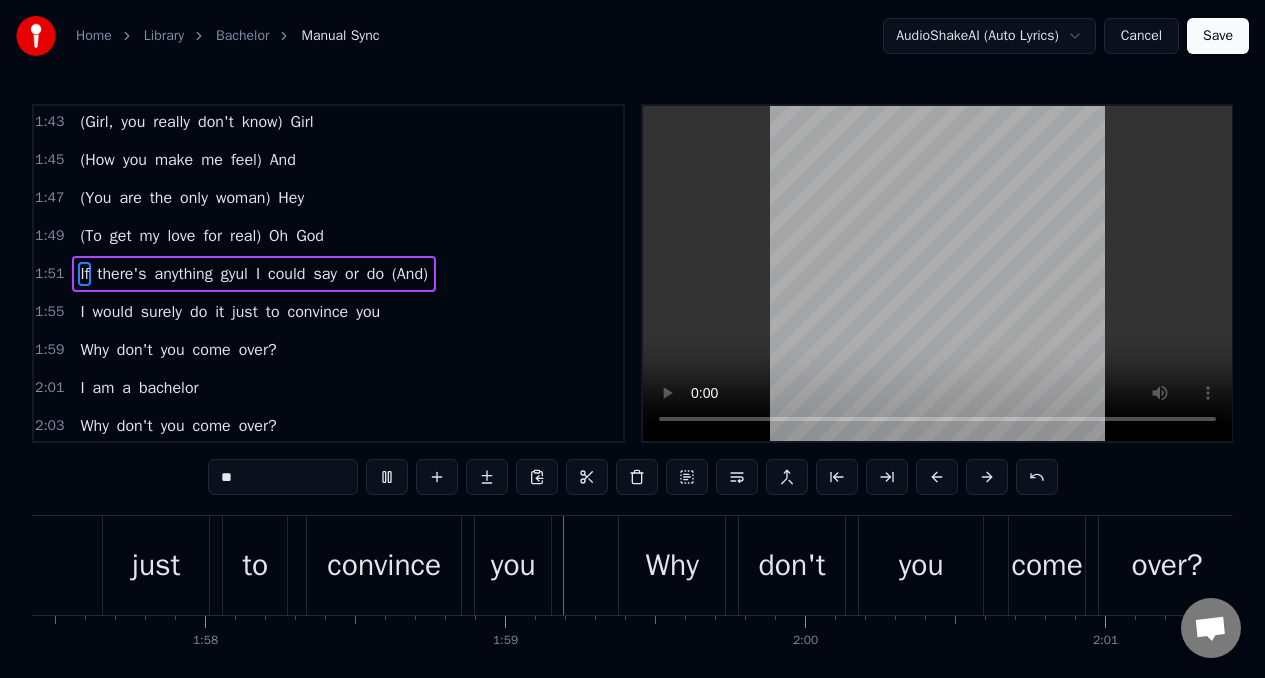 scroll, scrollTop: 0, scrollLeft: 35449, axis: horizontal 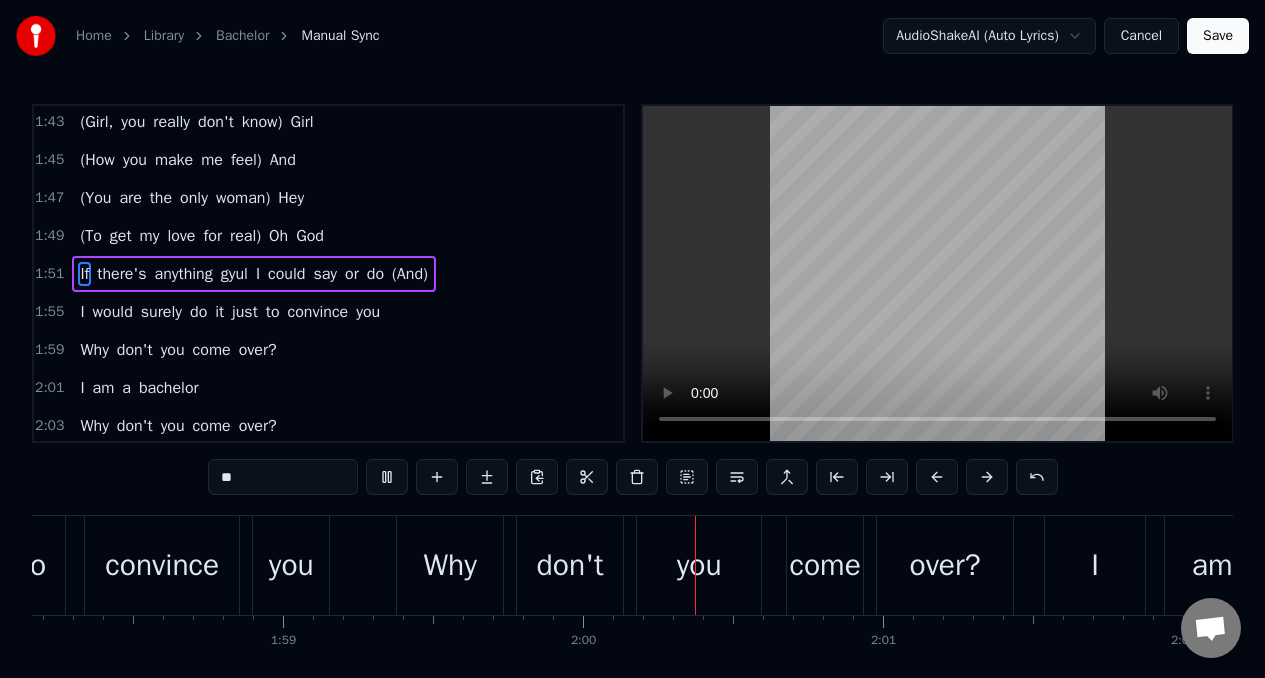 click on "(How" at bounding box center (97, 160) 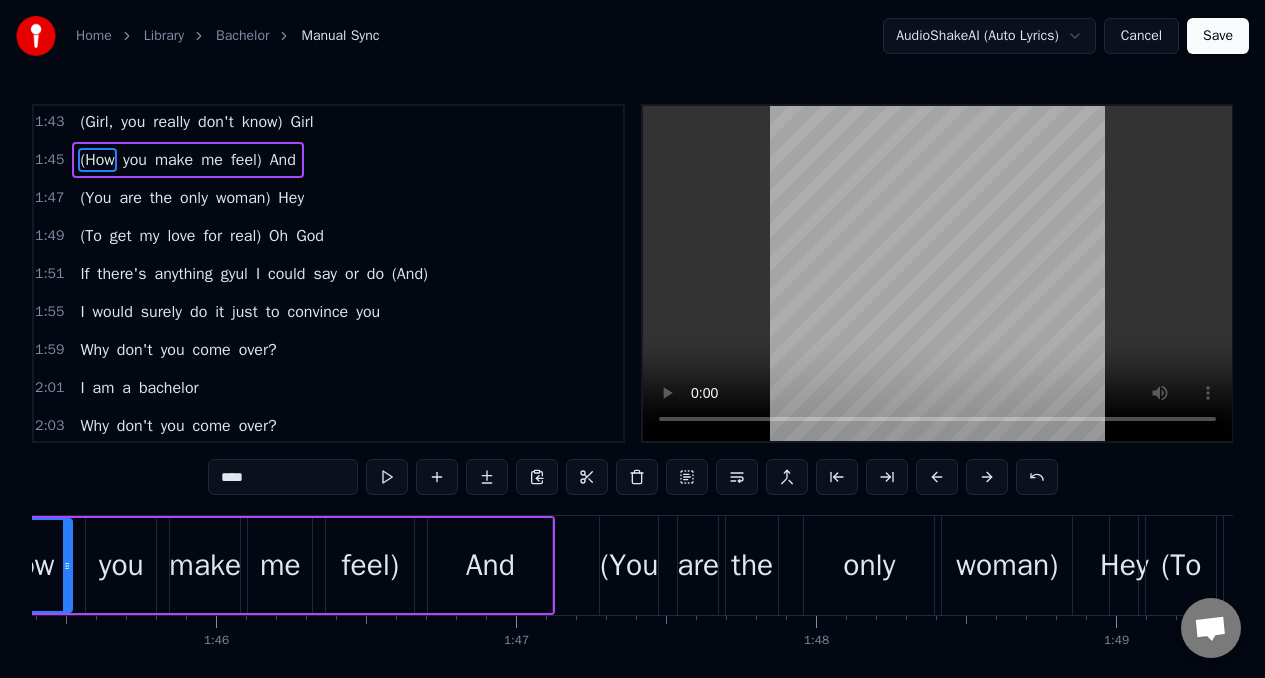 scroll, scrollTop: 0, scrollLeft: 31453, axis: horizontal 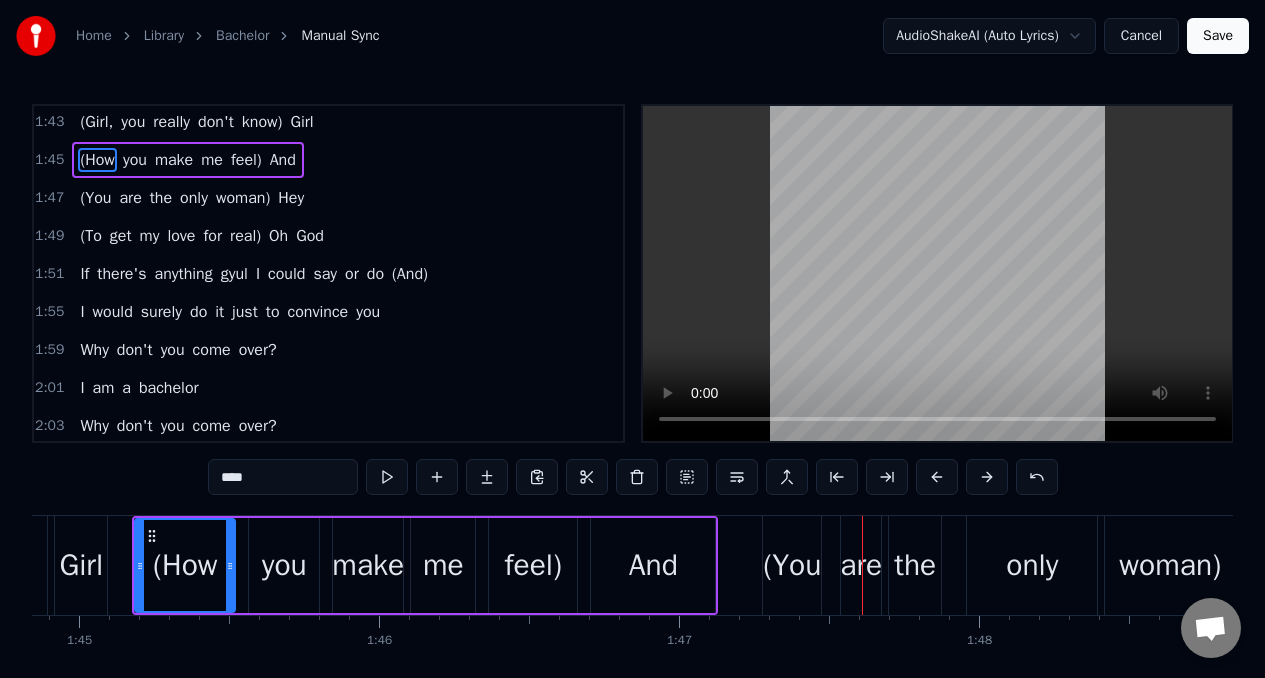 click on "And" at bounding box center (283, 160) 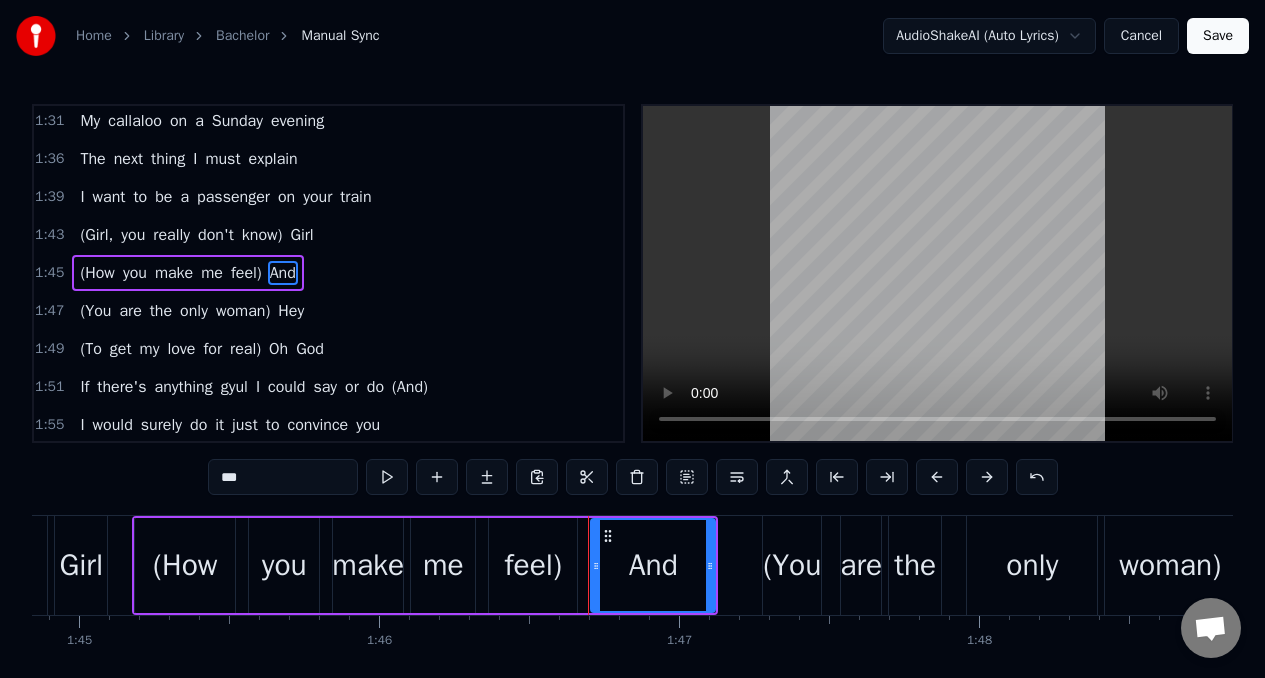 scroll, scrollTop: 1029, scrollLeft: 0, axis: vertical 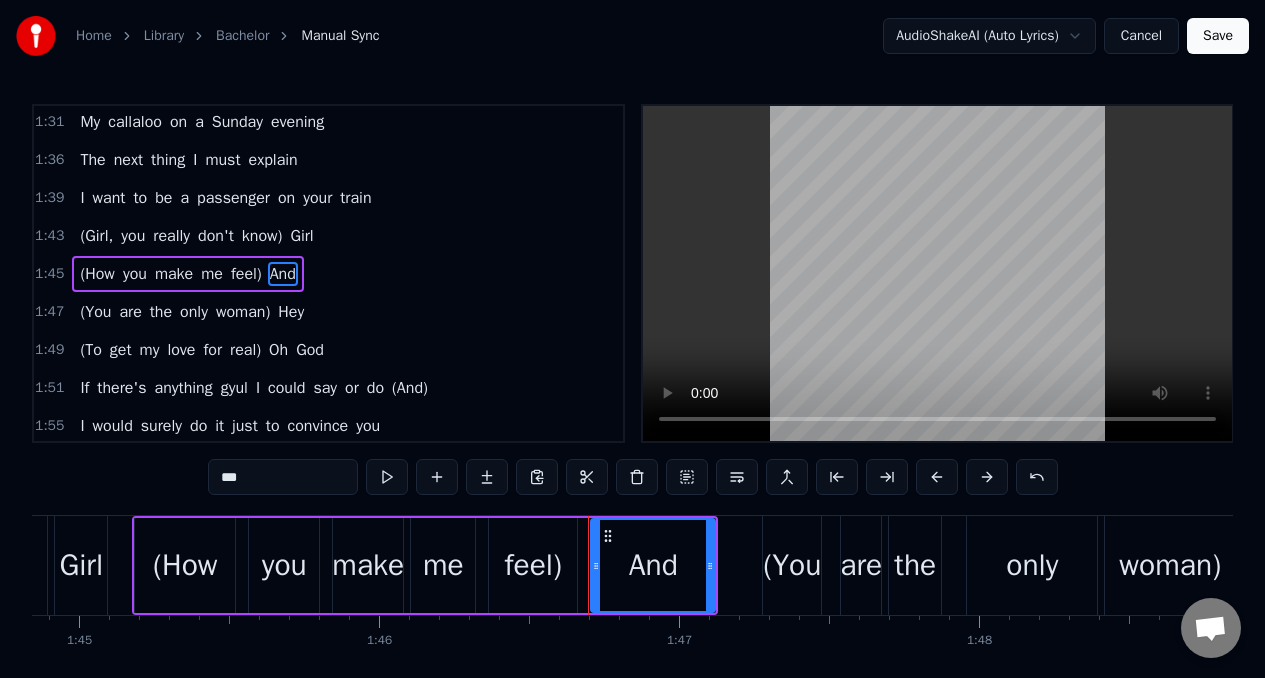 click on "***" at bounding box center (283, 477) 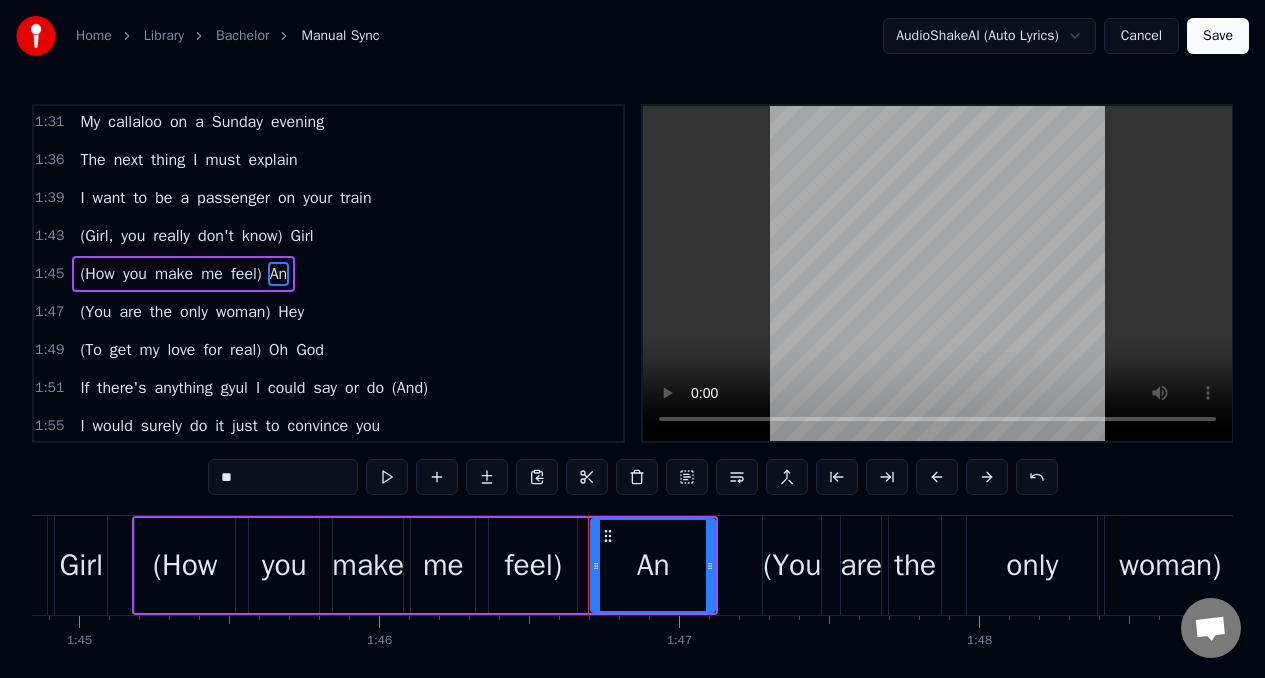 type on "*" 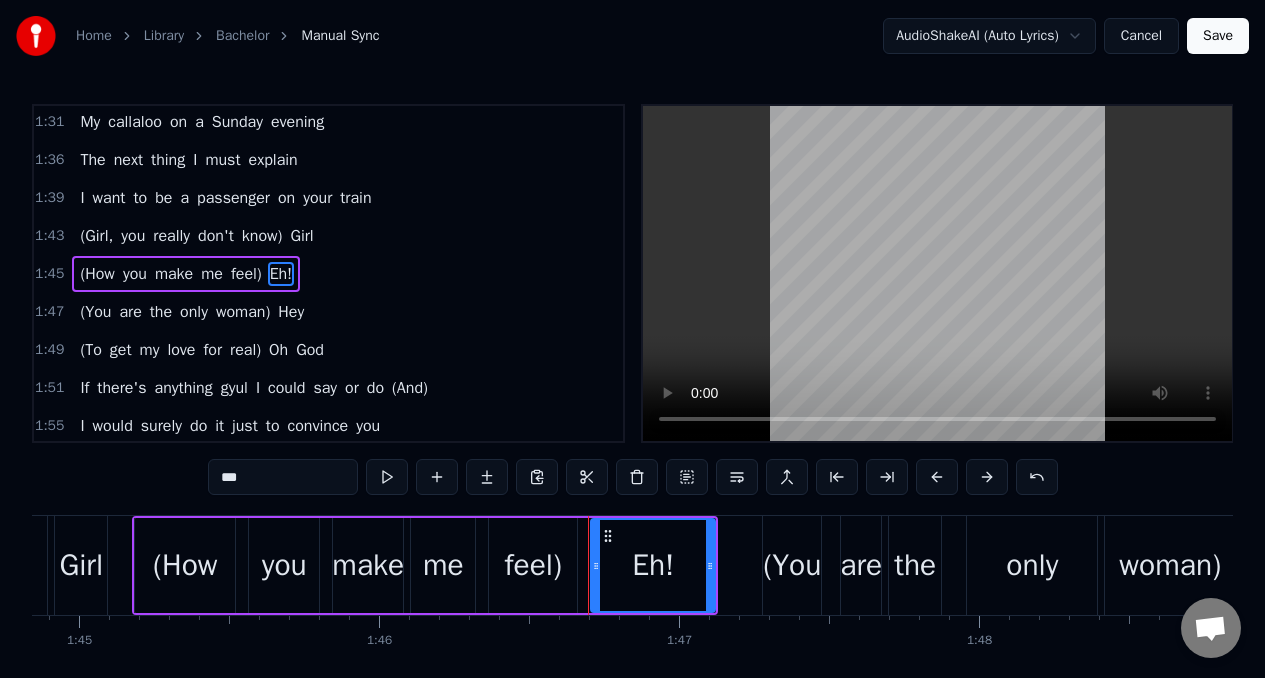 click on "(How" at bounding box center (97, 274) 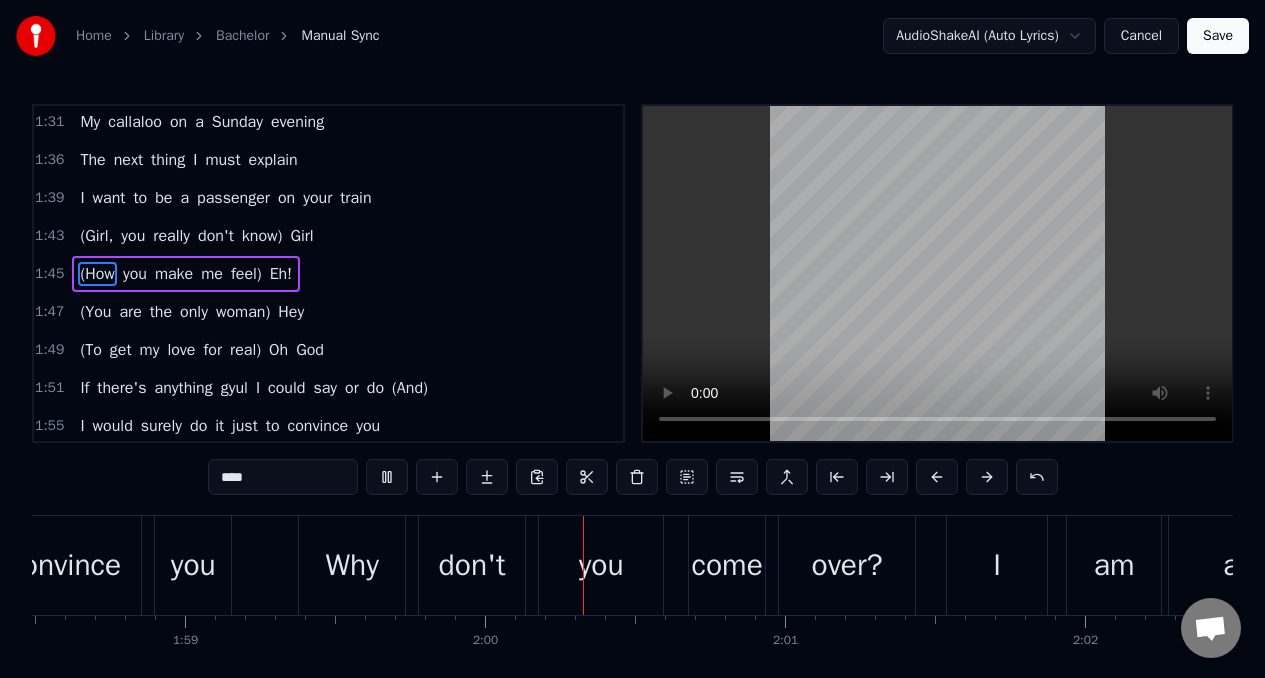 scroll, scrollTop: 0, scrollLeft: 35692, axis: horizontal 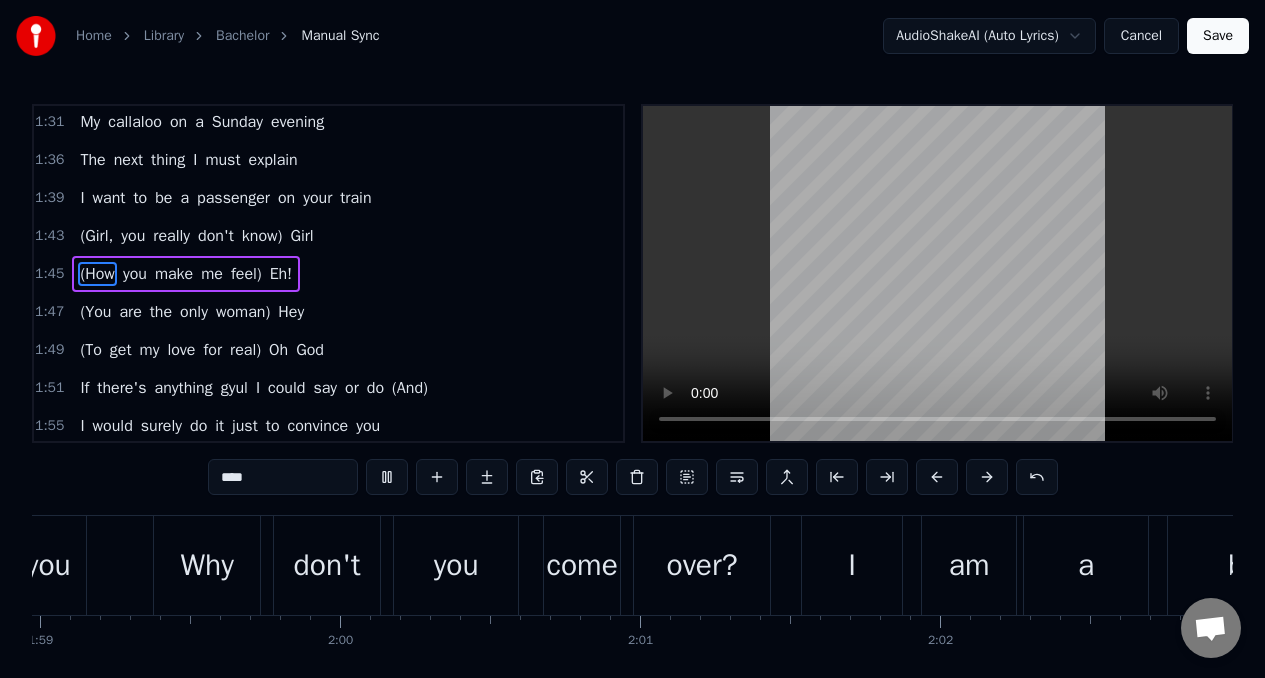 click on "If" at bounding box center (84, 388) 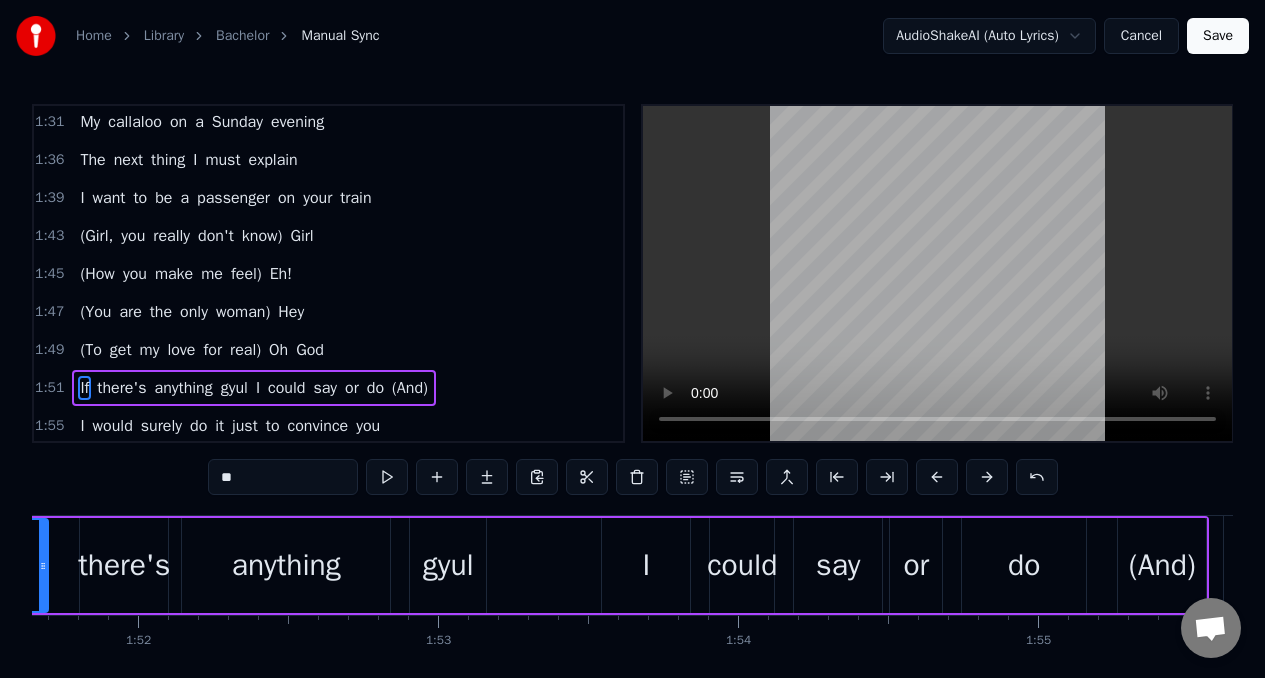 scroll, scrollTop: 0, scrollLeft: 33337, axis: horizontal 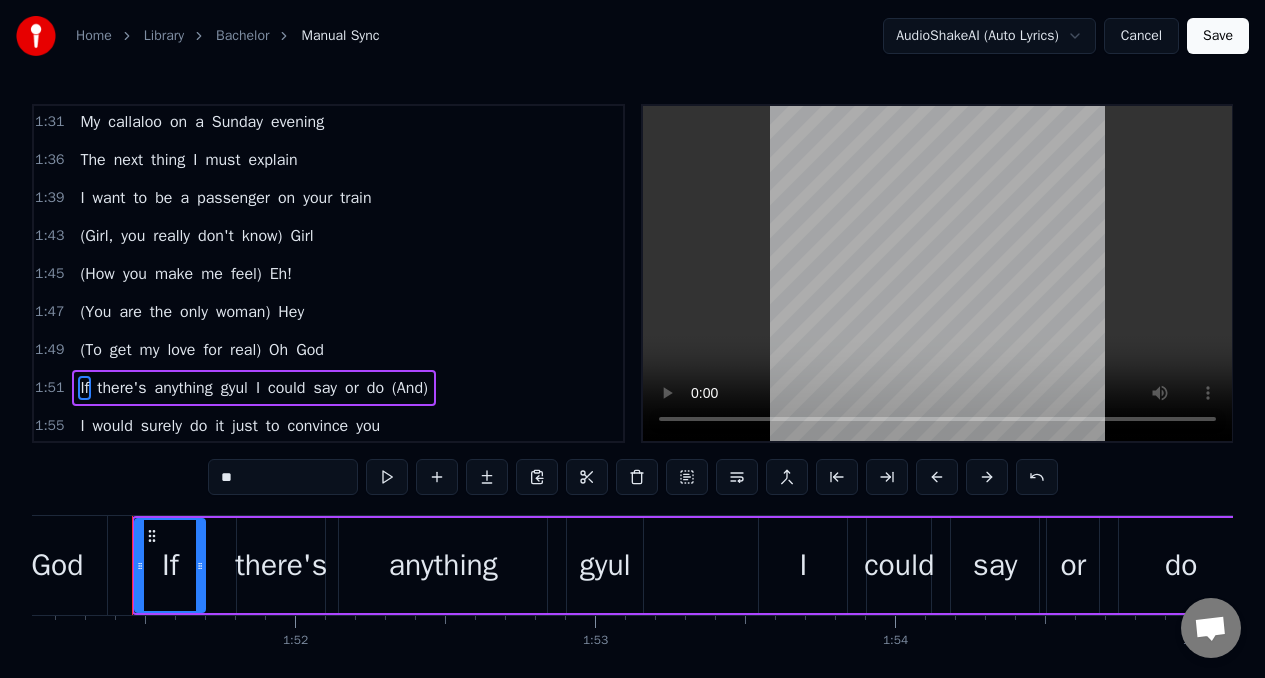 click on "**" at bounding box center [283, 477] 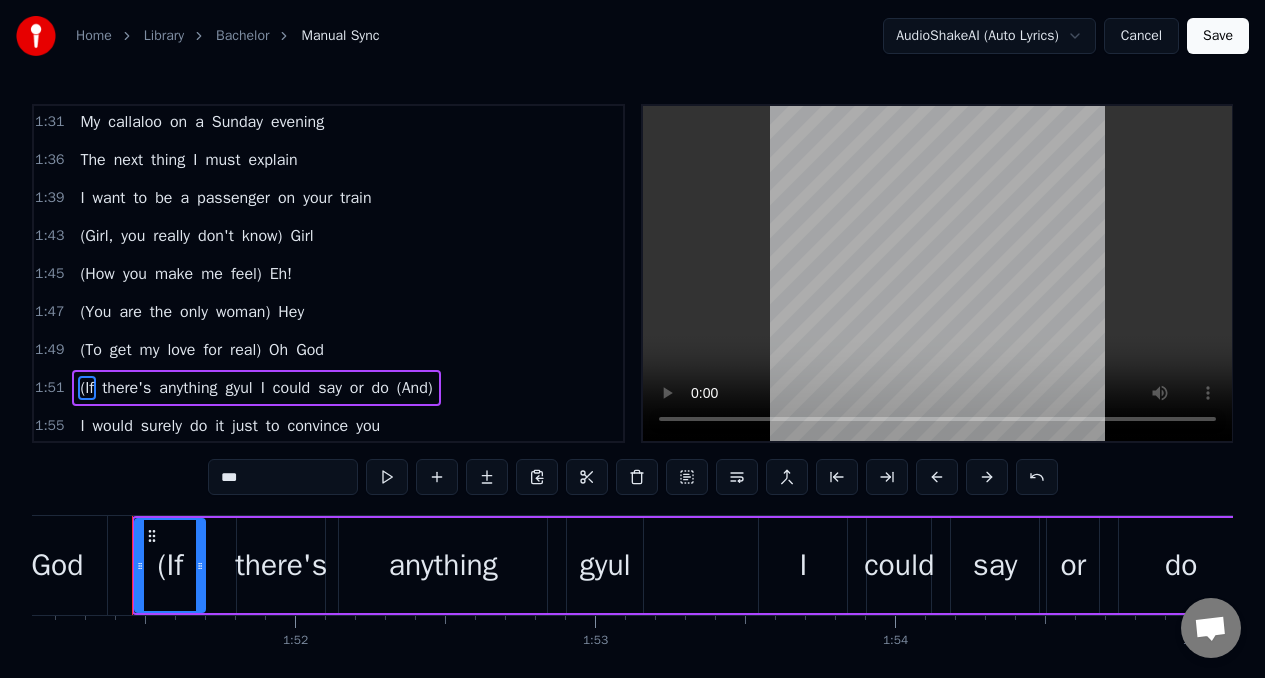 click on "do" at bounding box center [380, 388] 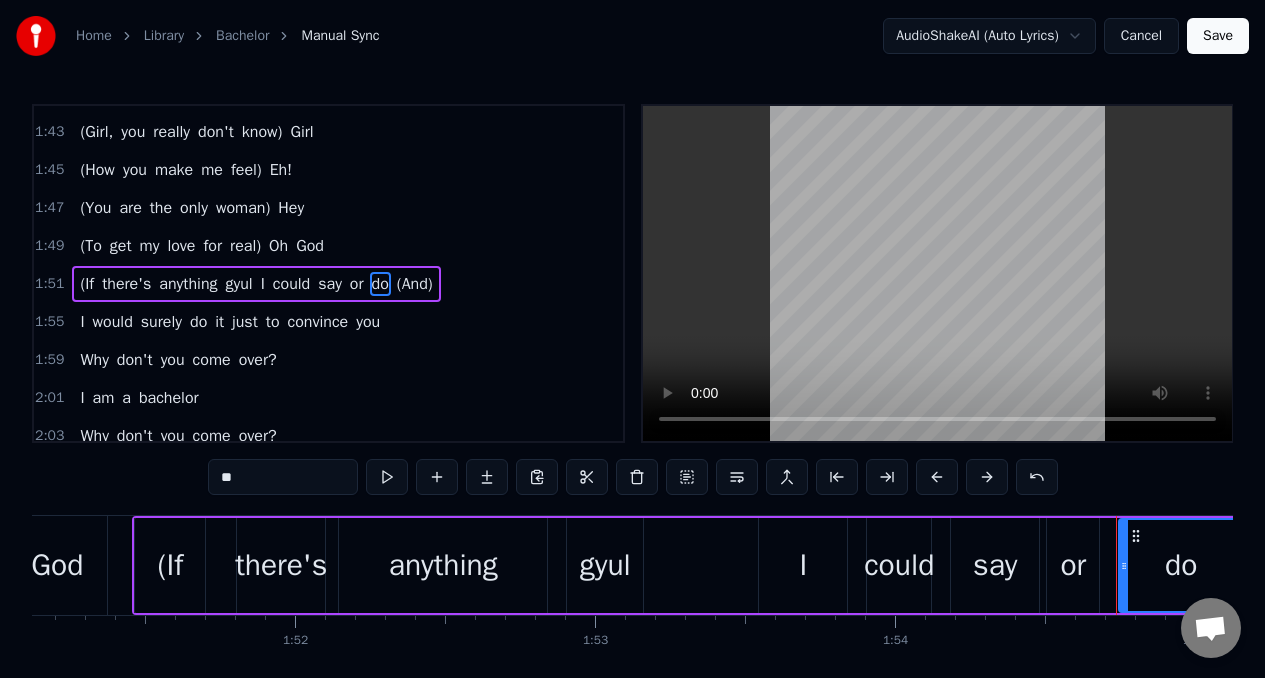 scroll, scrollTop: 1143, scrollLeft: 0, axis: vertical 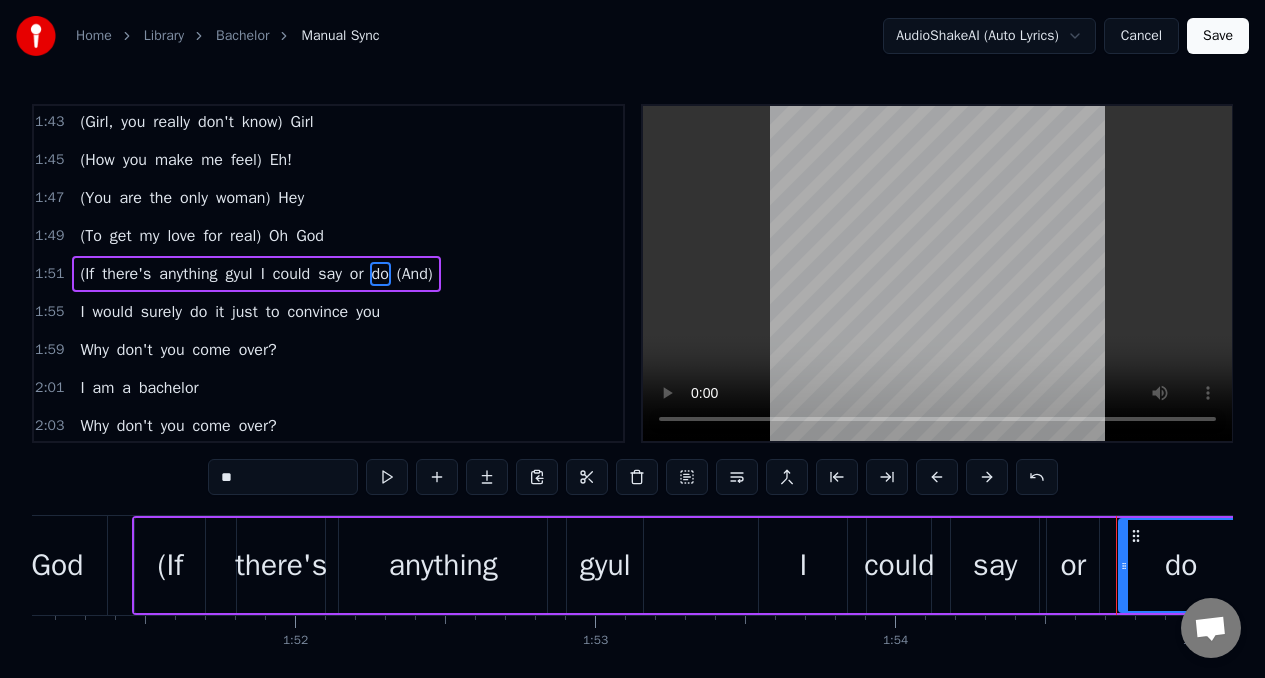 click on "**" at bounding box center (283, 477) 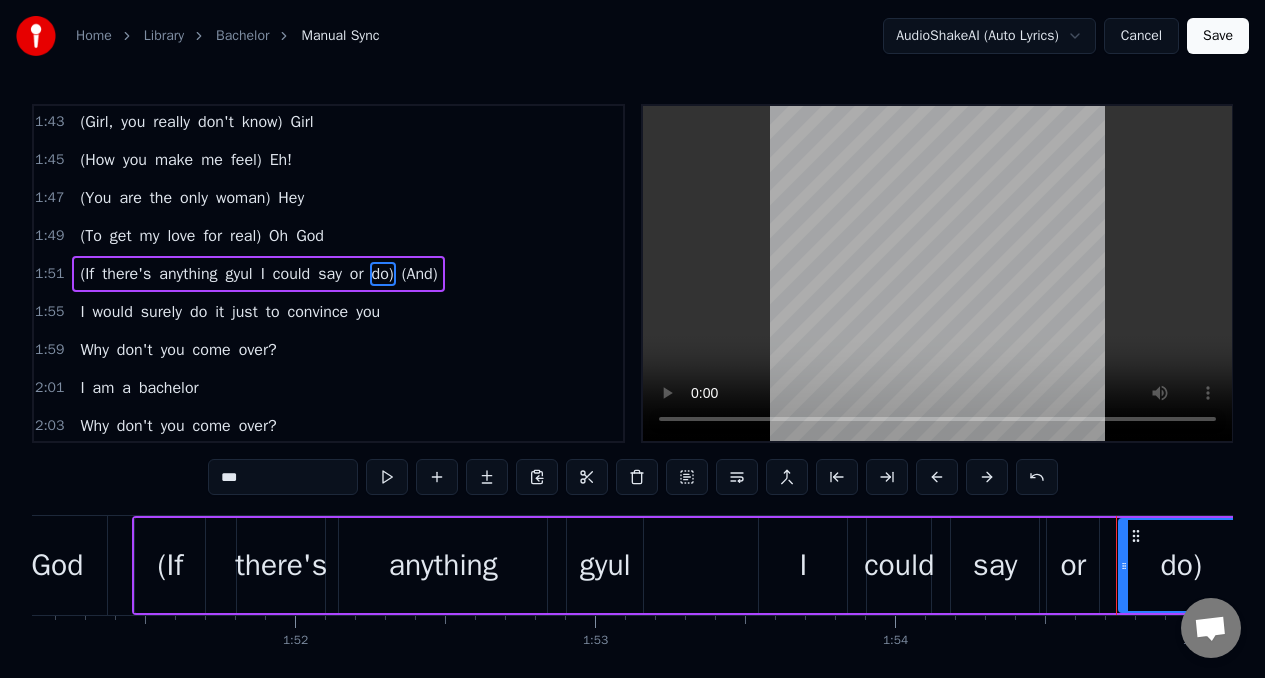 click on "(And)" at bounding box center [420, 274] 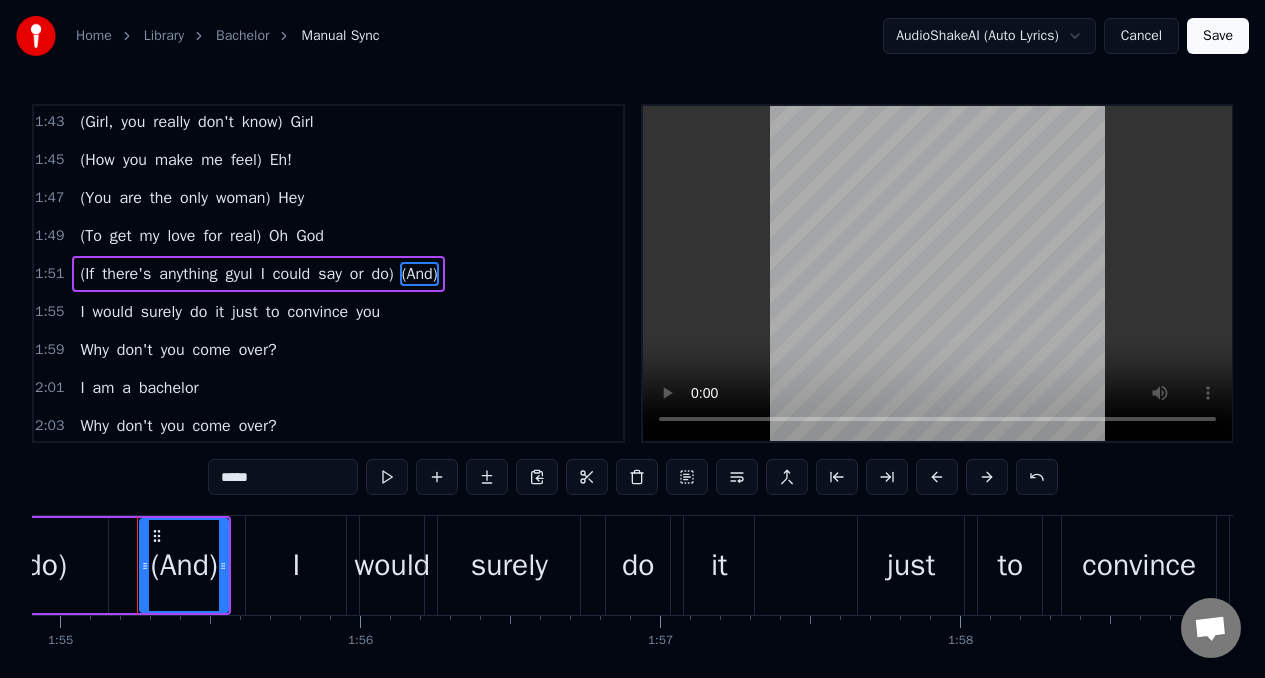 scroll, scrollTop: 0, scrollLeft: 34477, axis: horizontal 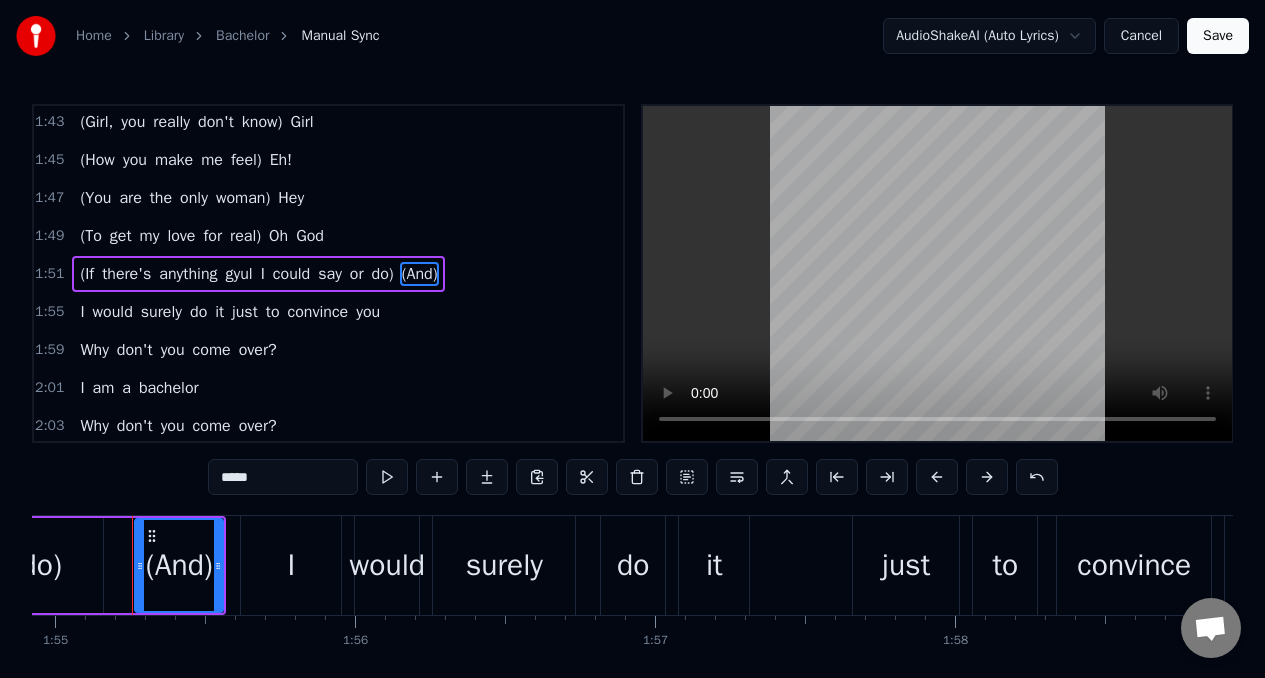 click on "*****" at bounding box center (283, 477) 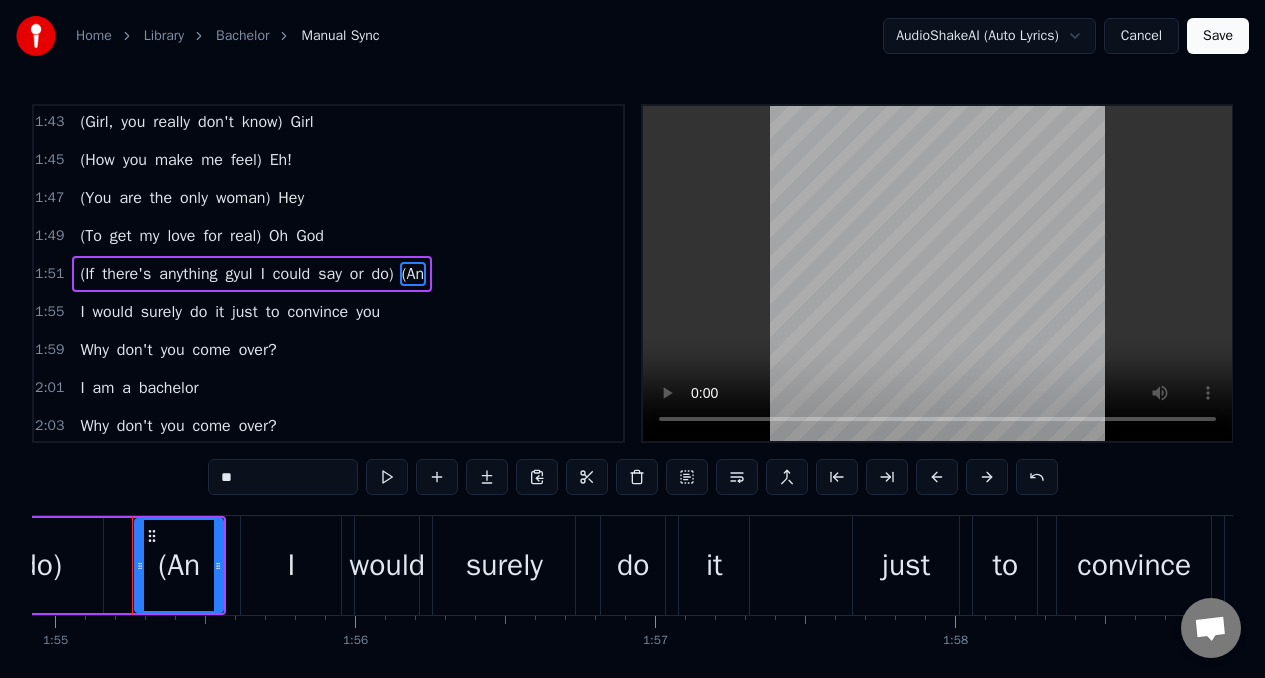 type on "*" 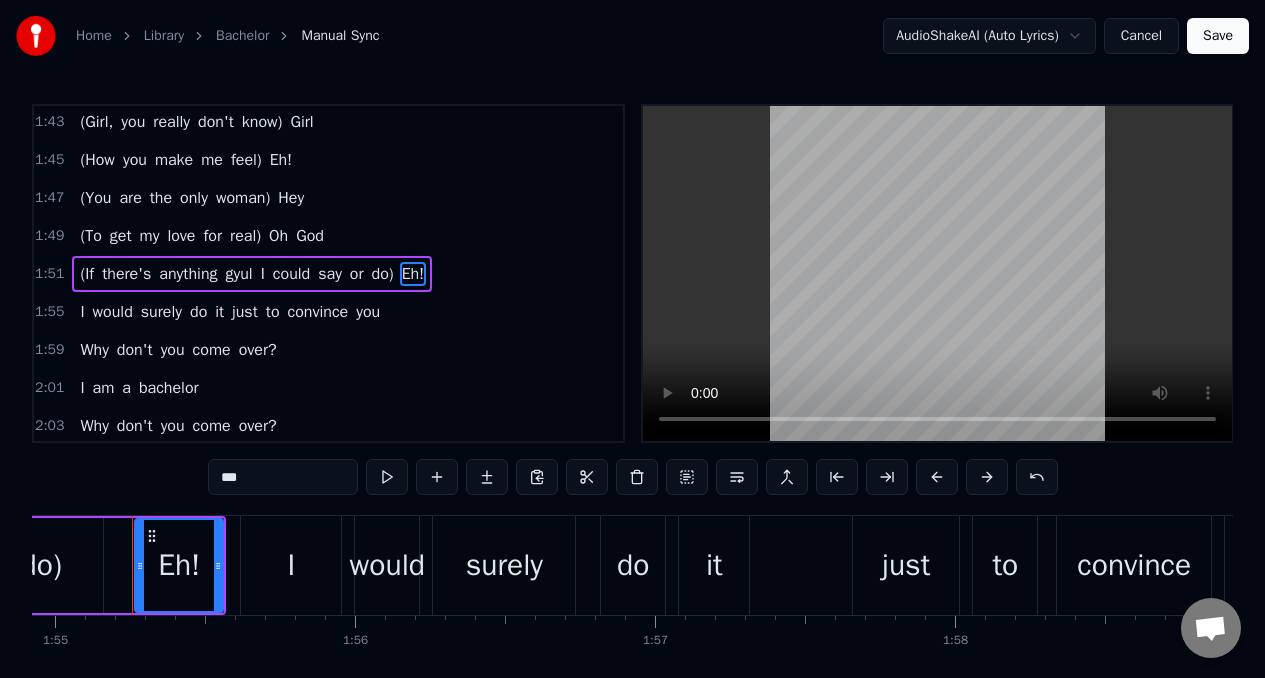 click on "I" at bounding box center (82, 312) 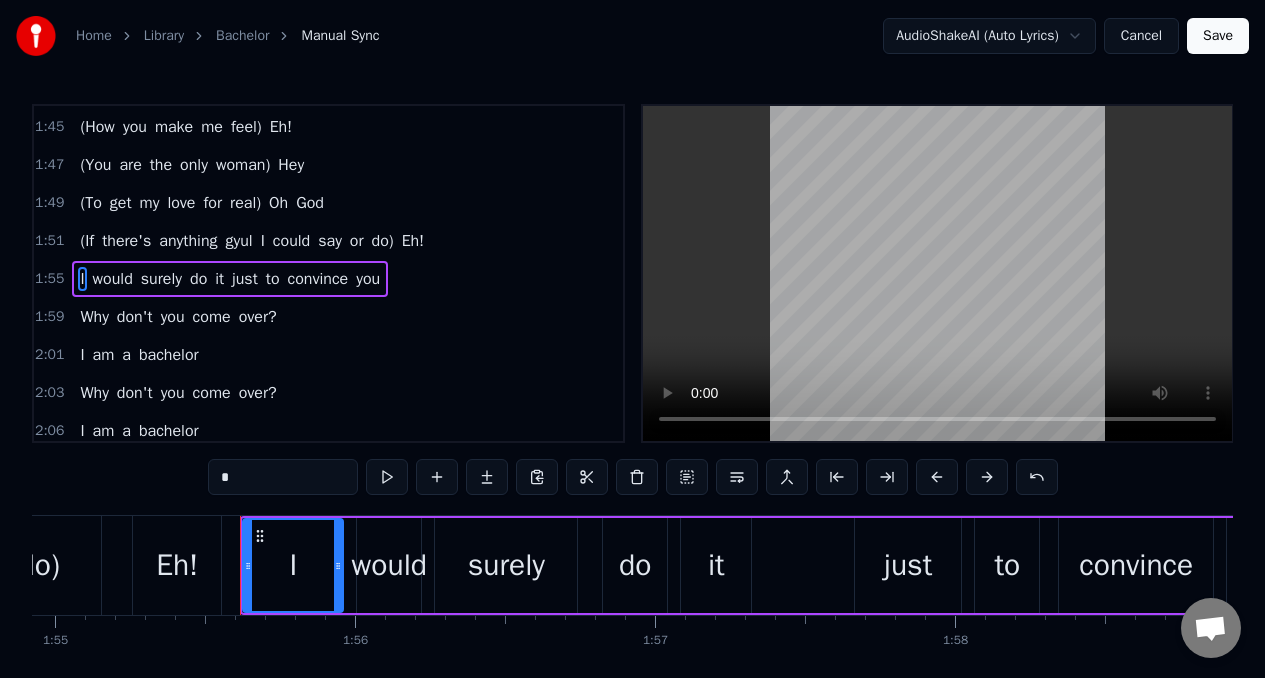 scroll, scrollTop: 1181, scrollLeft: 0, axis: vertical 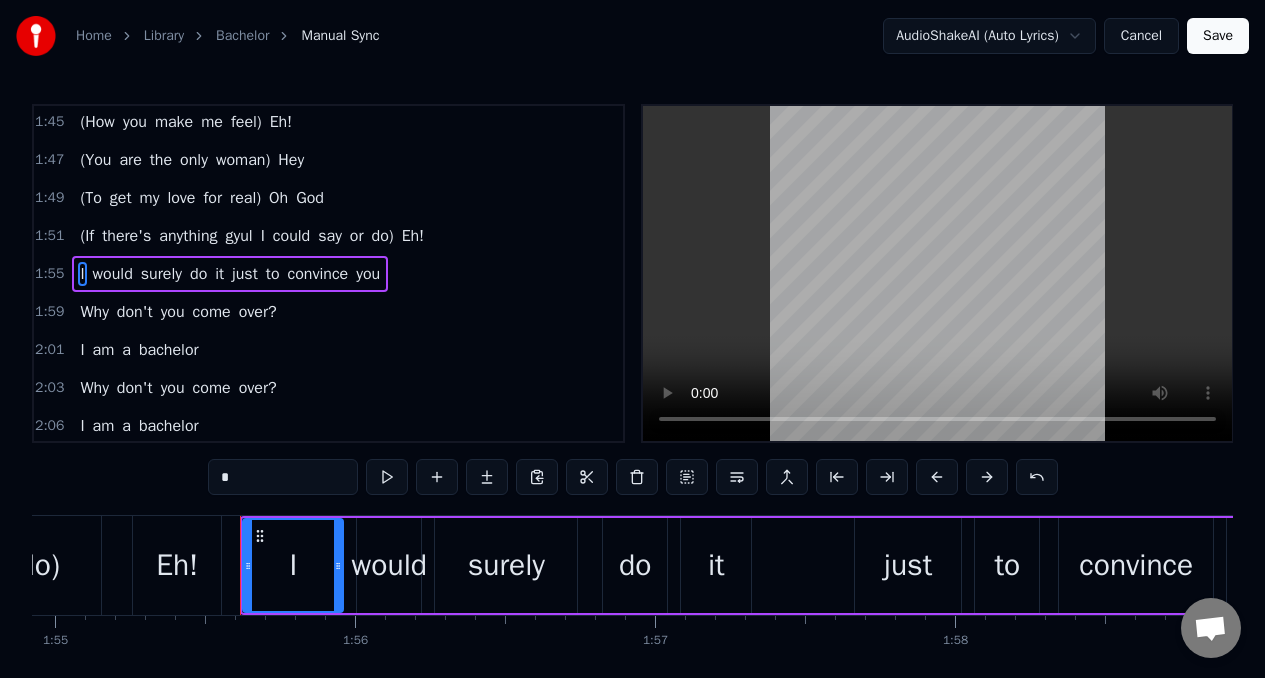 drag, startPoint x: 216, startPoint y: 475, endPoint x: 192, endPoint y: 501, distance: 35.383614 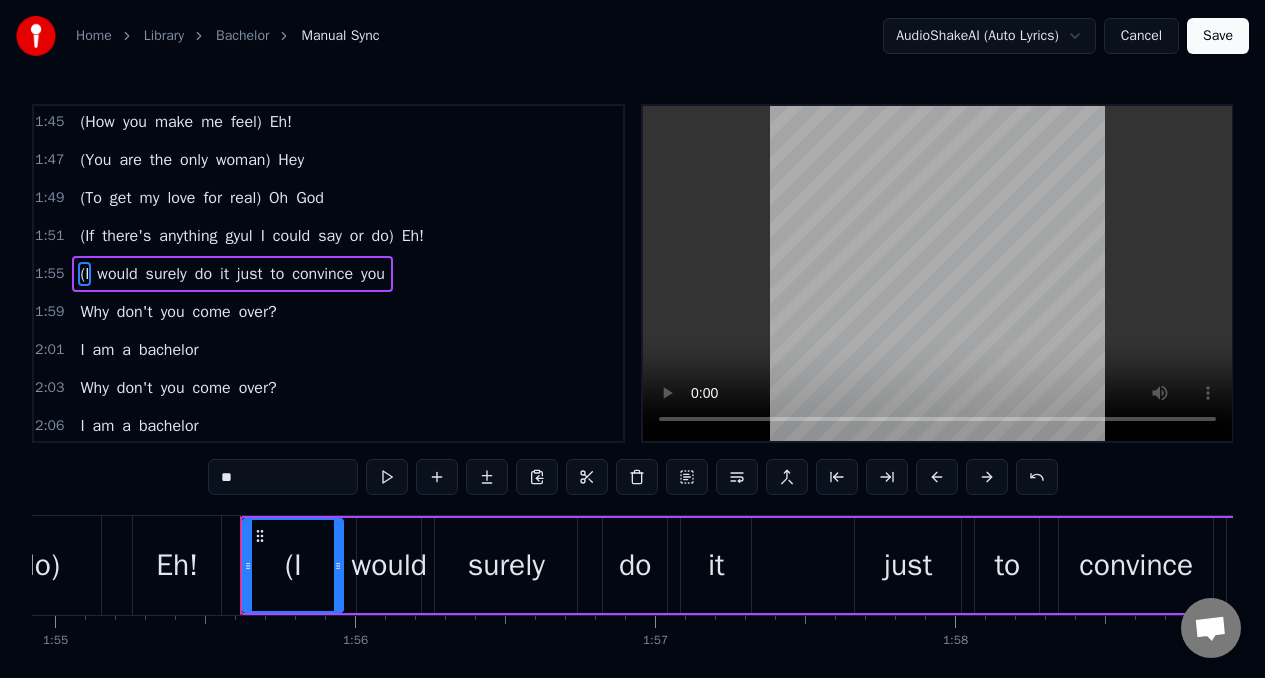 click on "convince" at bounding box center (322, 274) 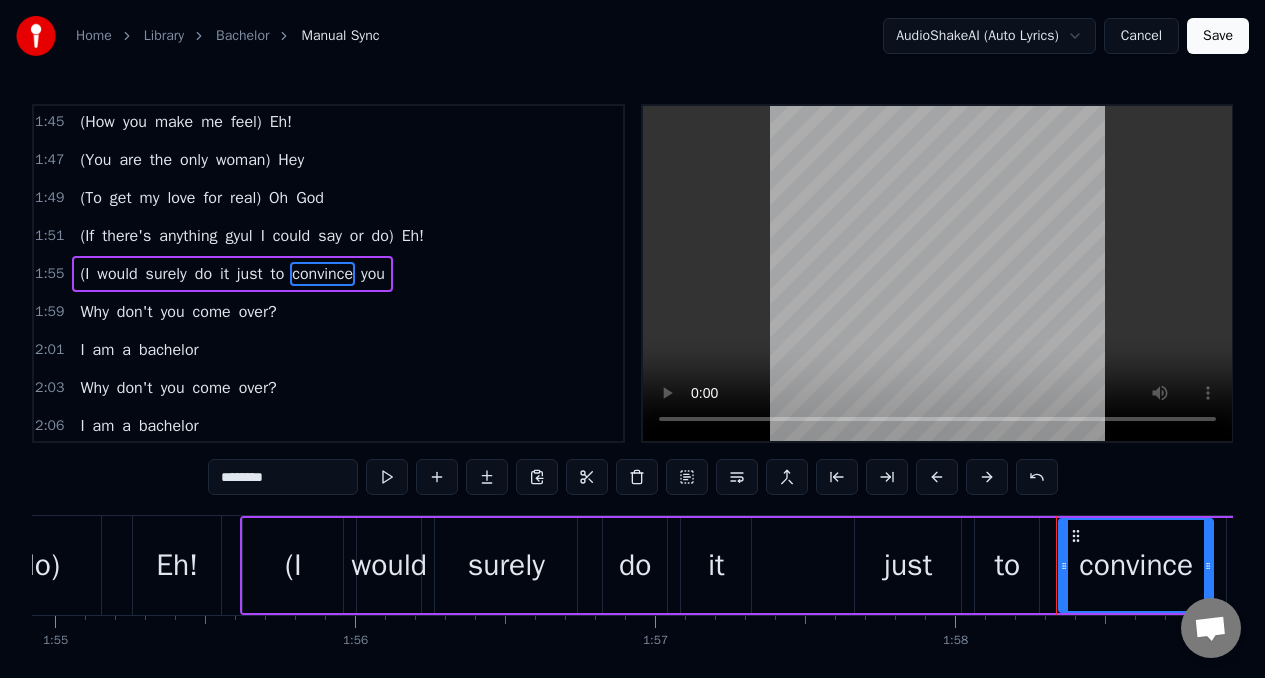 click on "you" at bounding box center [373, 274] 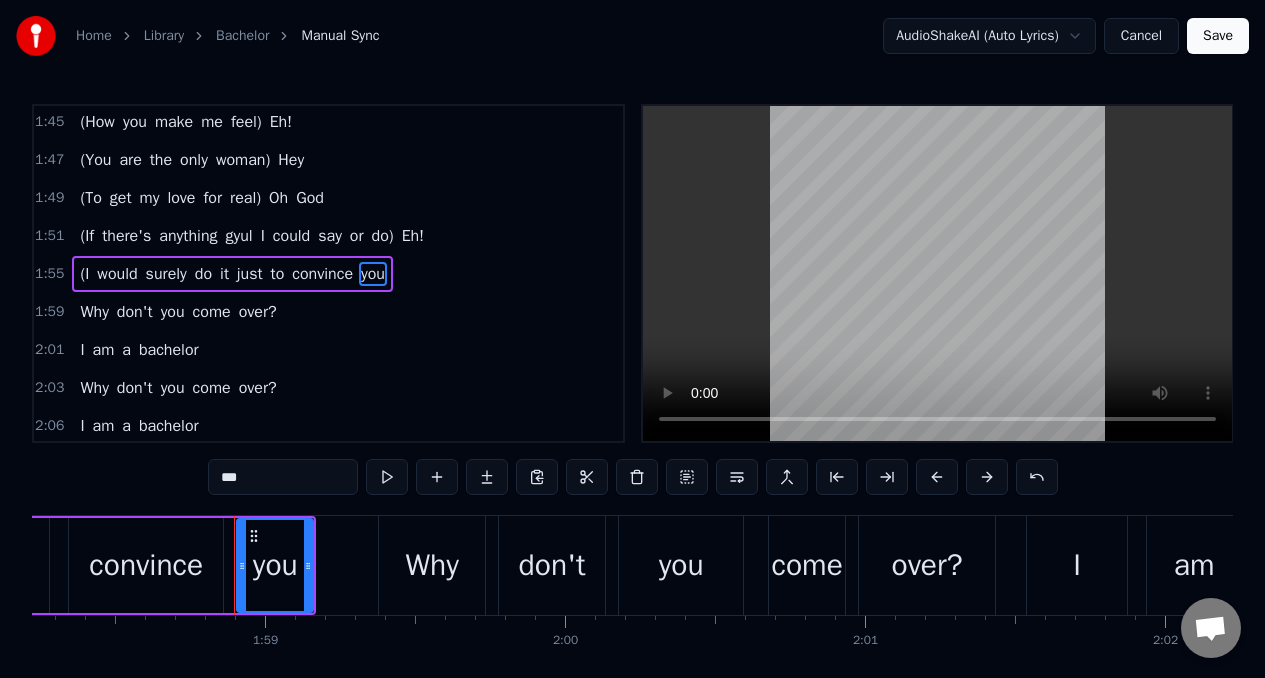 scroll, scrollTop: 0, scrollLeft: 35569, axis: horizontal 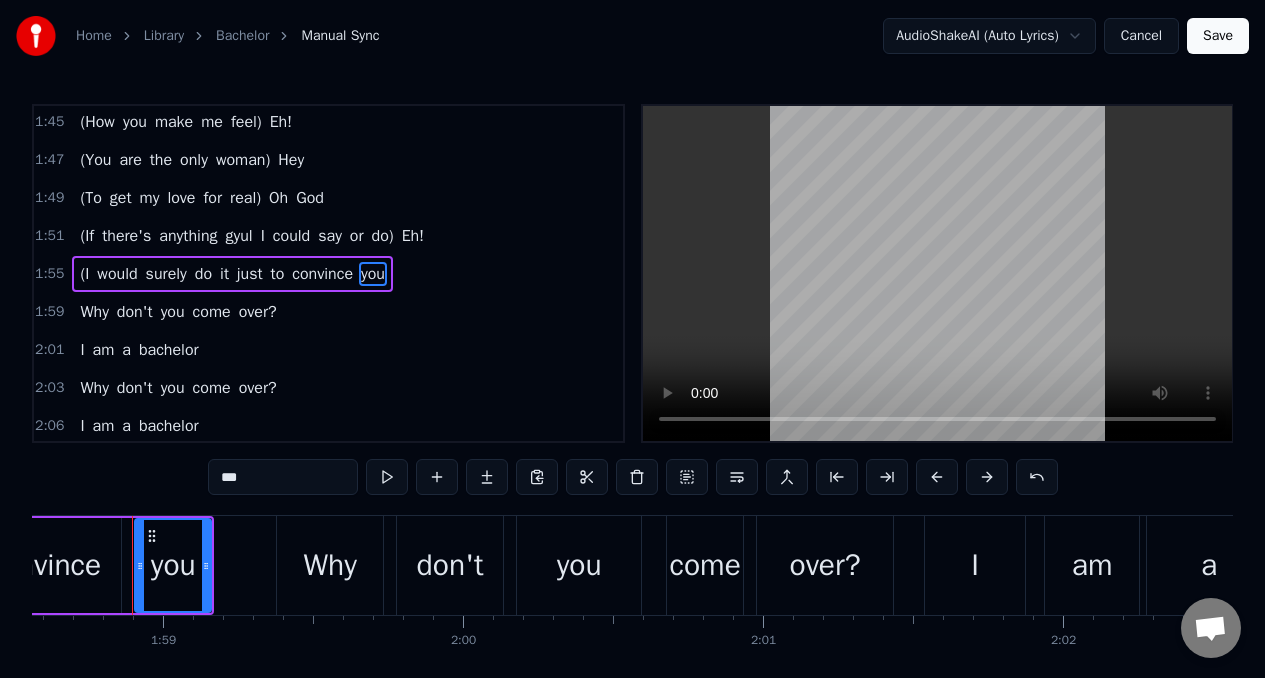 click on "***" at bounding box center [283, 477] 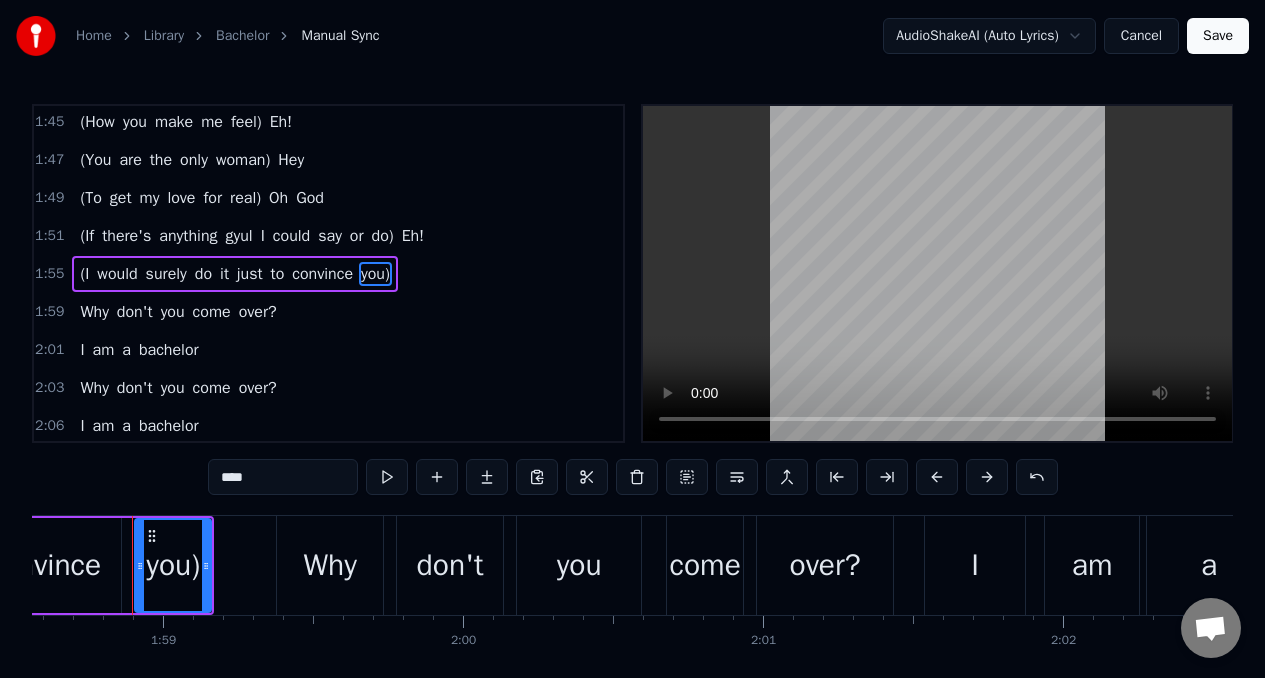 click on "(To" at bounding box center [90, 198] 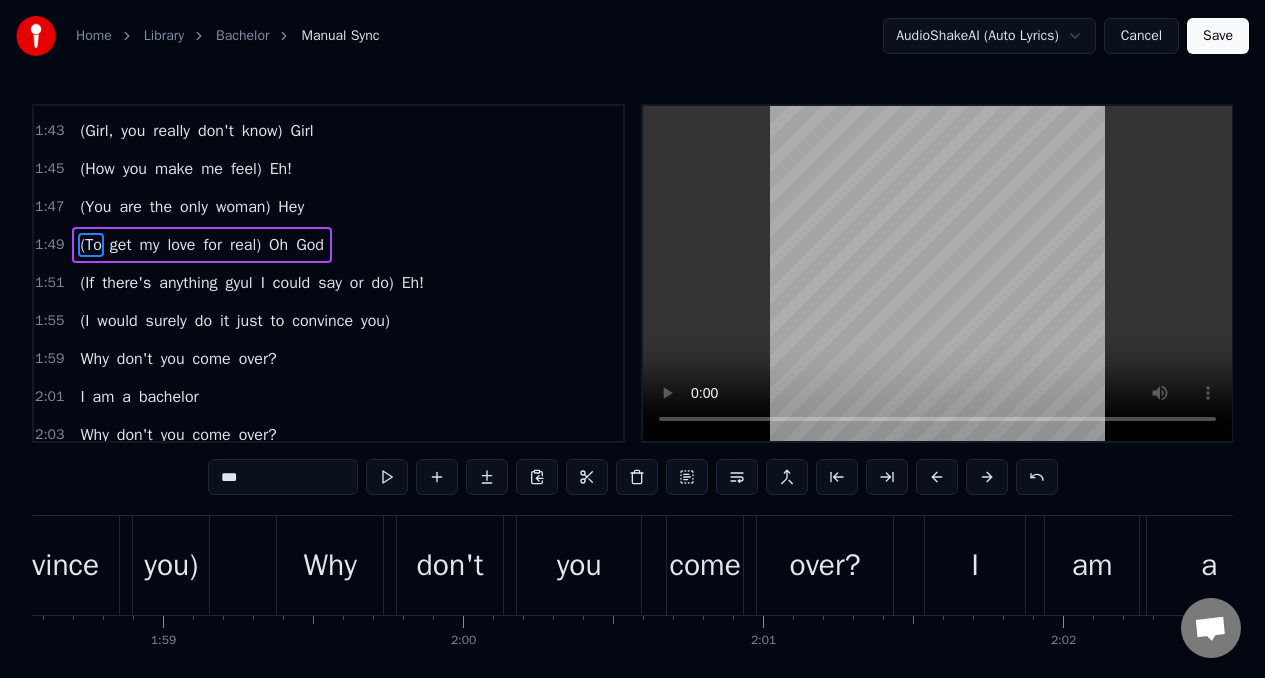 scroll, scrollTop: 1116, scrollLeft: 0, axis: vertical 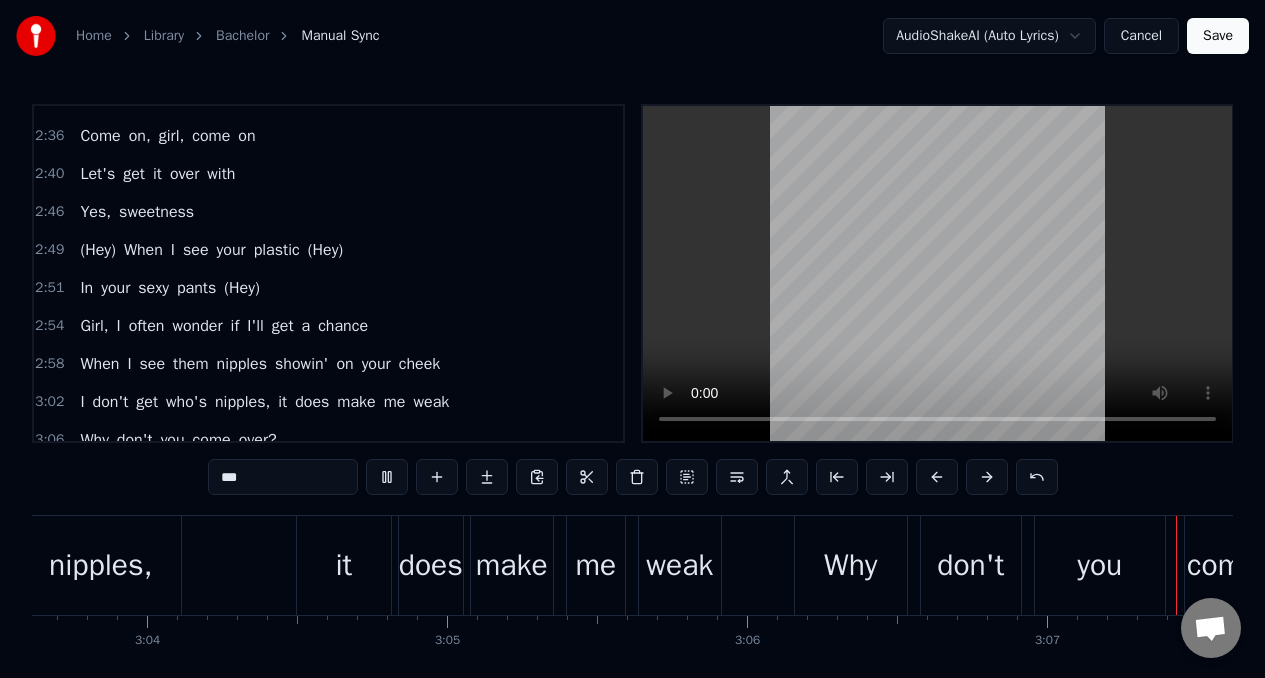 click on "(Hey)" at bounding box center [97, 250] 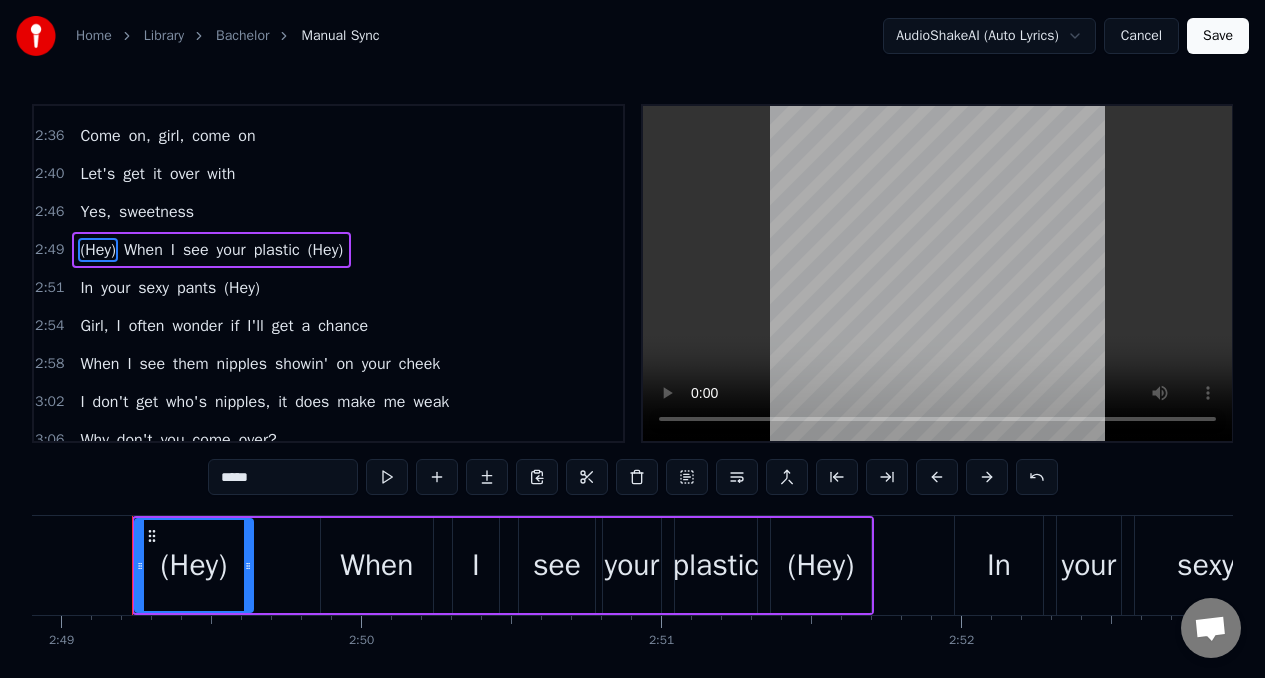 click on "*****" at bounding box center (283, 477) 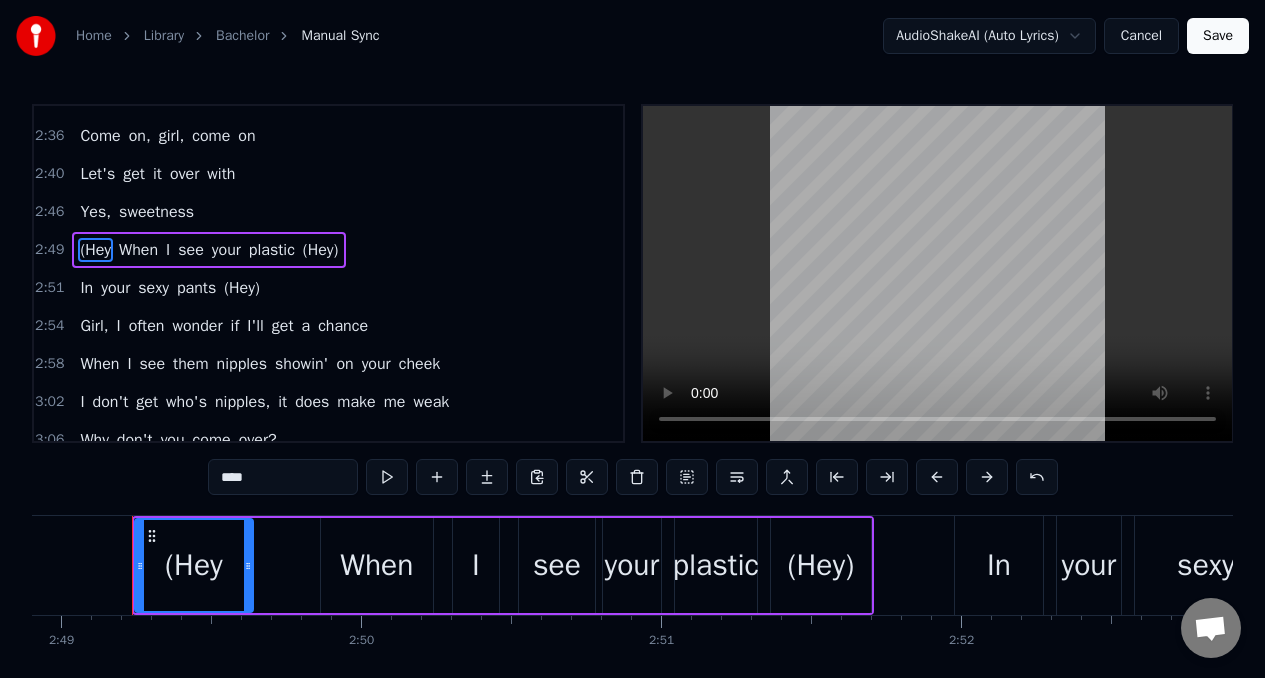 click on "****" at bounding box center (283, 477) 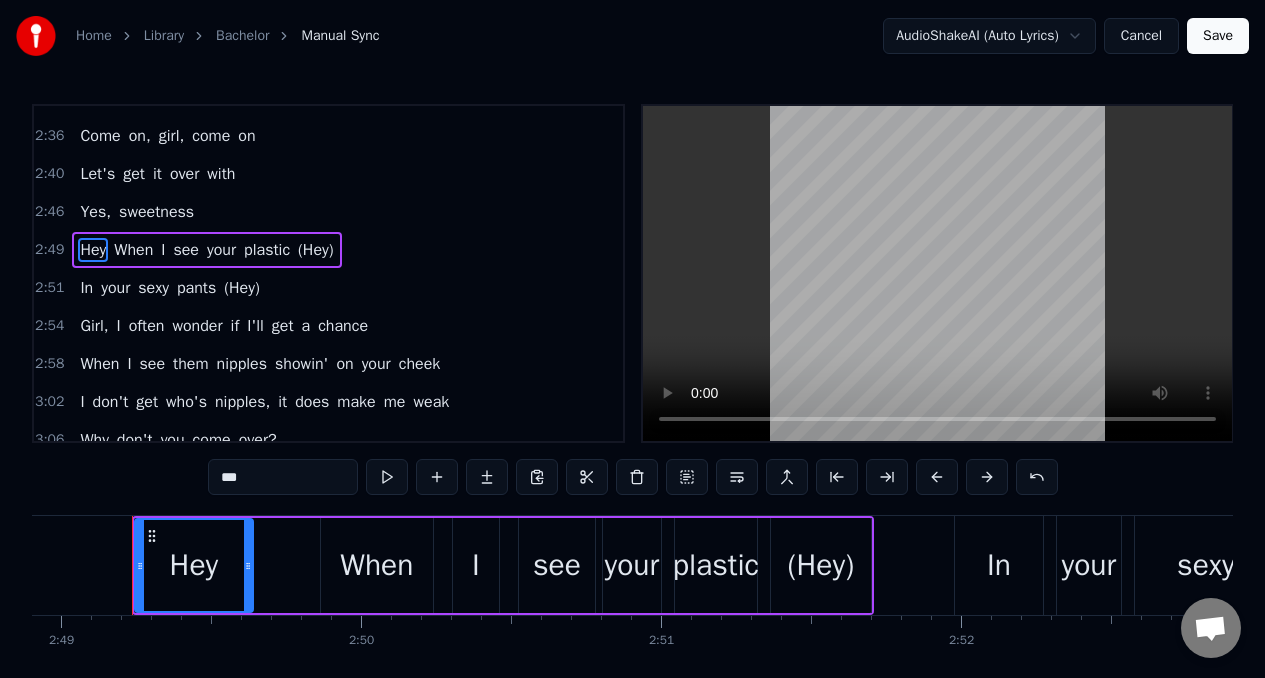 click on "When" at bounding box center (133, 250) 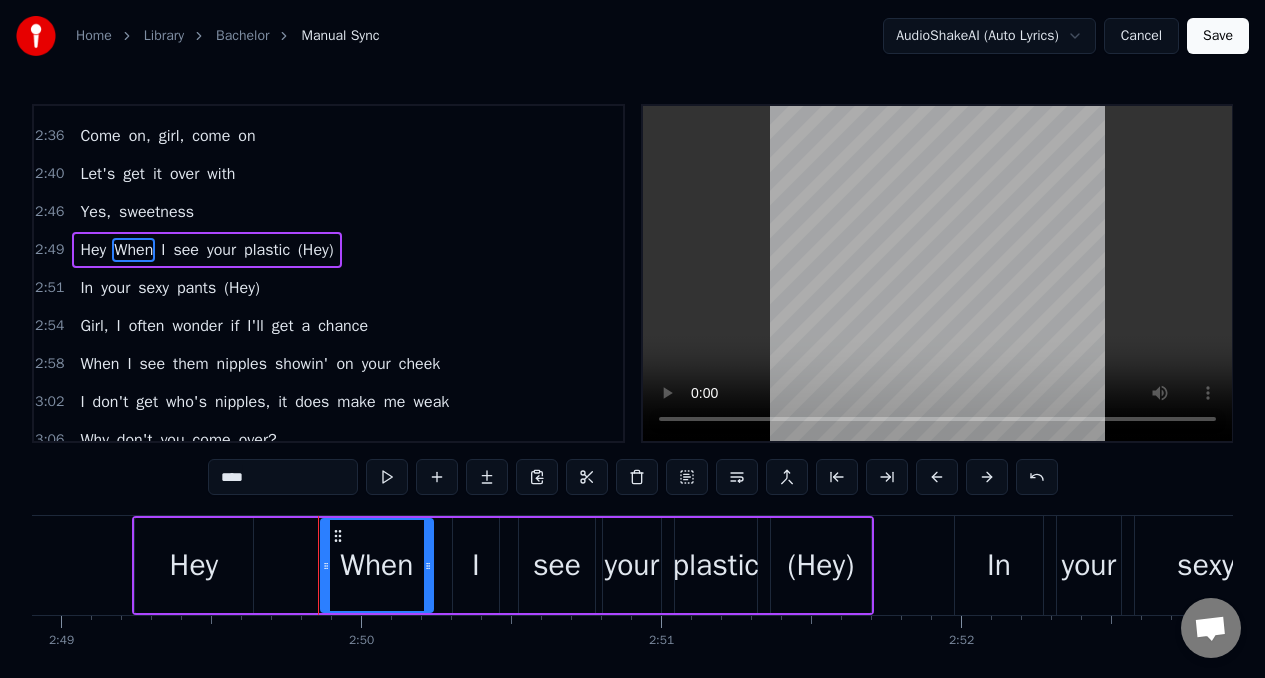 scroll, scrollTop: 1789, scrollLeft: 0, axis: vertical 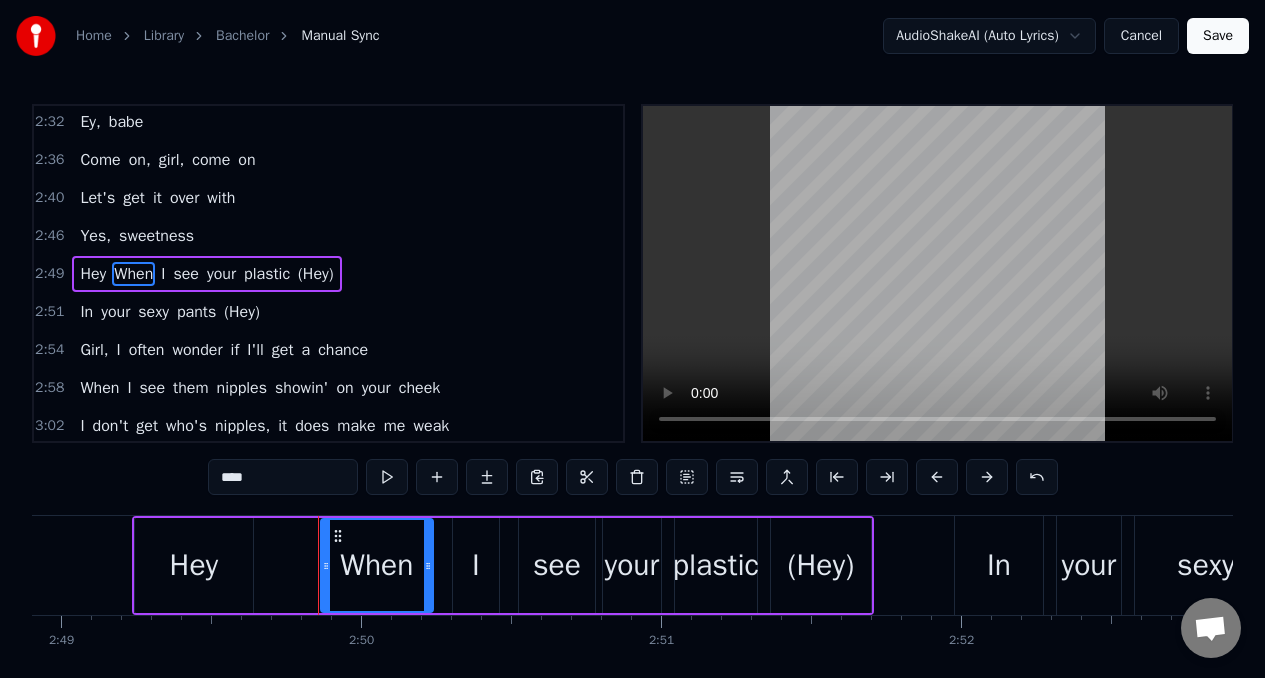 click on "****" at bounding box center [283, 477] 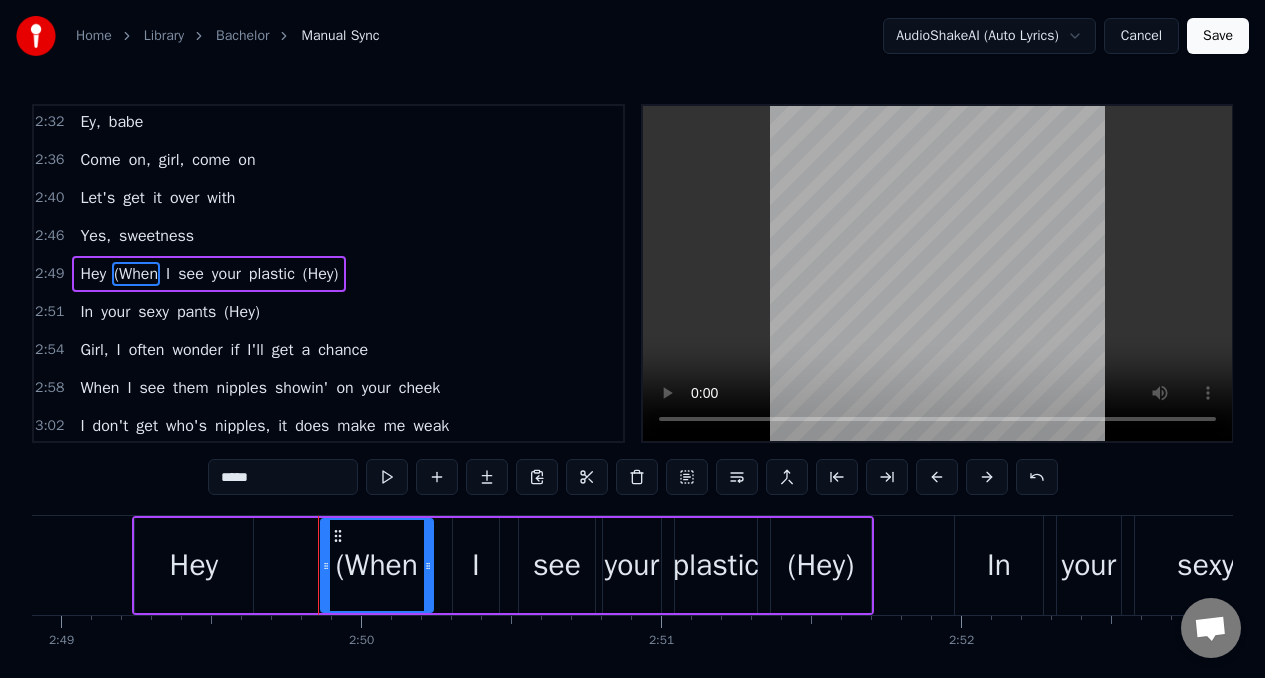 click on "Hey" at bounding box center [93, 274] 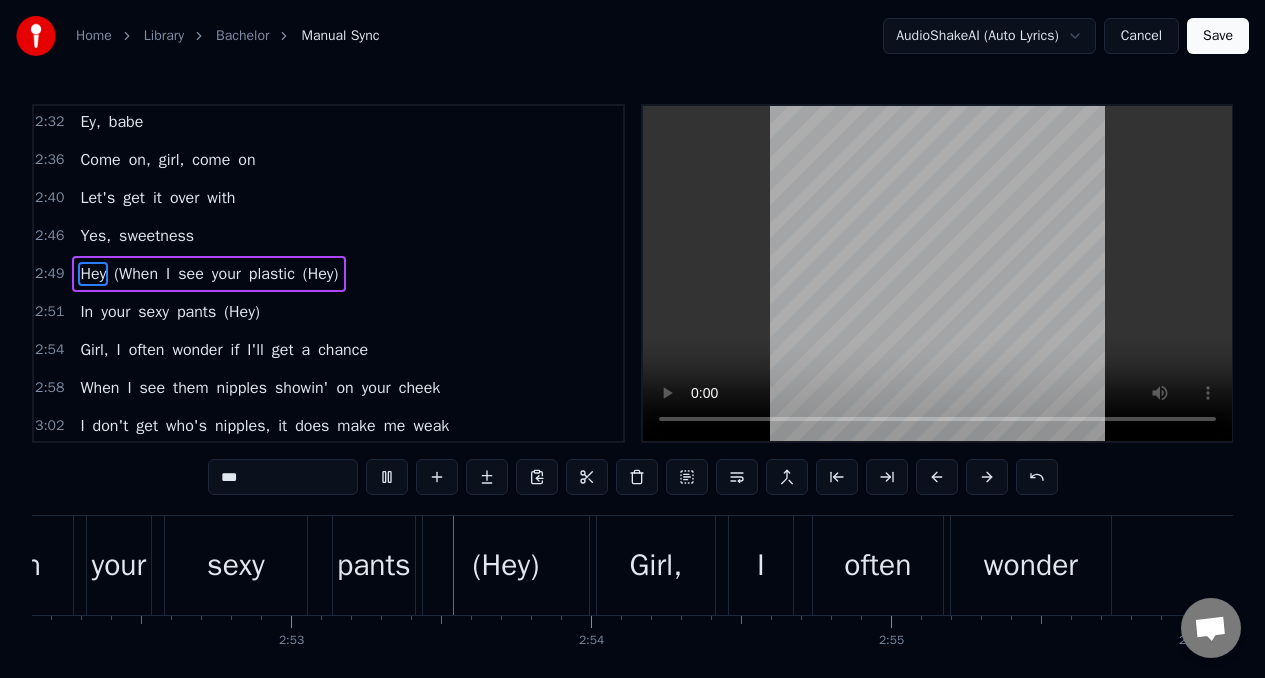 scroll, scrollTop: 0, scrollLeft: 51744, axis: horizontal 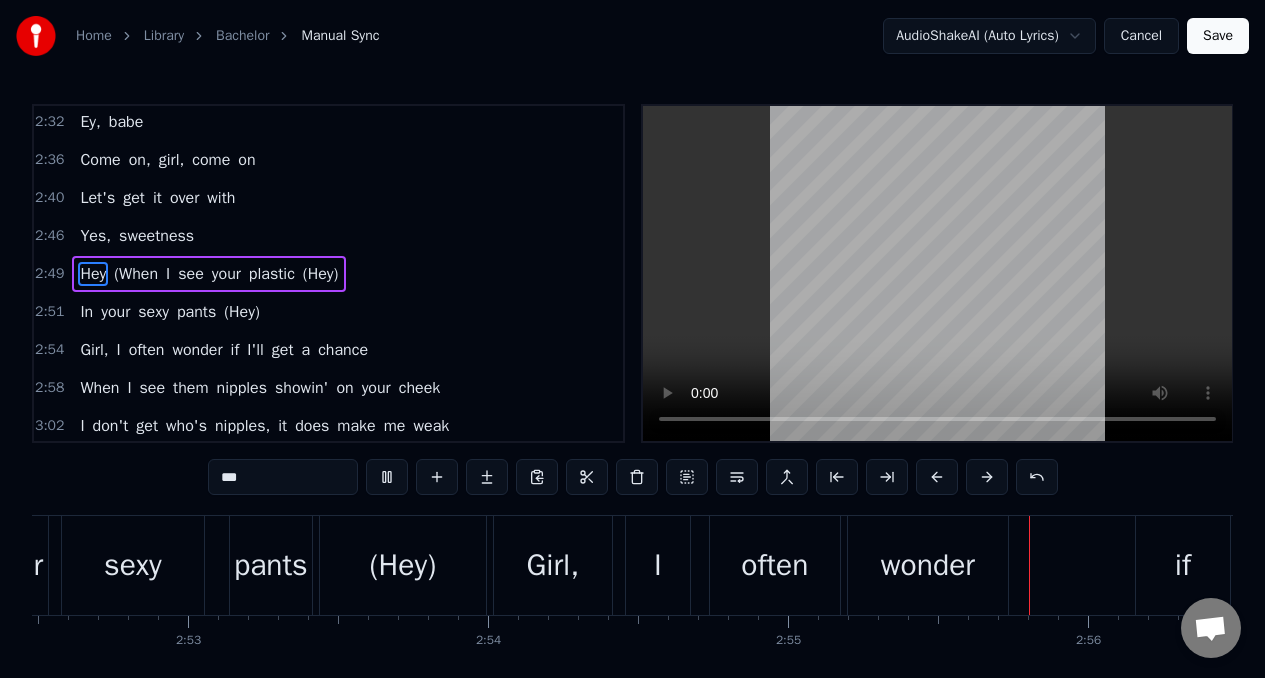 click on "see" at bounding box center [191, 274] 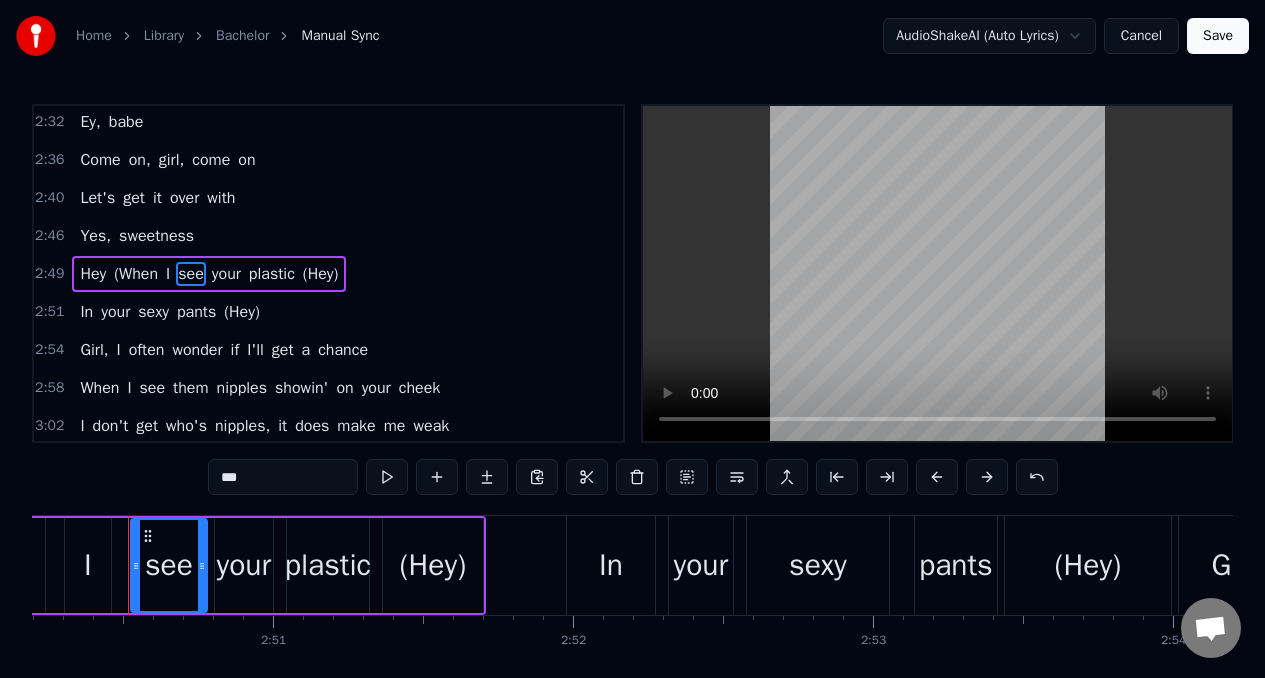 scroll, scrollTop: 0, scrollLeft: 51055, axis: horizontal 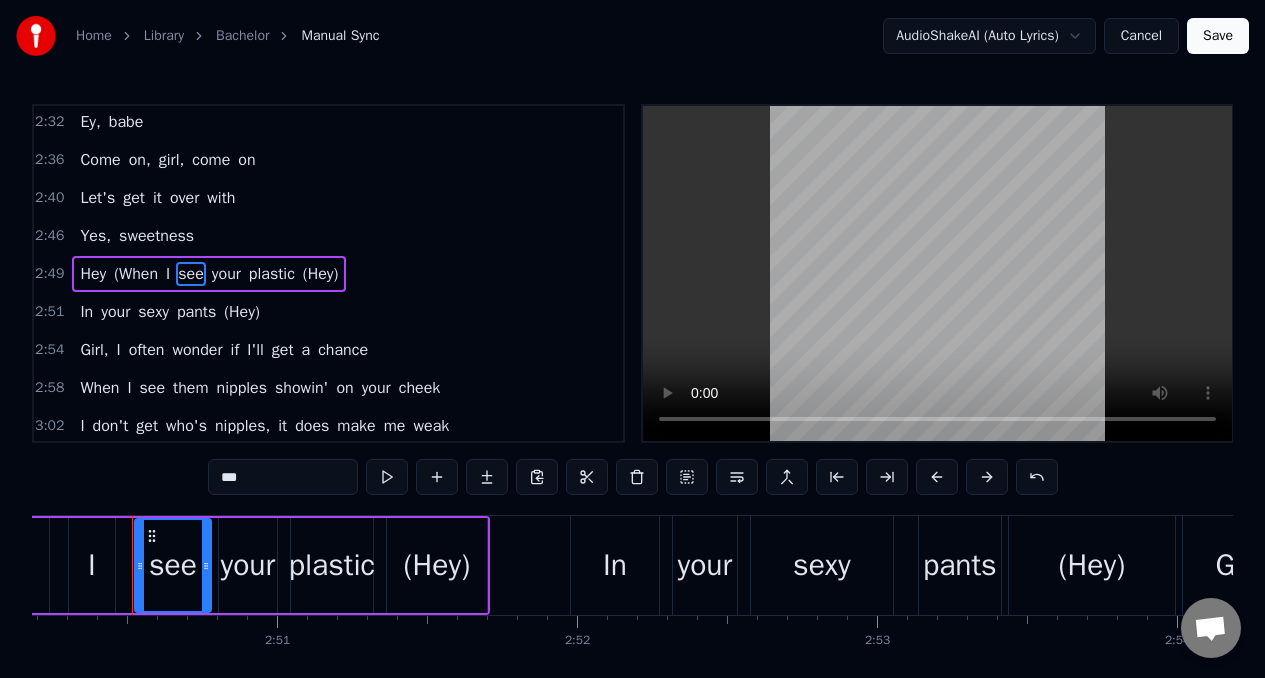click on "your" at bounding box center (226, 274) 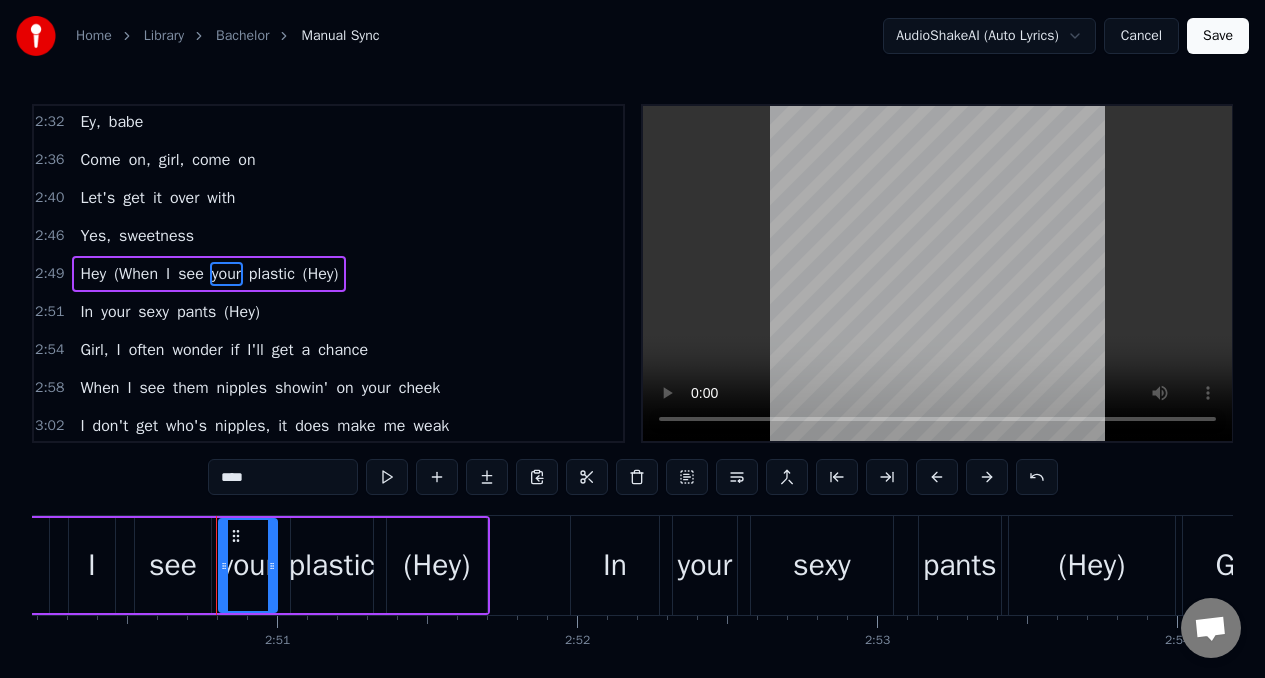 click on "****" at bounding box center (283, 477) 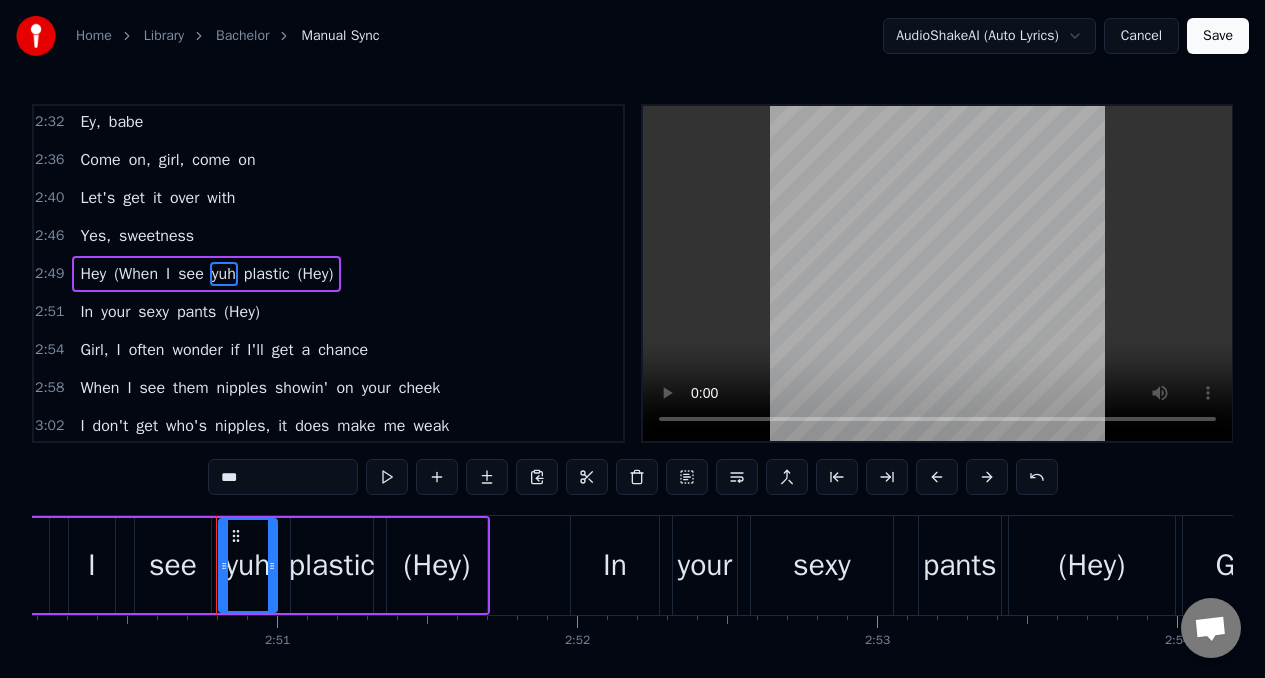 click on "plastic" at bounding box center [267, 274] 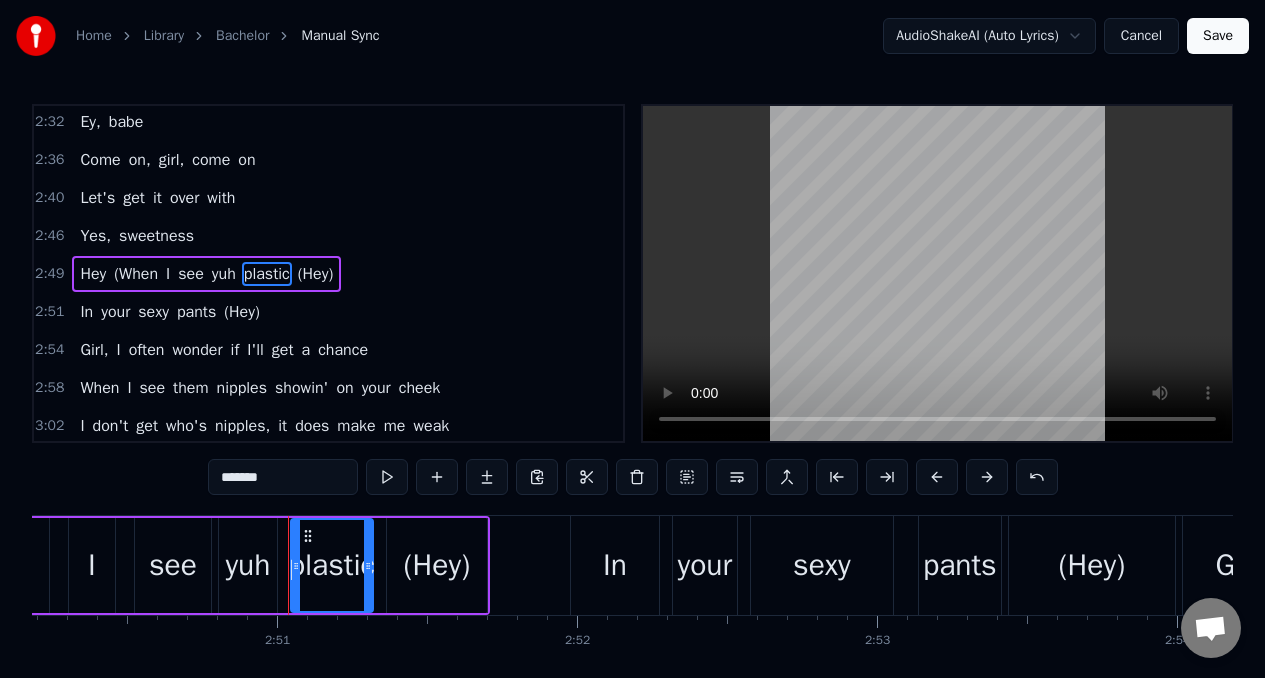 click on "*******" at bounding box center [283, 477] 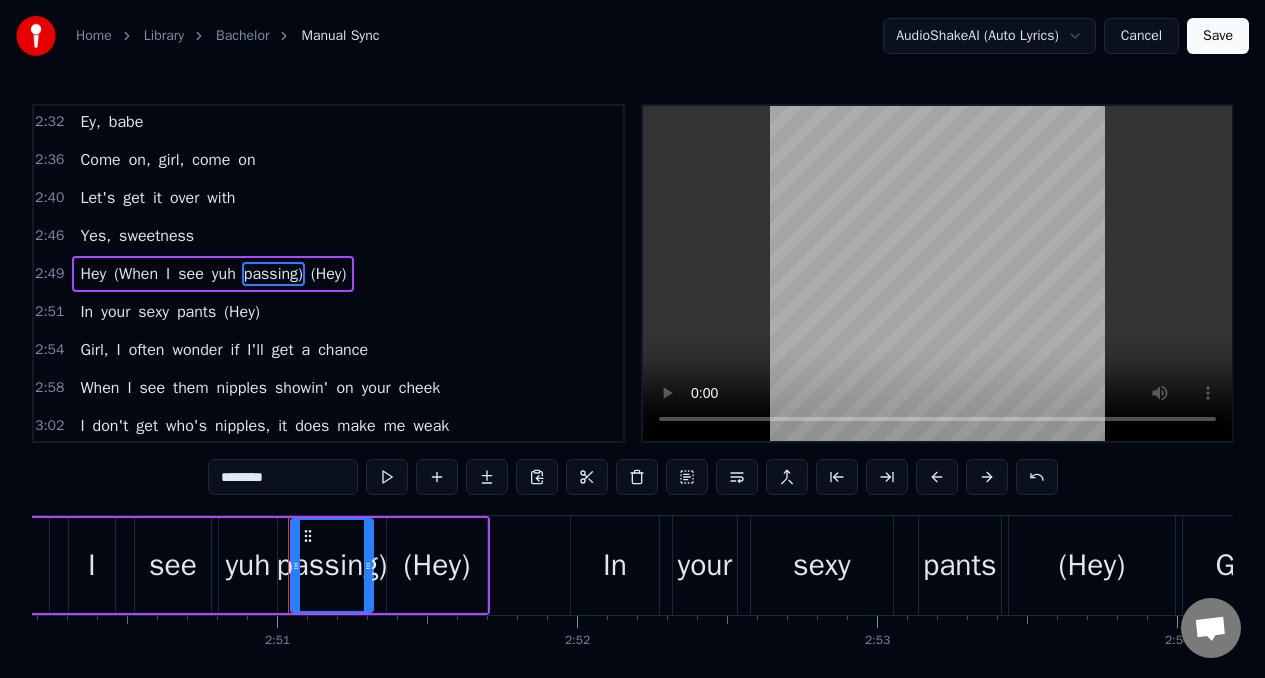 click on "(Hey)" at bounding box center (328, 274) 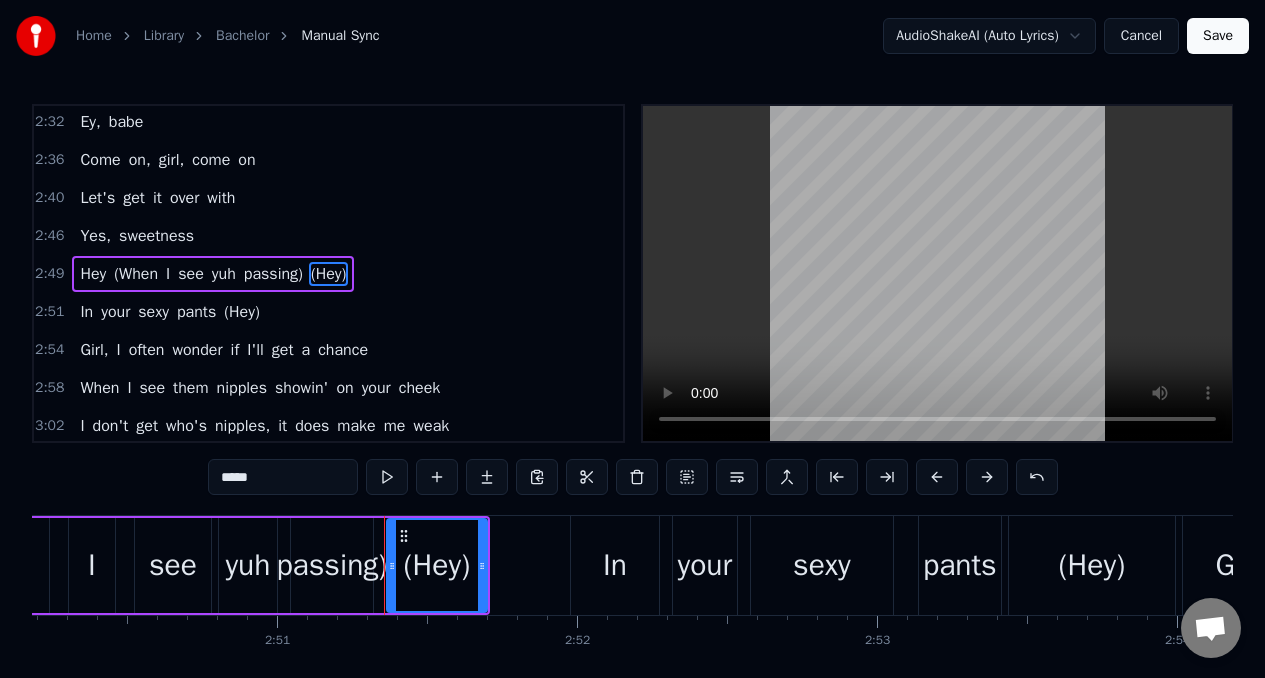 click on "*****" at bounding box center [283, 477] 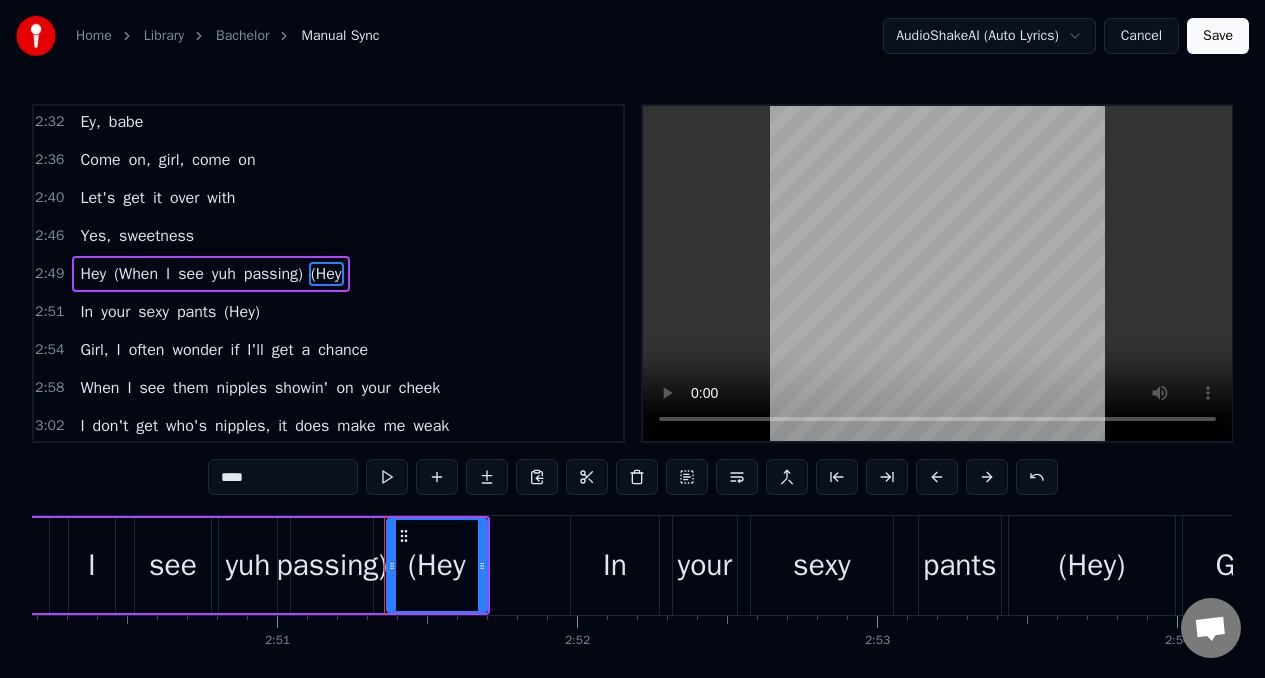 click on "****" at bounding box center [283, 477] 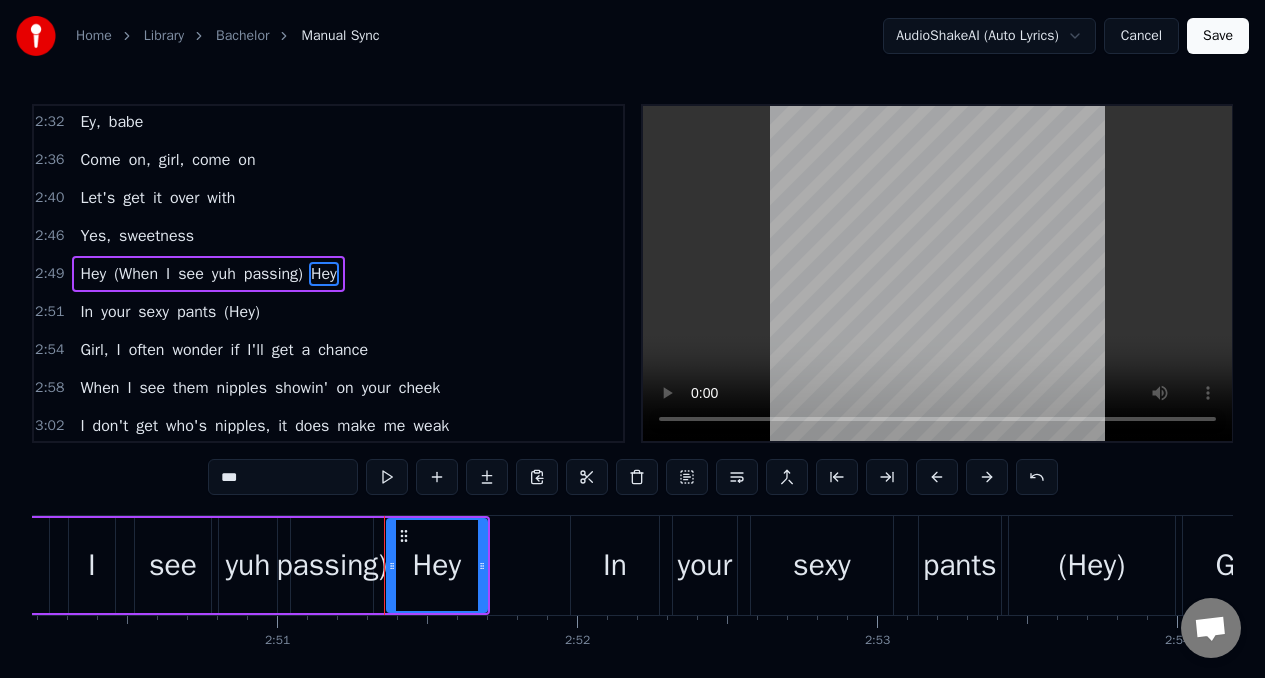 click on "your" at bounding box center (115, 312) 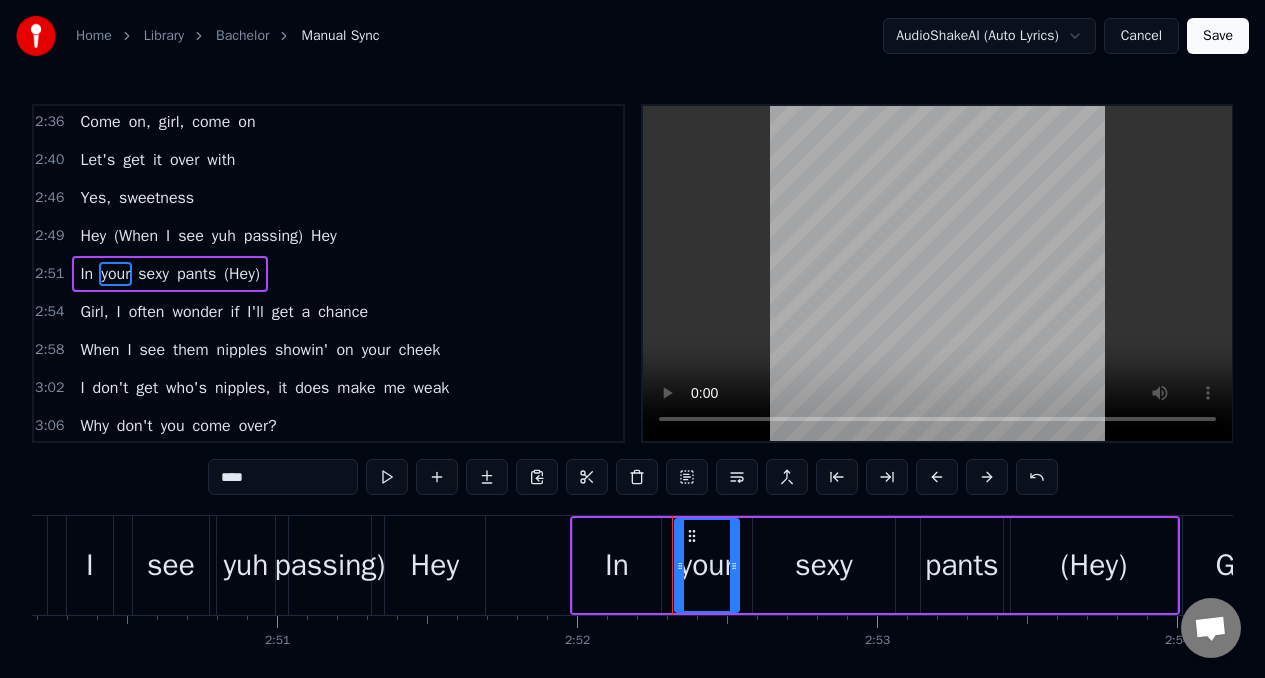 scroll, scrollTop: 1827, scrollLeft: 0, axis: vertical 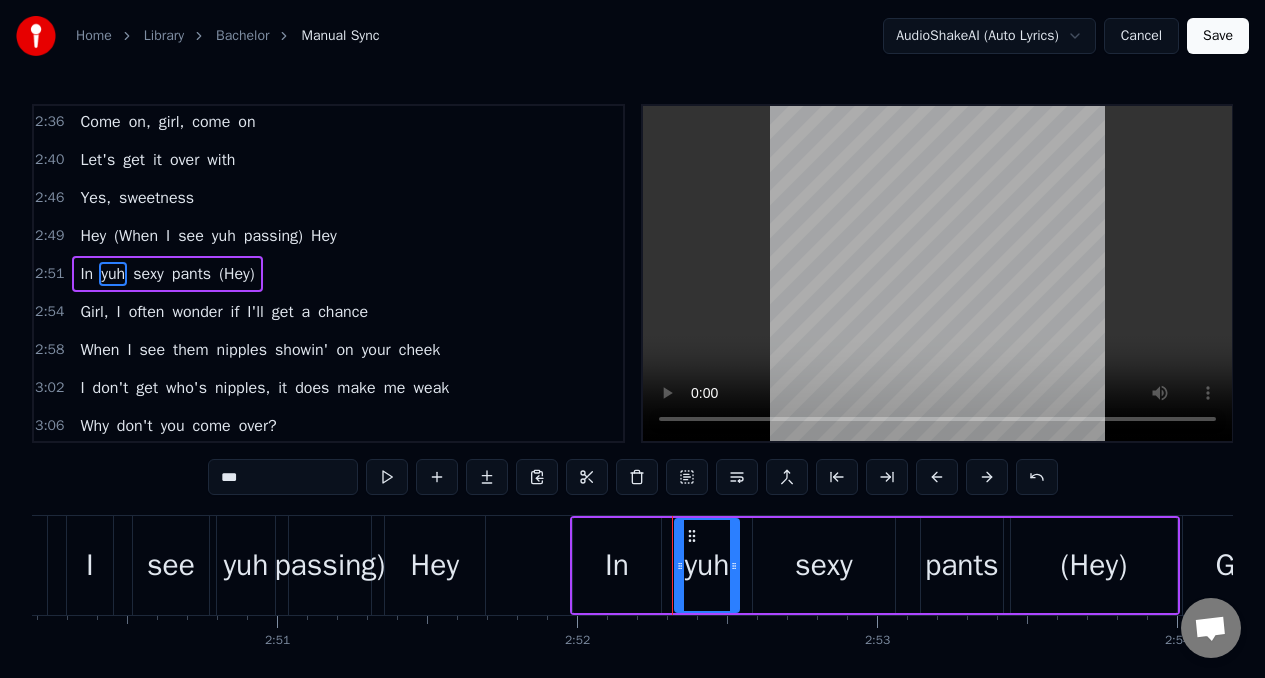 click on "In" at bounding box center (86, 274) 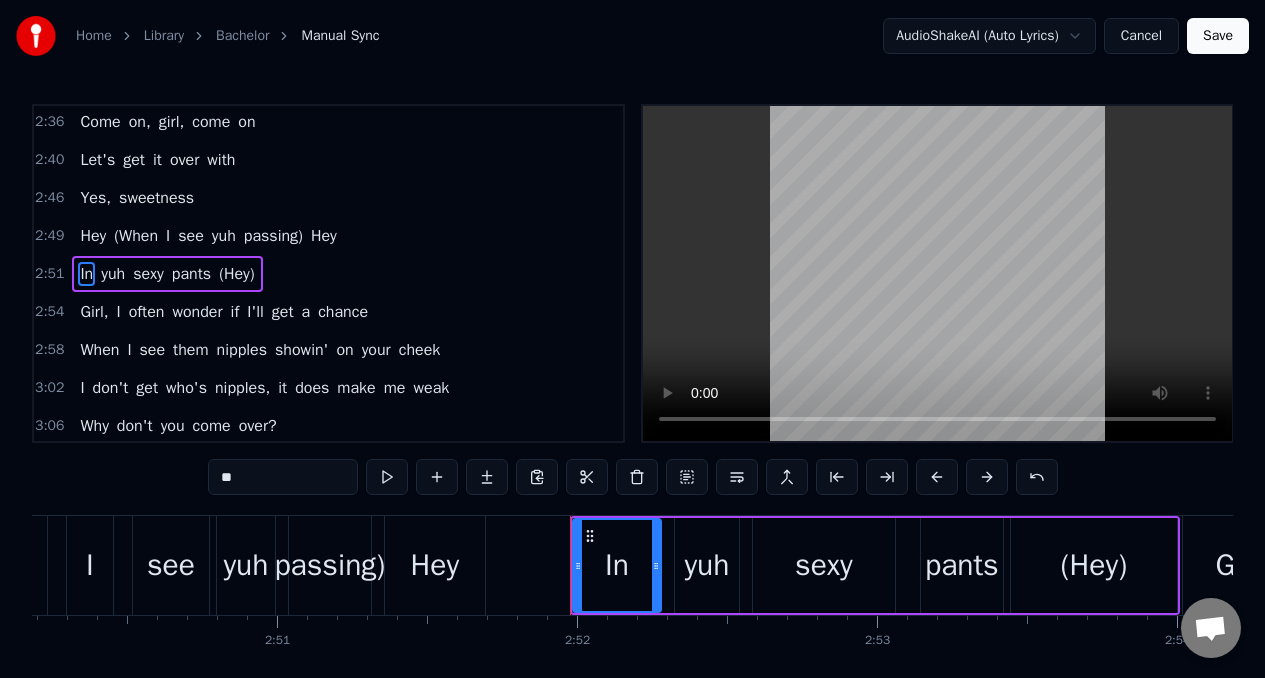 click on "[FIRST] bachelor (How evening Kah woman) (Hey Babe coconut (An desire cal (Girl dimples pla set heart's nippl passi Sync Model AudioShakeAI (Auto Lyrics) Custom (bb7c) Off Preset Style Mapping Import Subtitles pi 0:00 Roll on, roll off 0:06 Yeah, yeah, hey 0:19 Girl, I always have you on my mind 0:24 I have been watching you for some time 0:28 And you know you set my eyes on fire 0:32 Girl, you are my heart's desire 0:36 (When I see you passing) Hey! 0:38 (In your sexy pants) Oh God 0:40 (Girl, I often wonder) Girl 0:42 (If I get a chance) True 0:44 (When I see them dimples) Yeah 0:46 (Showing on your cheeks) Yeah 0:48 I does get goose pimples) Oh God 0:50 It don't make me weak 0:52 Why don't you come over? 0:54 I am a bachelor 0:56 Why don't you come over? 0:59 I am a bachelor 1:00 Why don't you come over? 1:03 I am a bachelor 1:05 Why don't you come over? 1:07 I am a bachelor 1:09 Babe 1:13 Babe 1:17 Babe 1:21 Babe 1:26 You are my coconut water in the morning 1:31 My callaloo on a Sunday evening 1:36 The next thing I must explain 1:39 I want to be a passenger on your train 1:43 (Girl, you really don't know) Girl 1:45 (How you make me feel) Eh! 1:47 (You are the only woman) Hey 1:49 (To get my love for real) Oh God I" at bounding box center [632, 410] 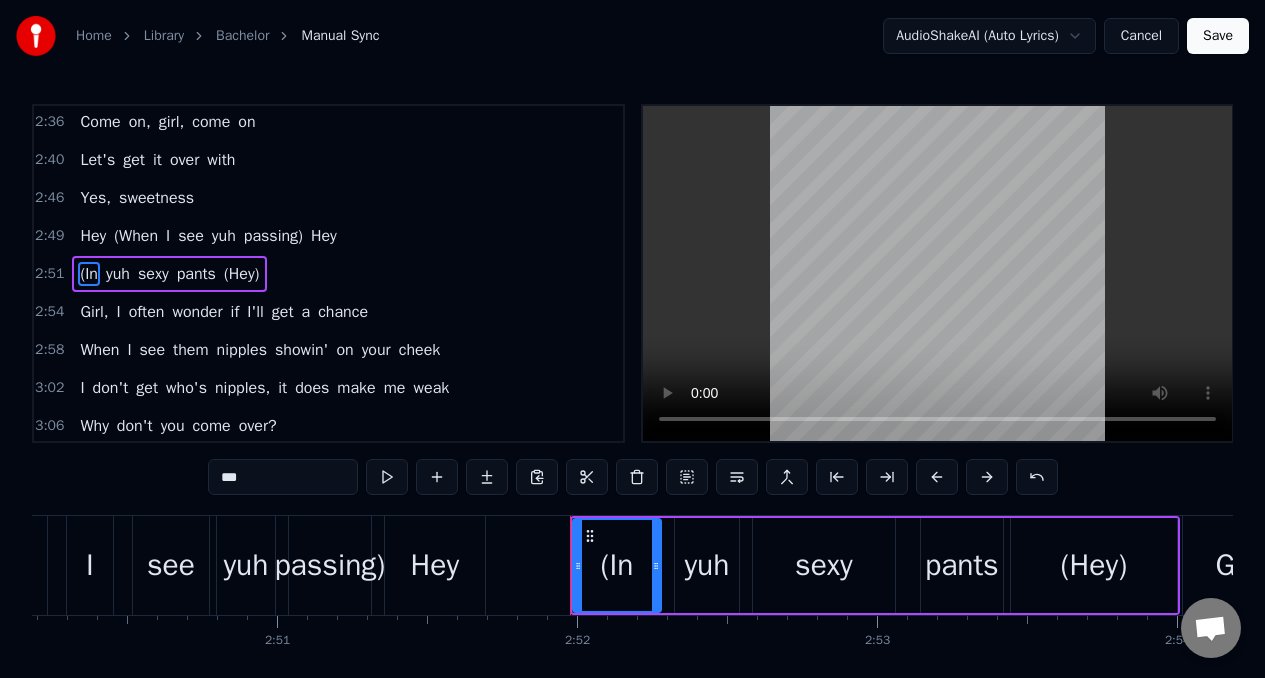 click on "pants" at bounding box center [196, 274] 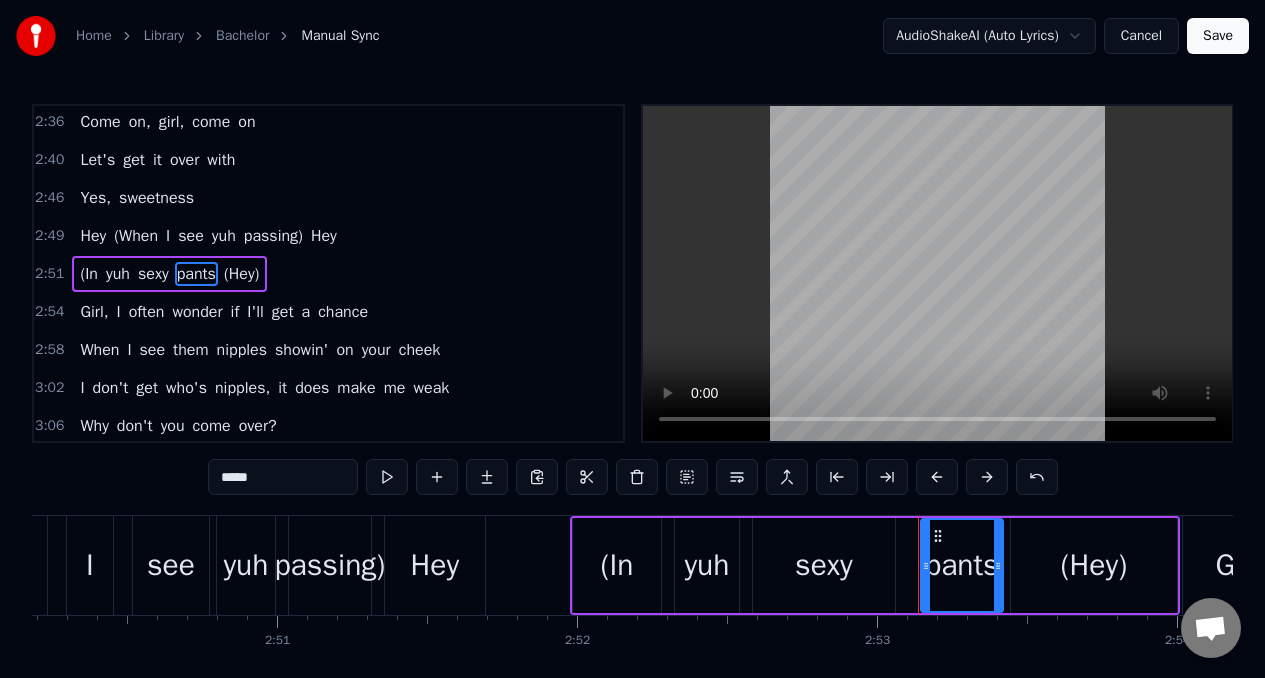 click on "*****" at bounding box center [283, 477] 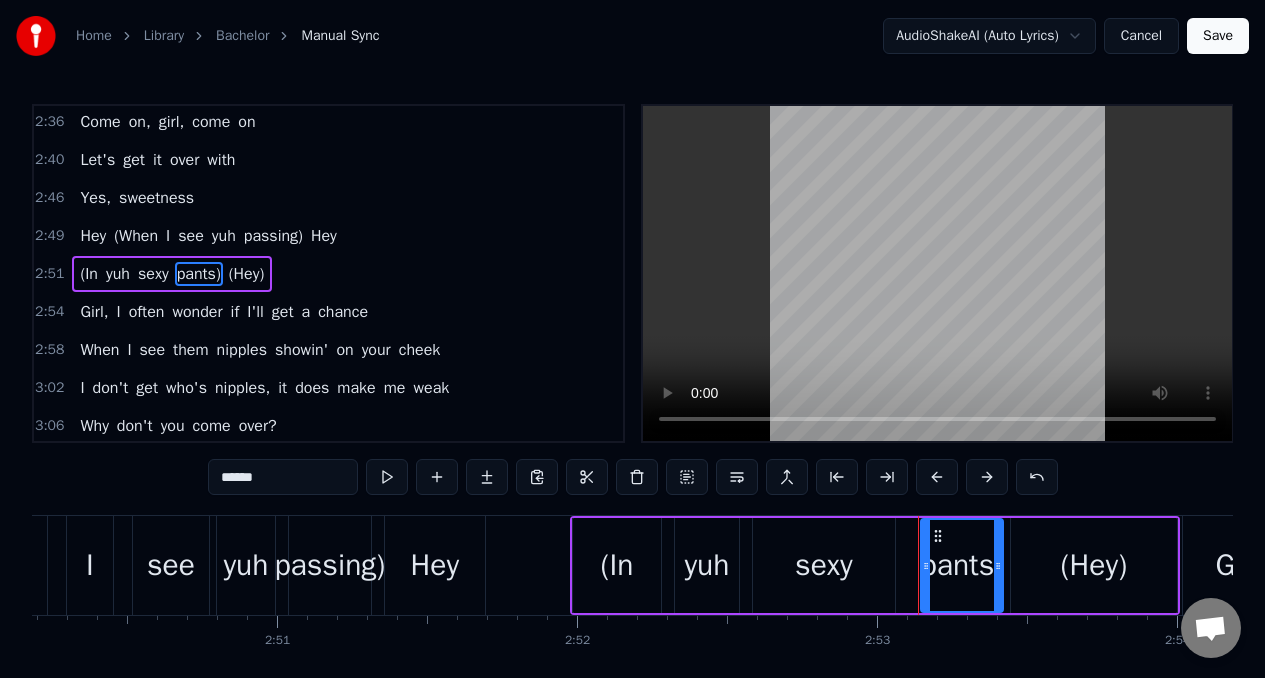 click on "(Hey)" at bounding box center (246, 274) 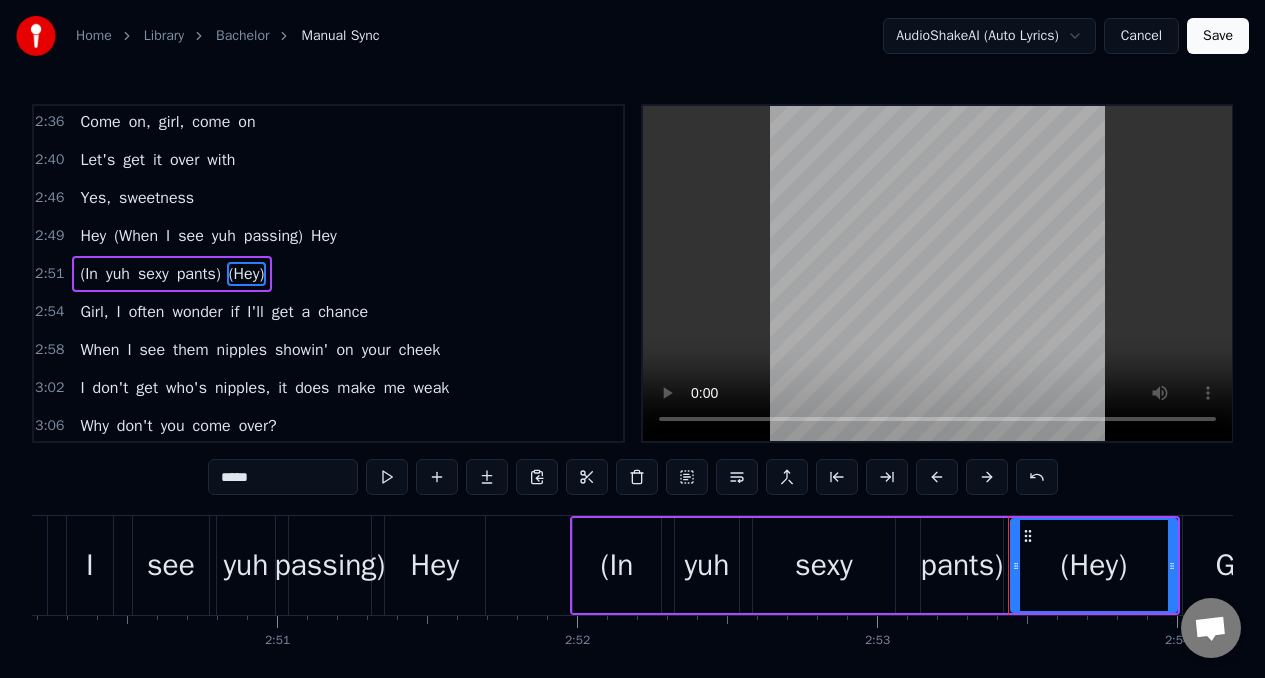 click on "*****" at bounding box center (283, 477) 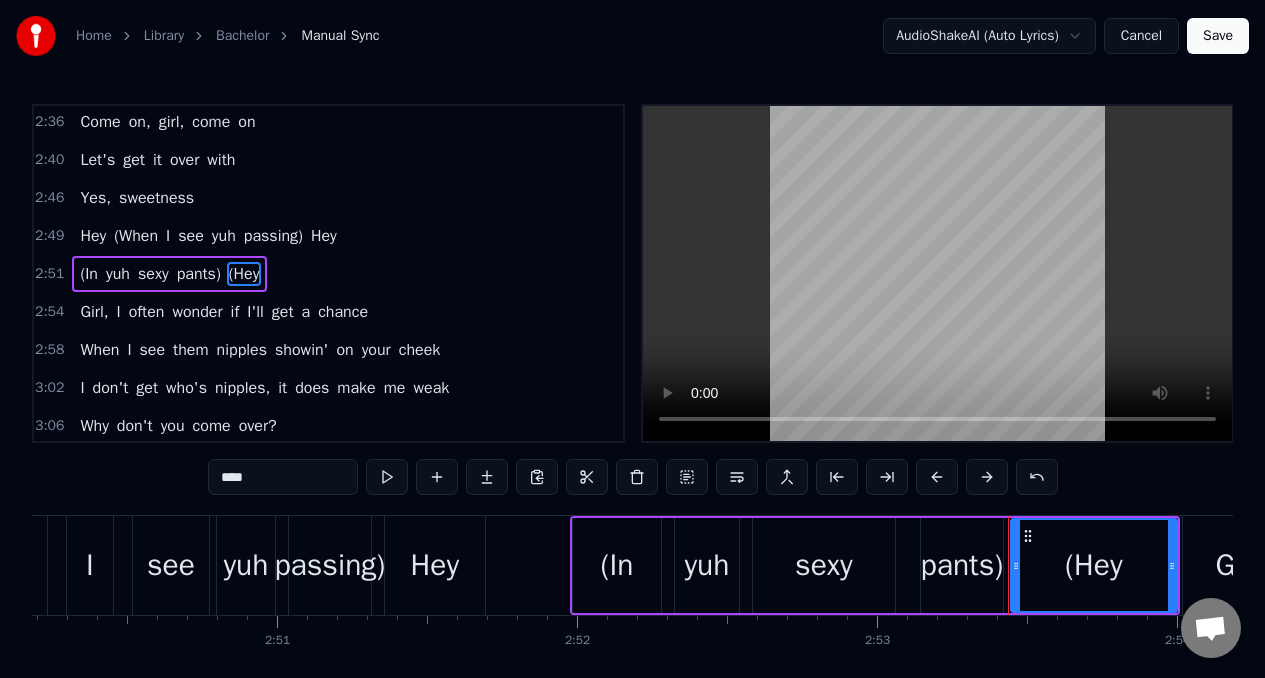 click on "****" at bounding box center [283, 477] 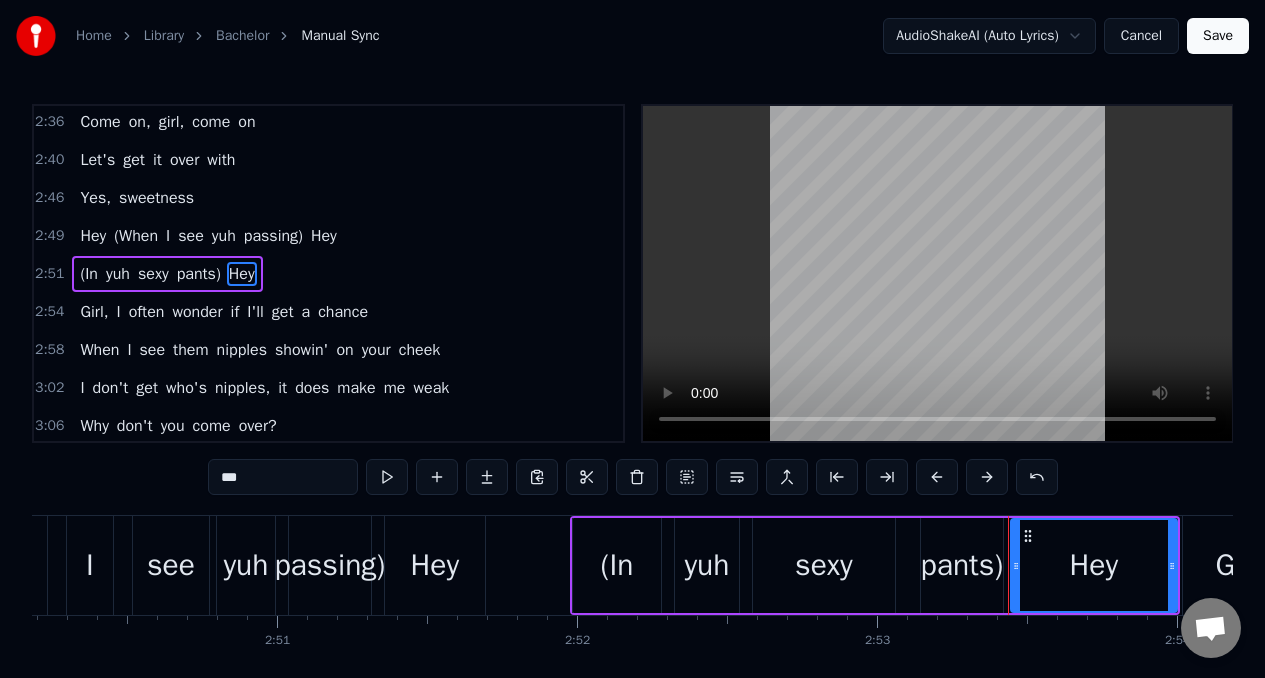 click on "Hey" at bounding box center (93, 236) 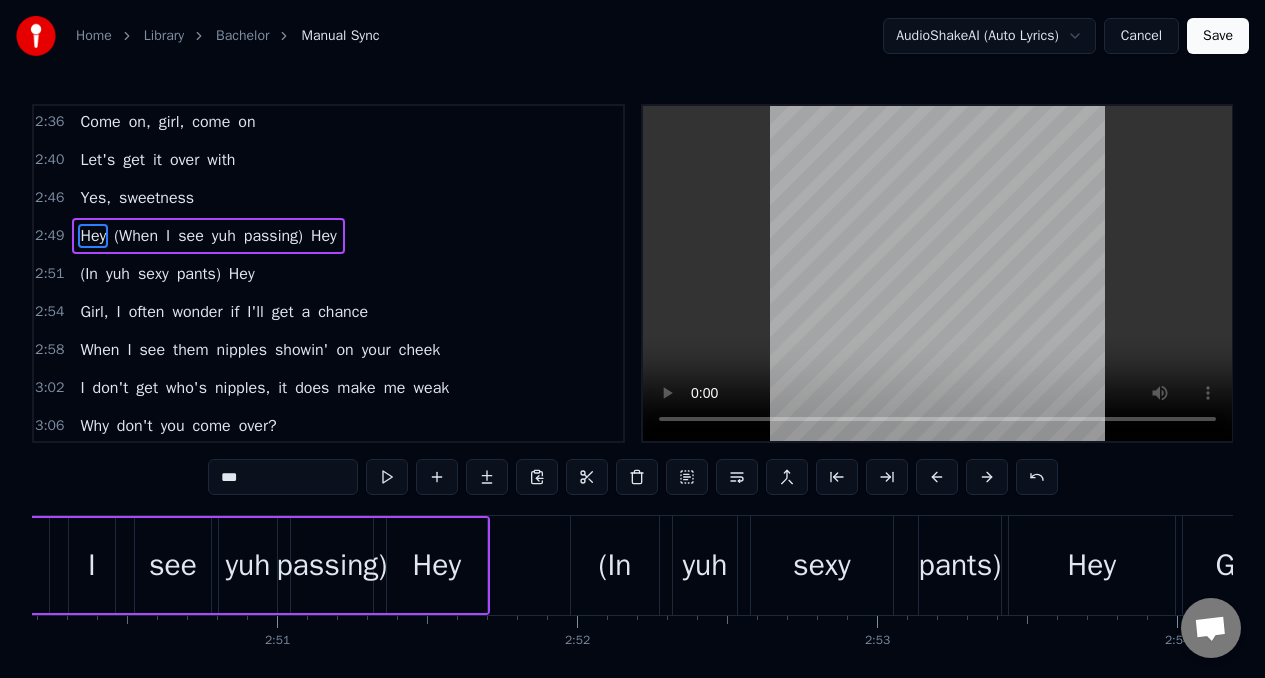 scroll, scrollTop: 1818, scrollLeft: 0, axis: vertical 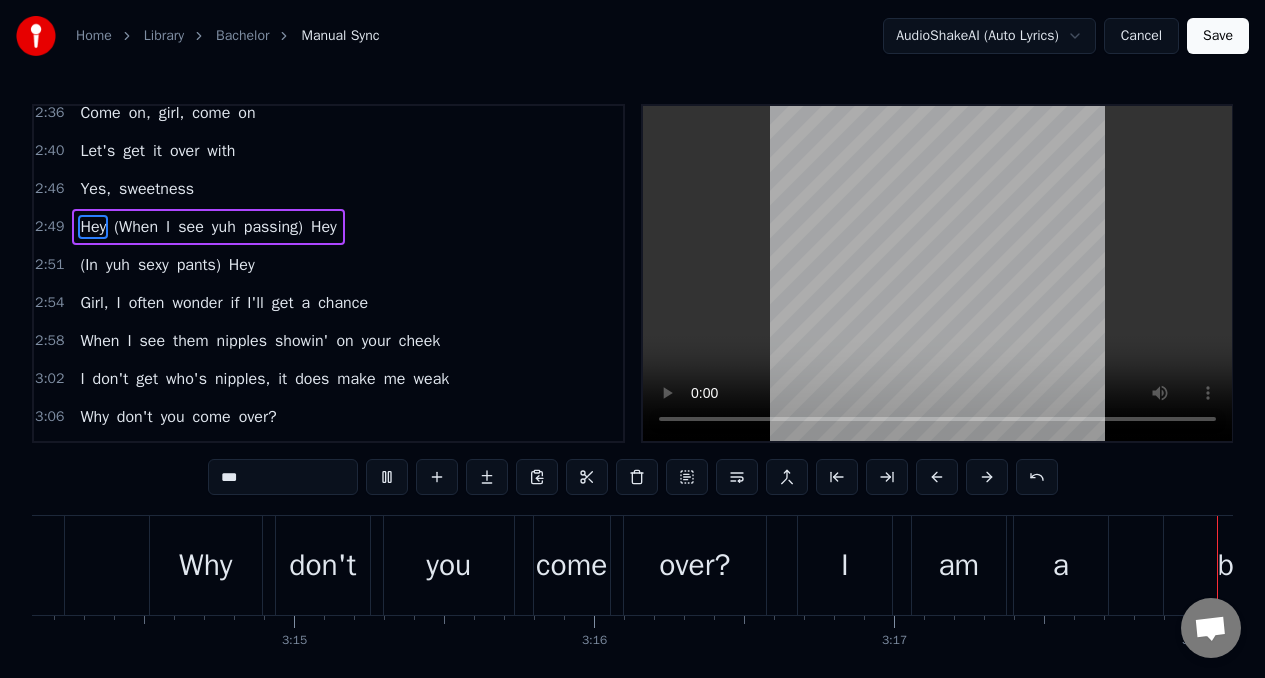 click on "When" at bounding box center (99, 341) 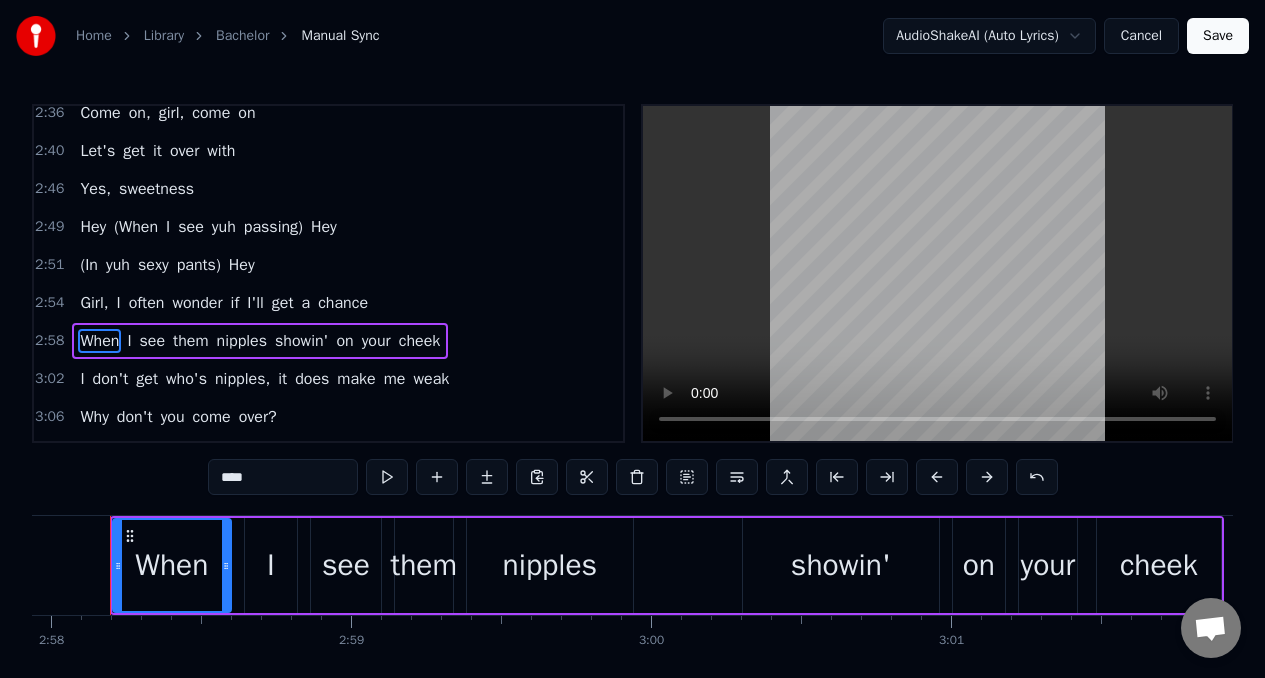 scroll, scrollTop: 0, scrollLeft: 53359, axis: horizontal 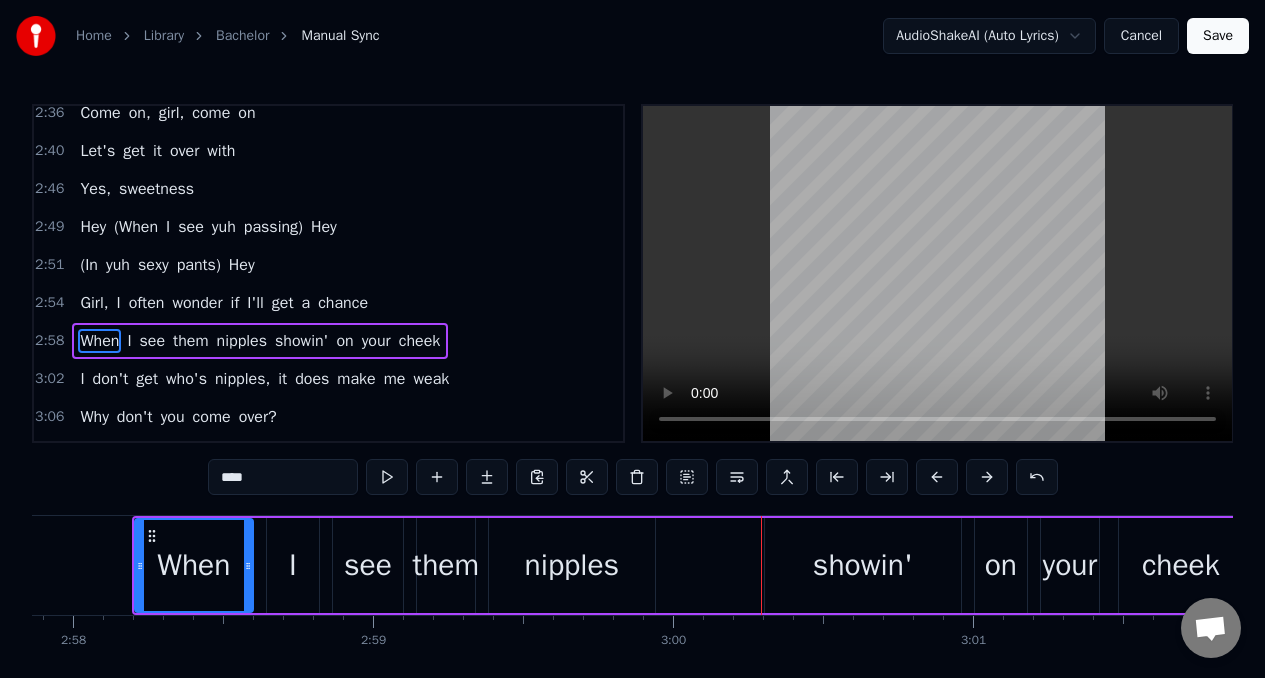 click on "nipples" at bounding box center [242, 341] 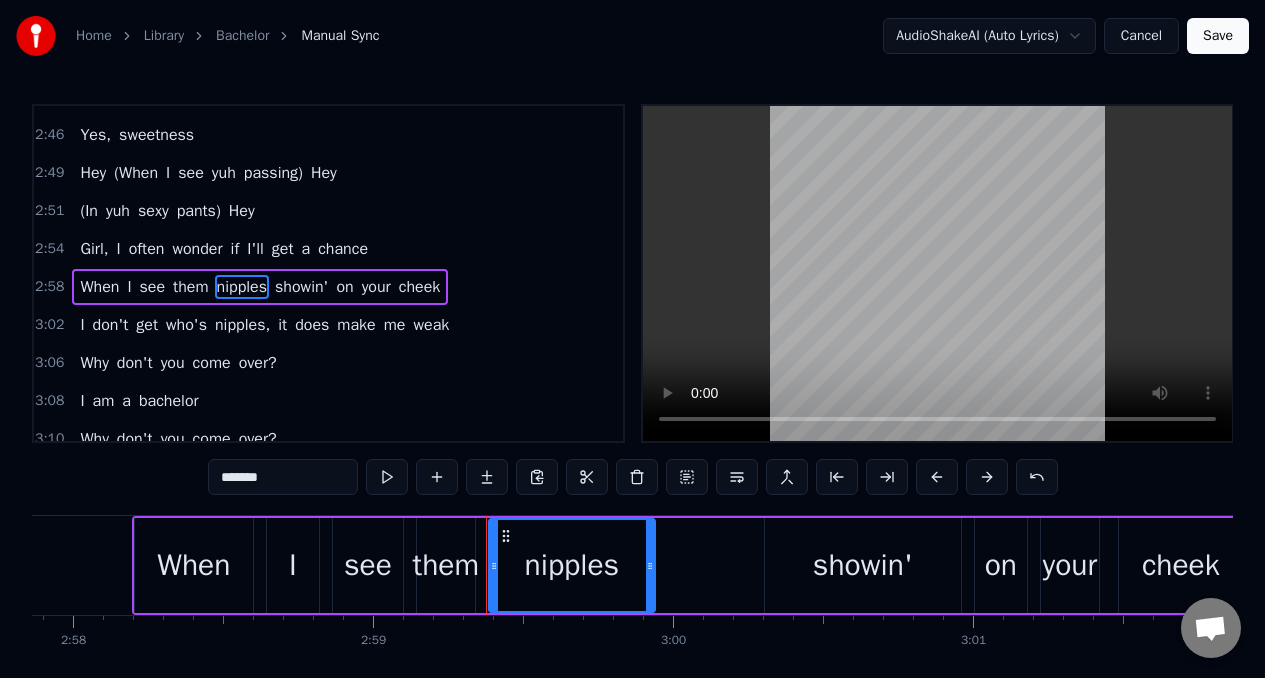 scroll, scrollTop: 1903, scrollLeft: 0, axis: vertical 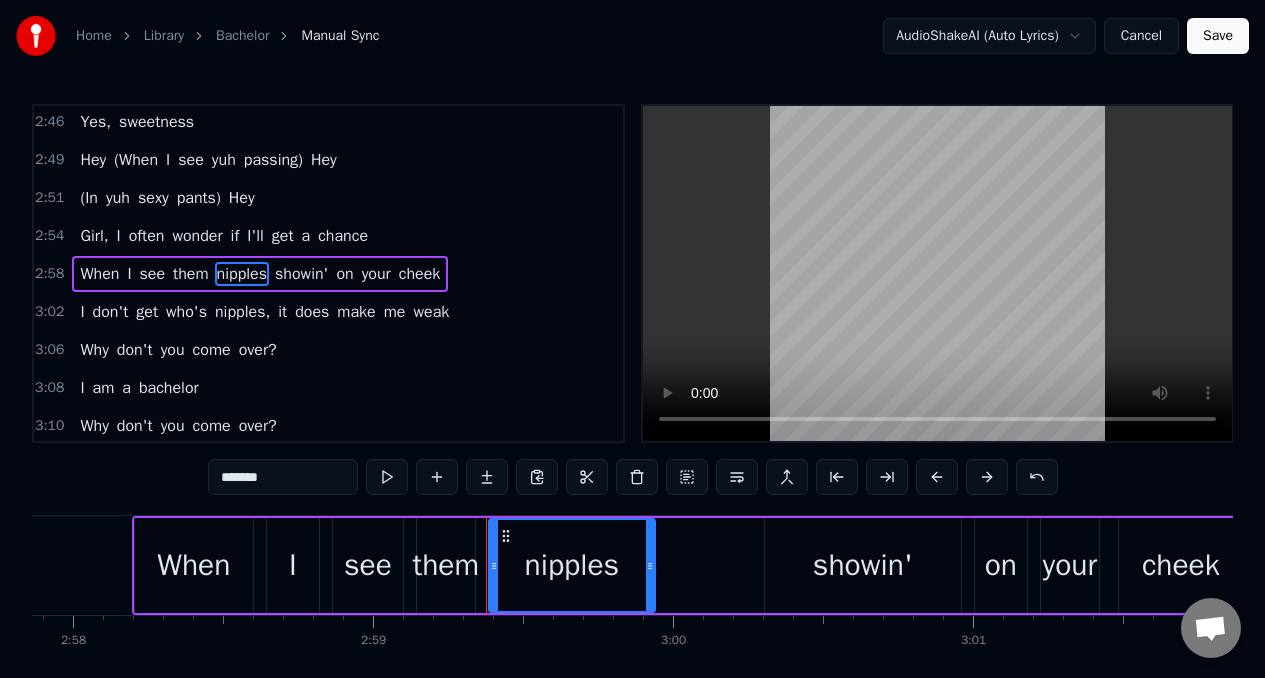click on "*******" at bounding box center (283, 477) 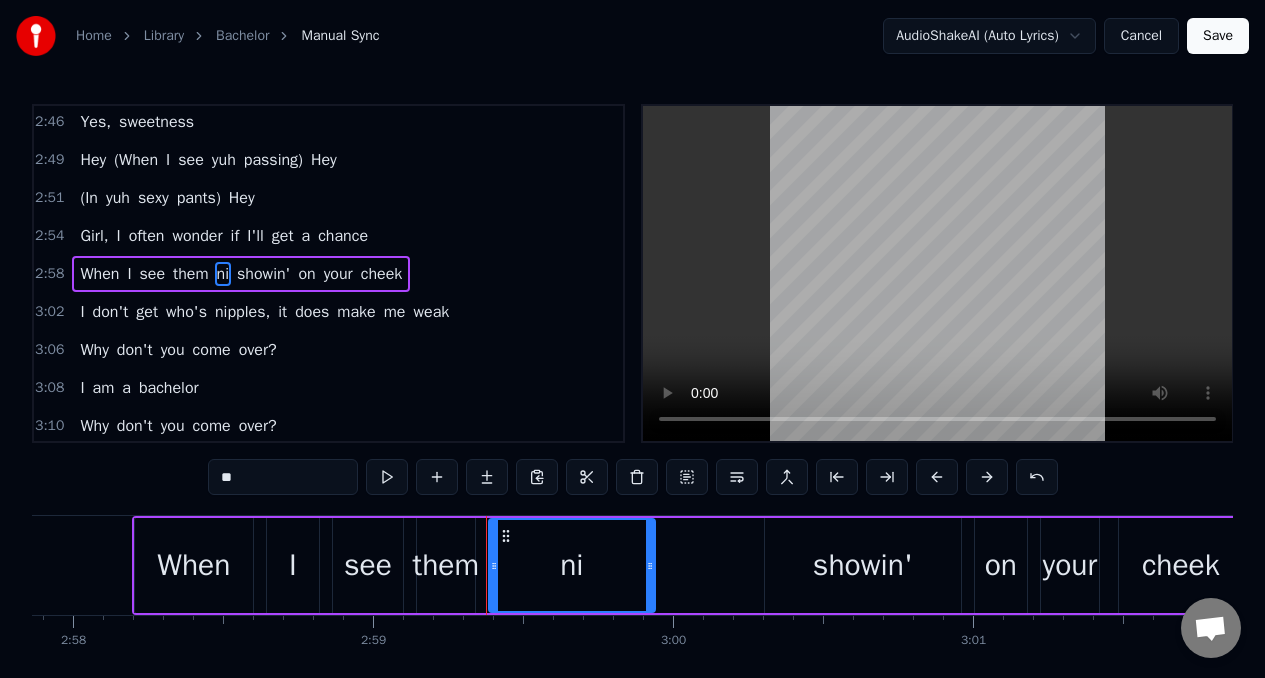 type on "*" 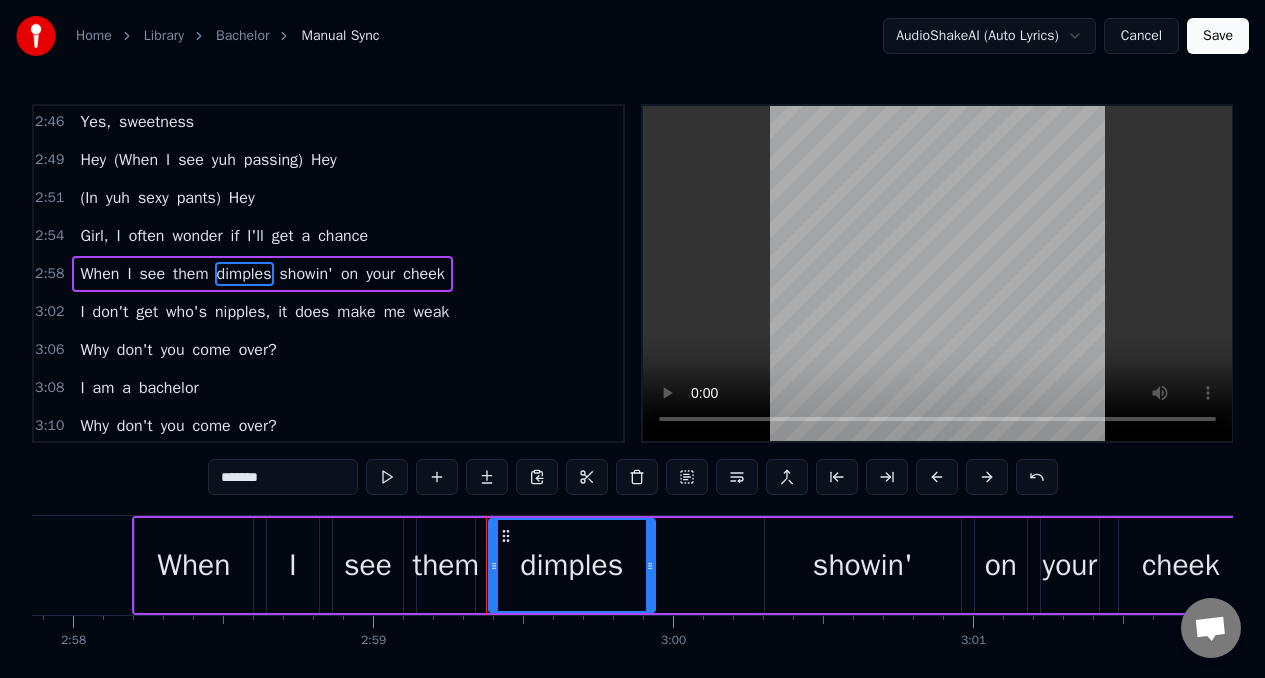 click on "don't" at bounding box center (111, 312) 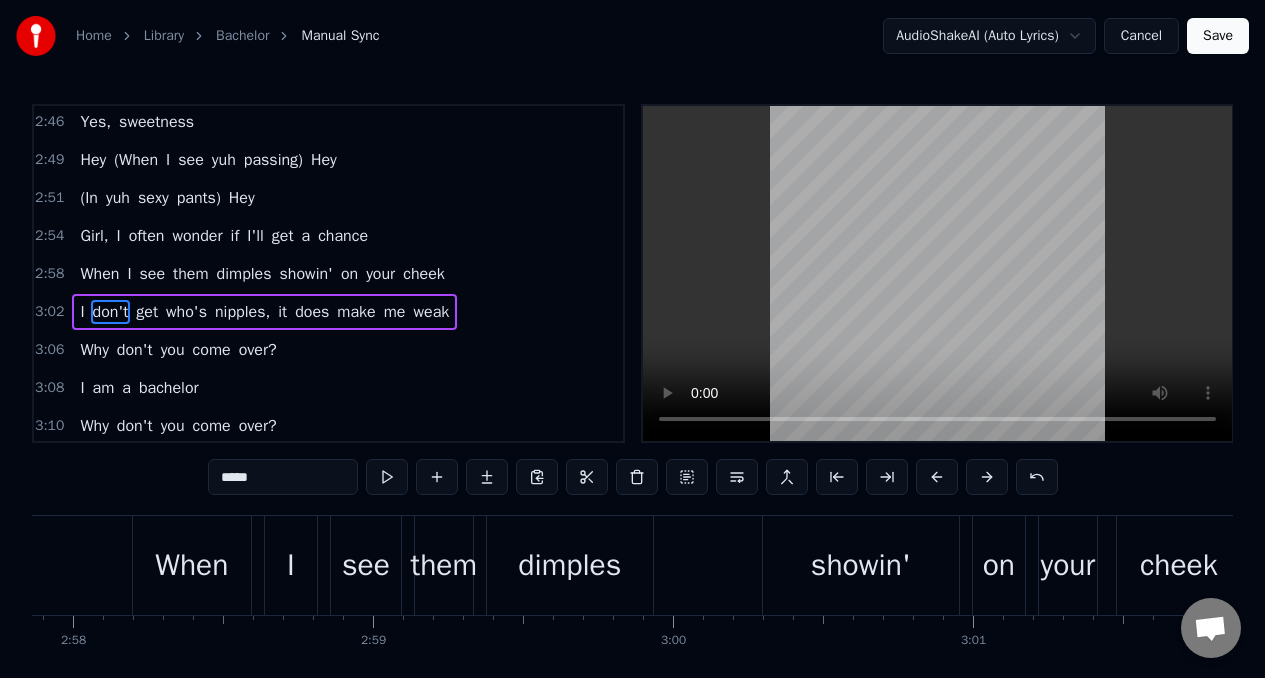 scroll, scrollTop: 1941, scrollLeft: 0, axis: vertical 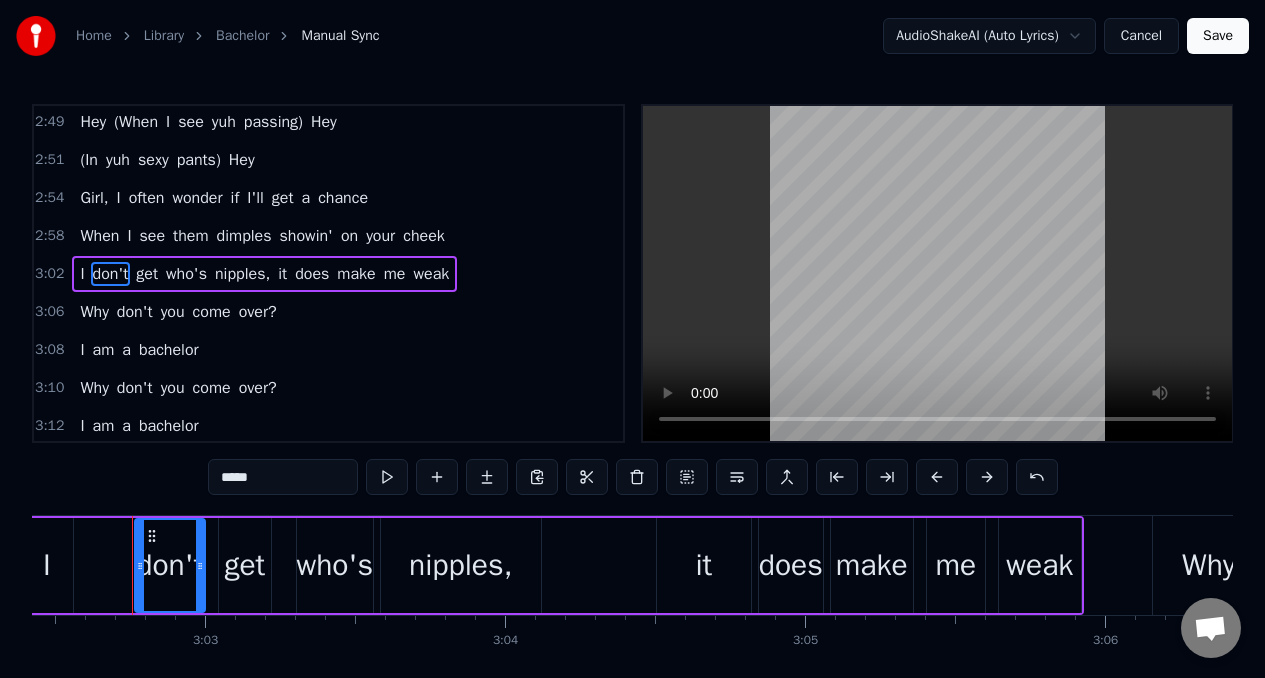 click on "*****" at bounding box center [283, 477] 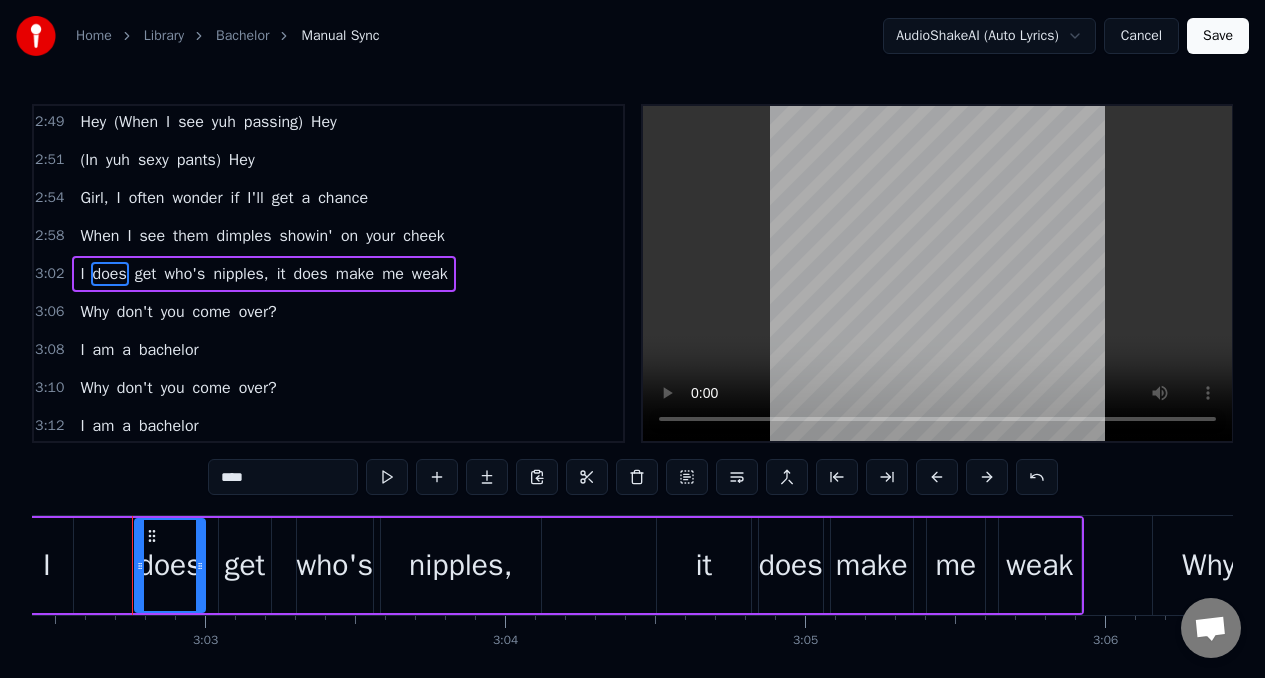 click on "who's" at bounding box center [184, 274] 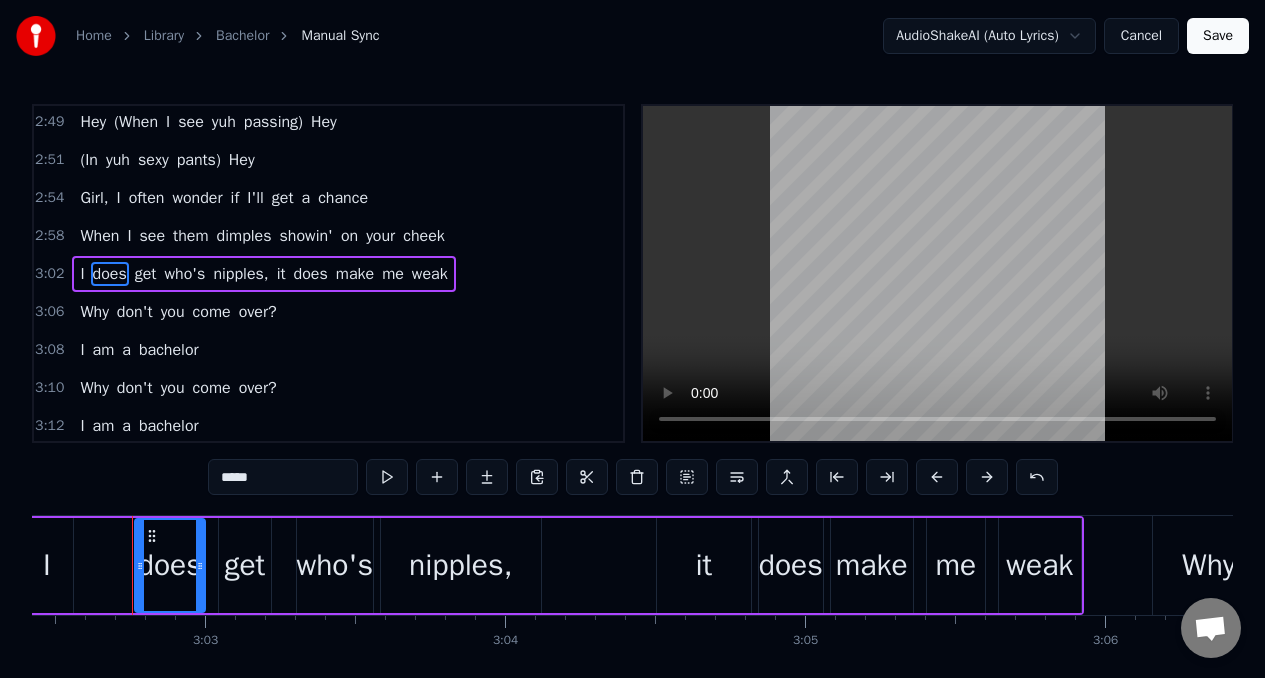 scroll, scrollTop: 1941, scrollLeft: 0, axis: vertical 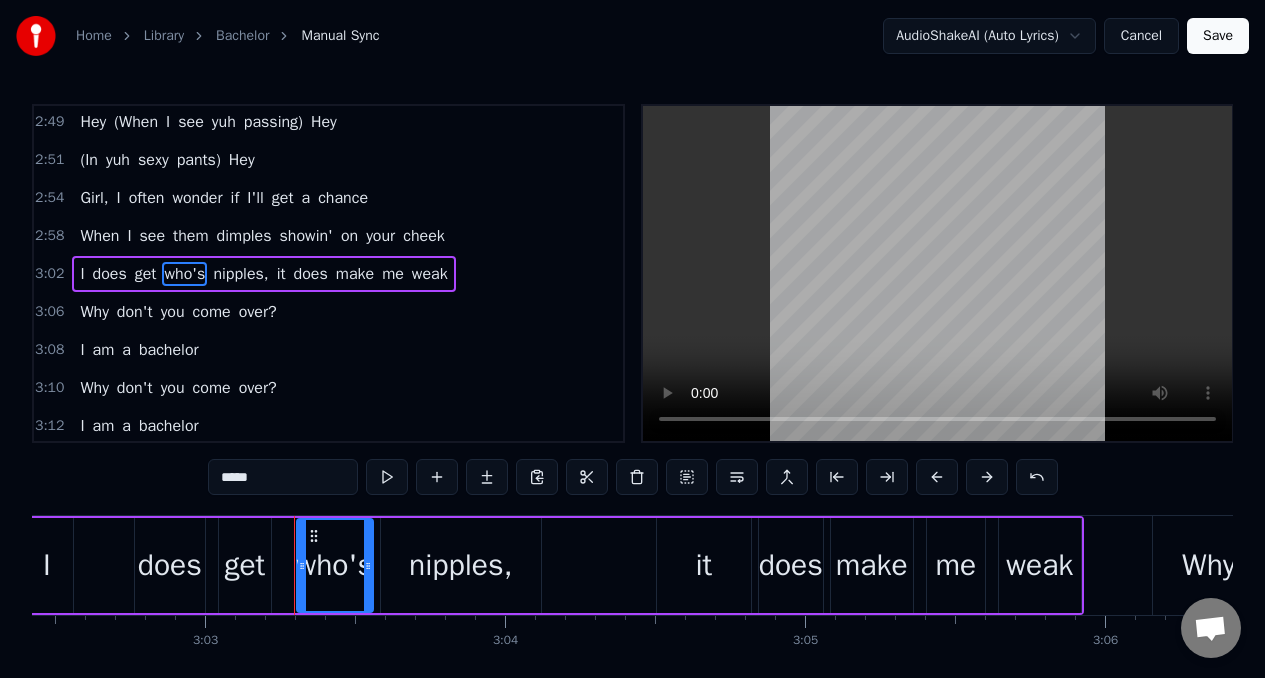 click on "*****" at bounding box center (283, 477) 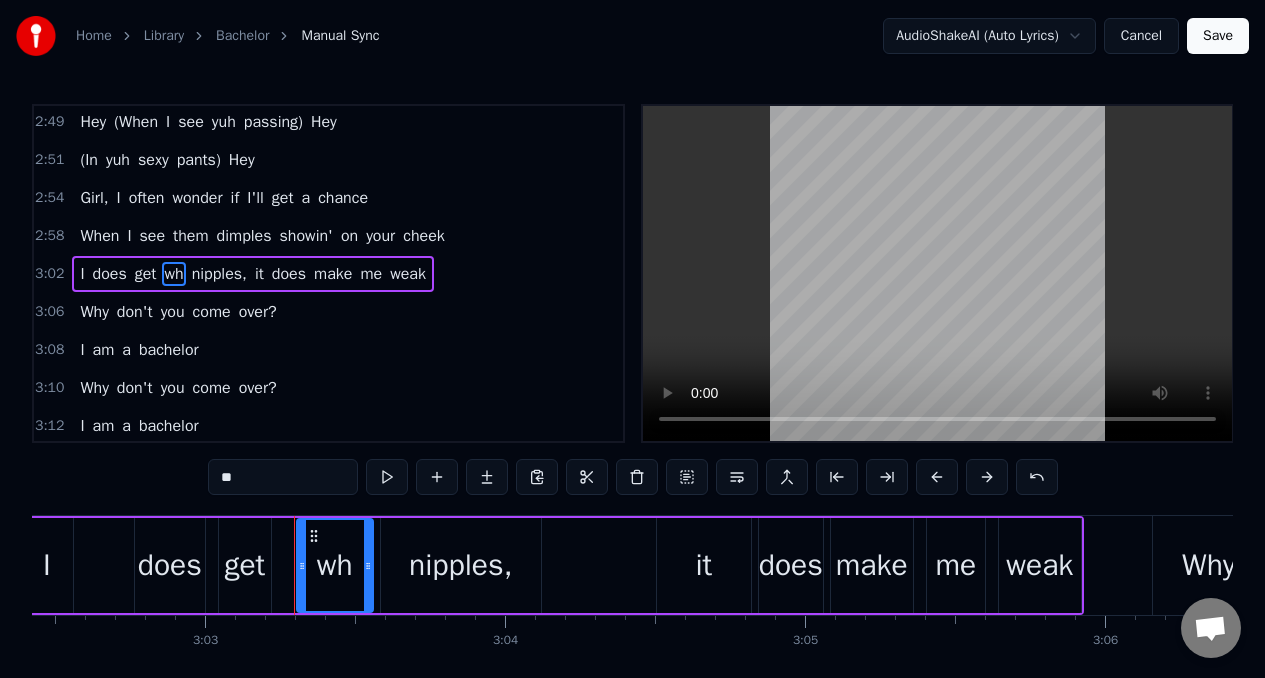 type on "*" 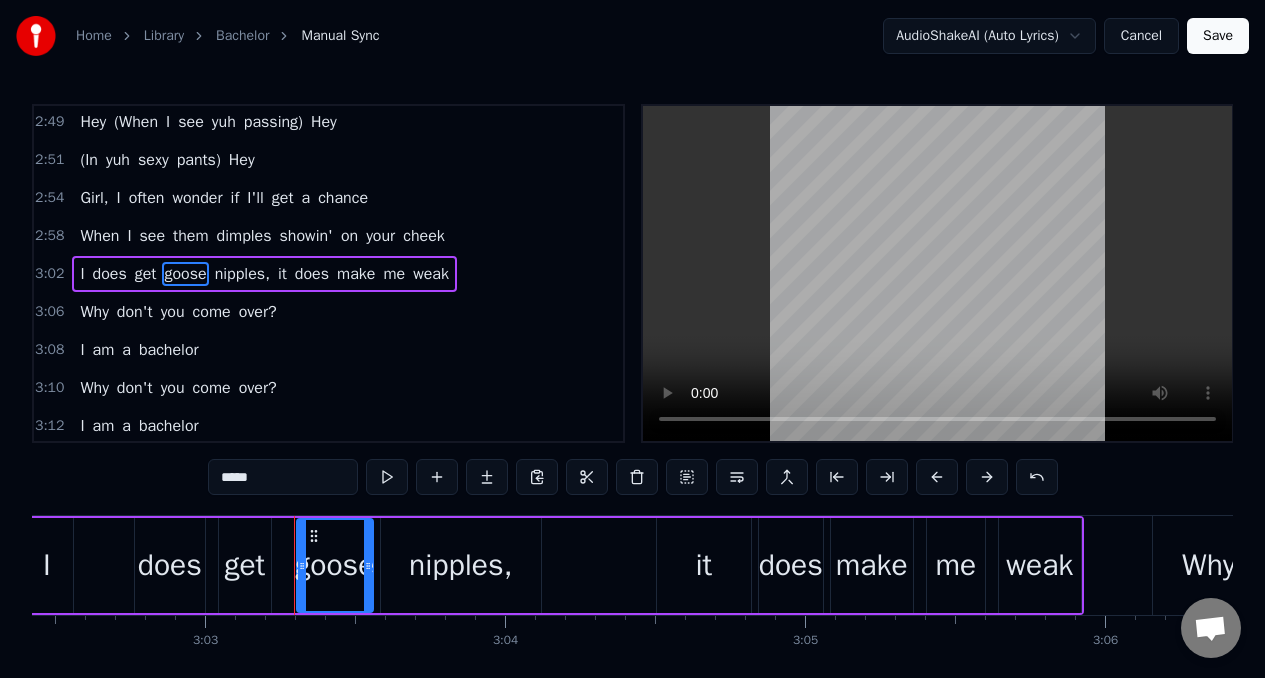 click on "I" at bounding box center (82, 274) 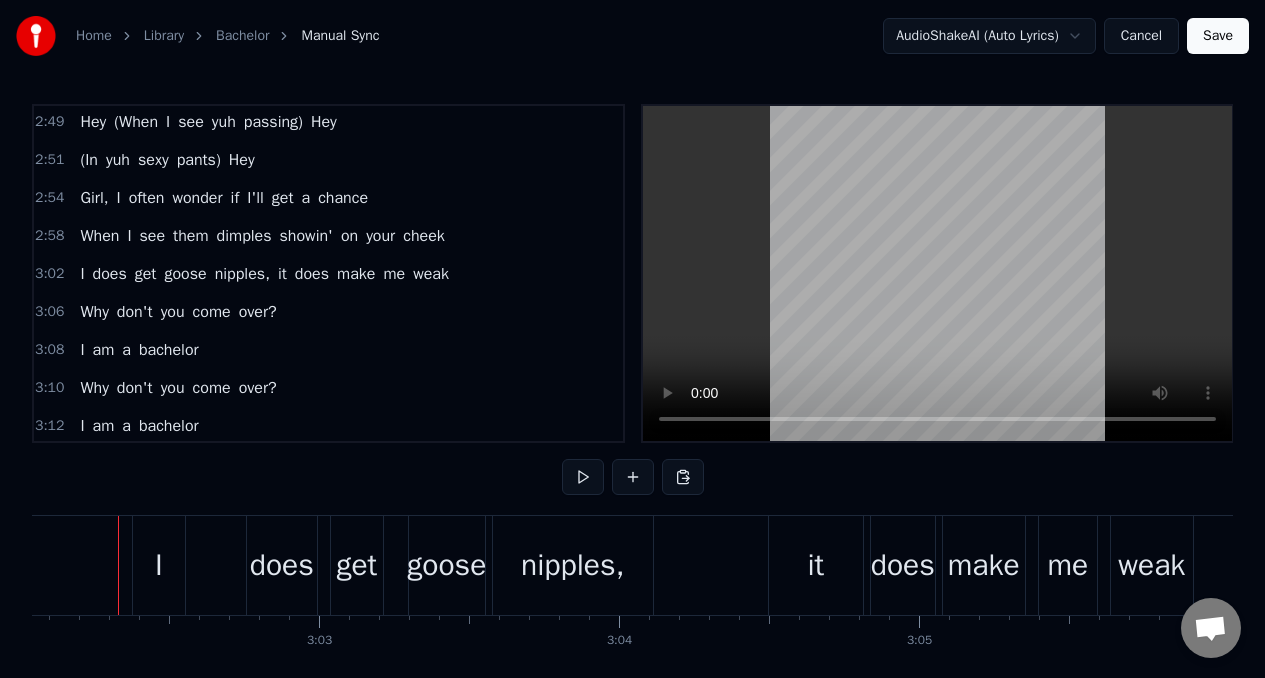 scroll, scrollTop: 0, scrollLeft: 54599, axis: horizontal 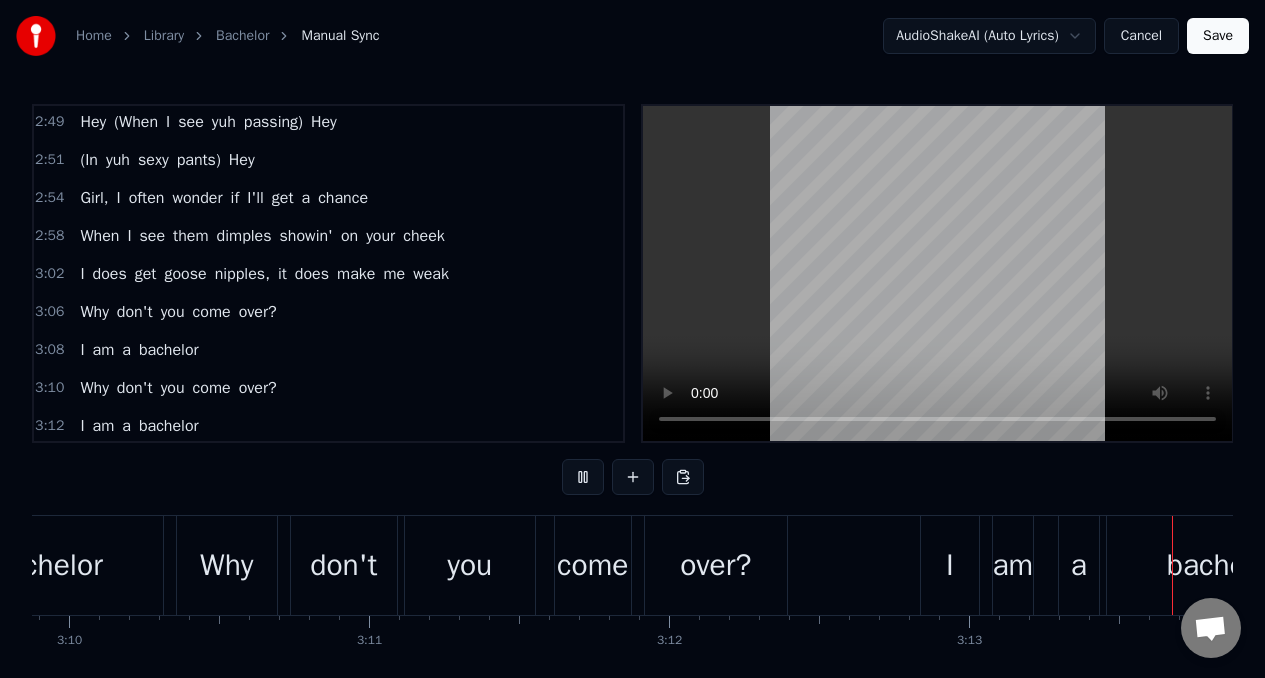 click on "I" at bounding box center [82, 274] 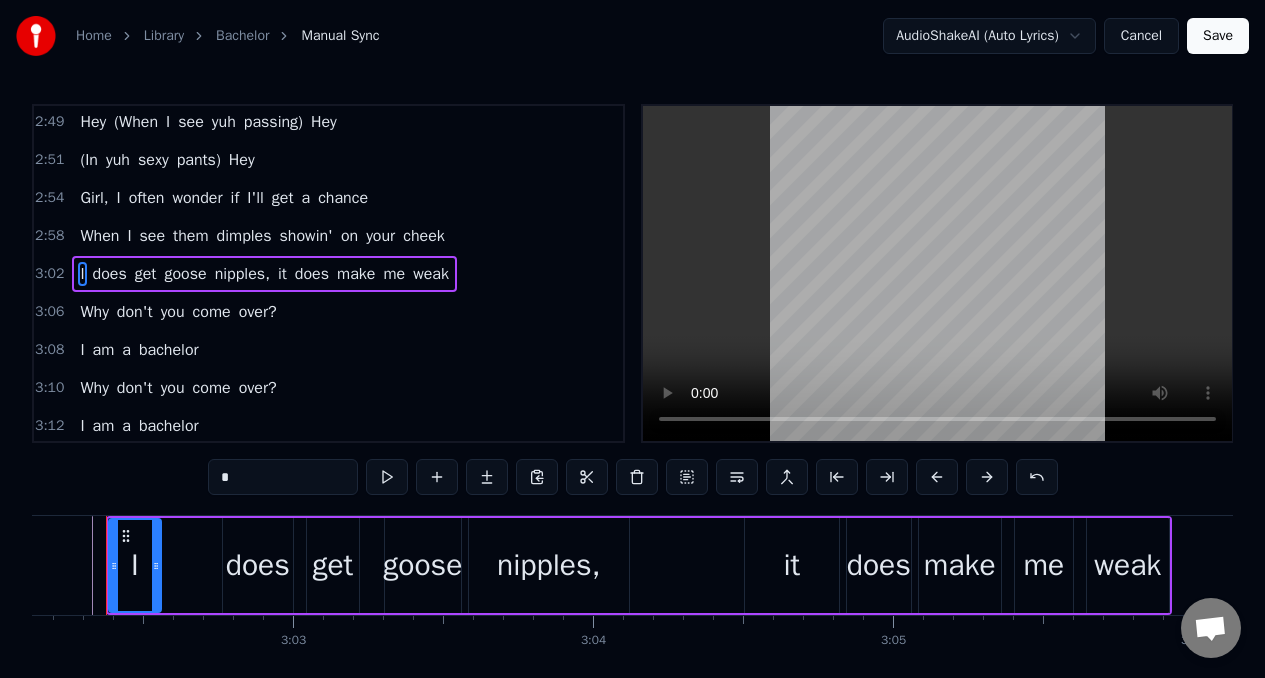 scroll, scrollTop: 0, scrollLeft: 54613, axis: horizontal 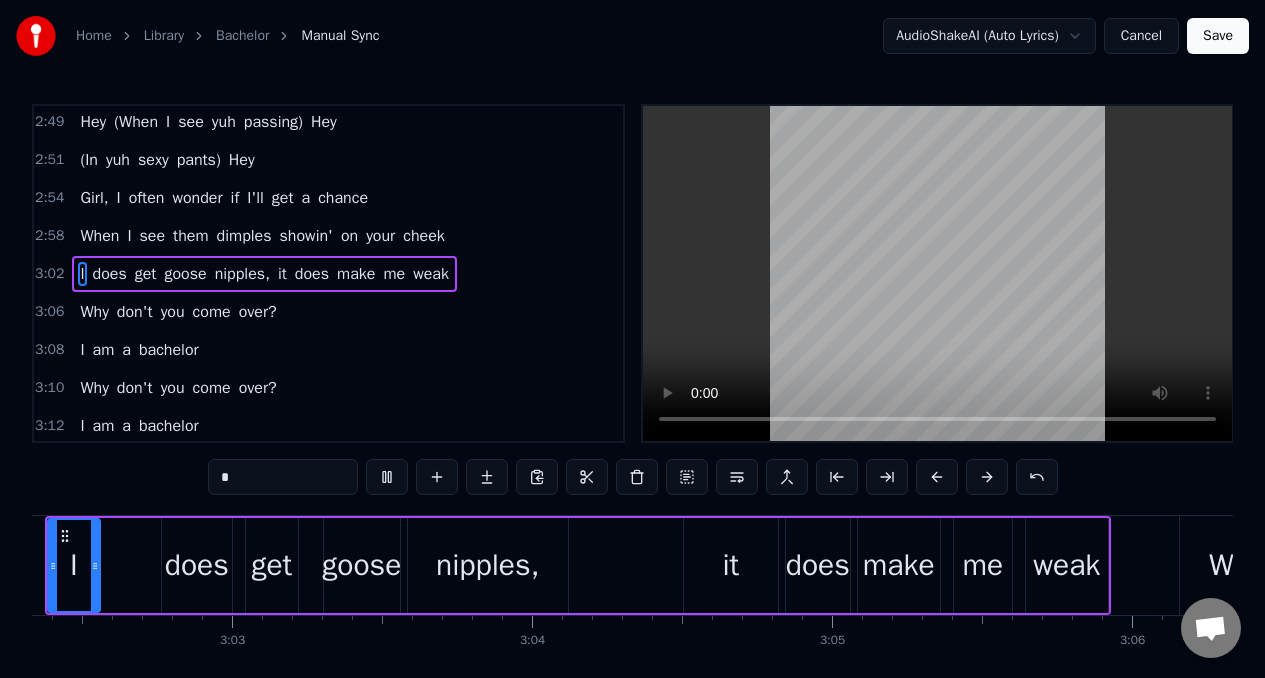 click on "nipples," at bounding box center (242, 274) 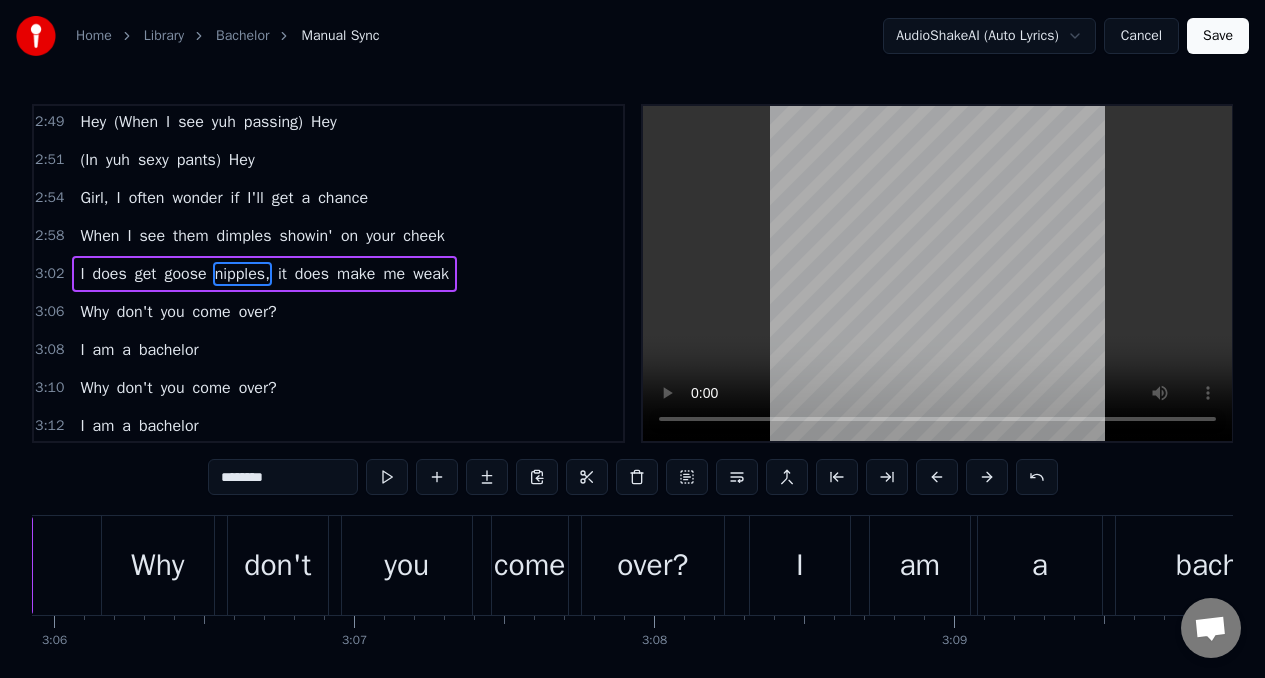 scroll, scrollTop: 0, scrollLeft: 55820, axis: horizontal 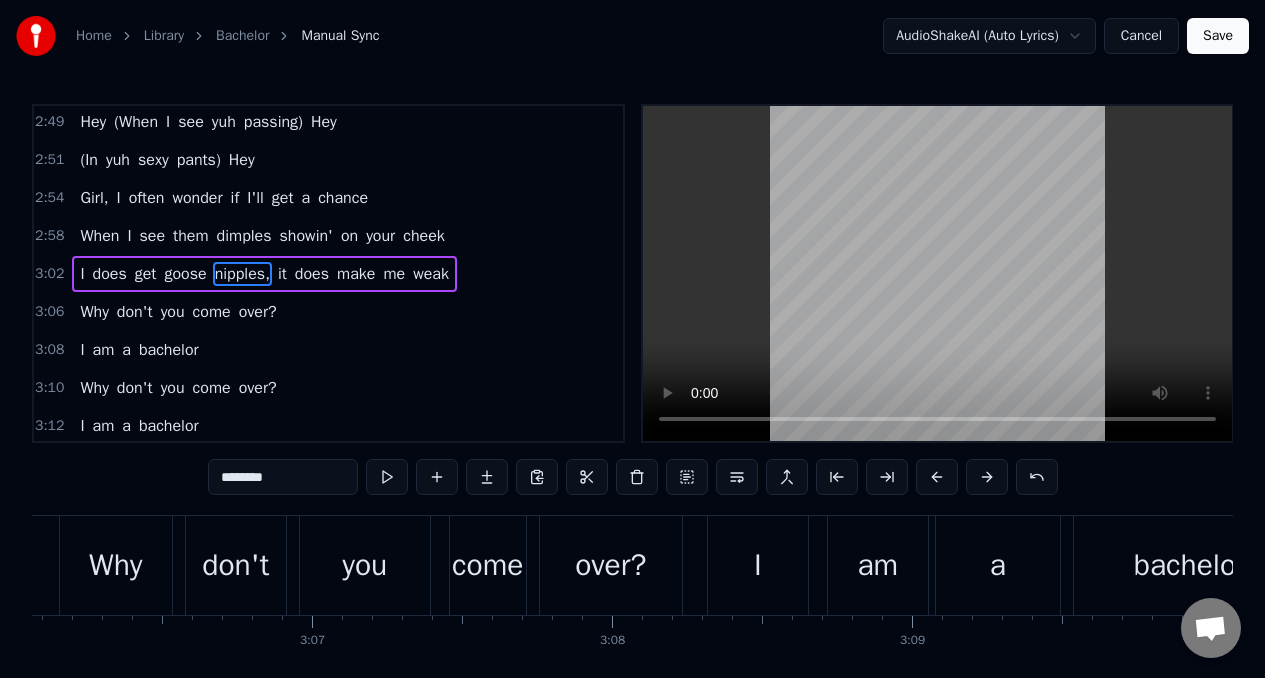 click on "********" at bounding box center (283, 477) 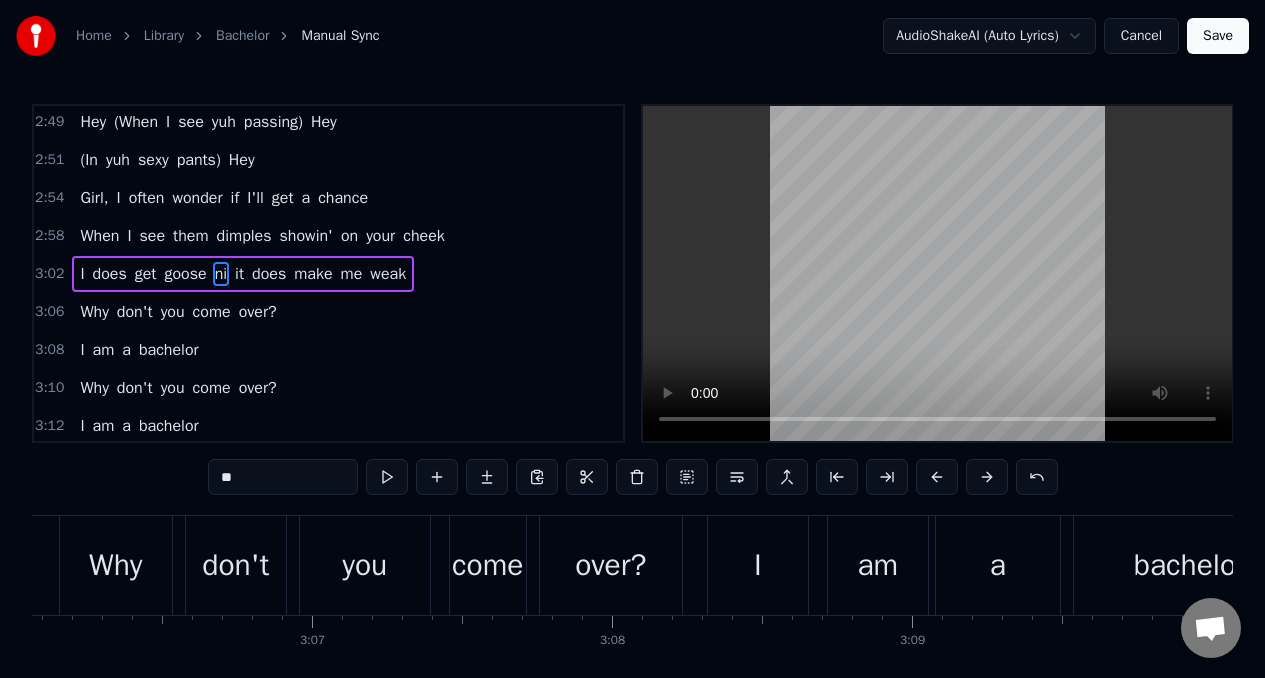 type on "*" 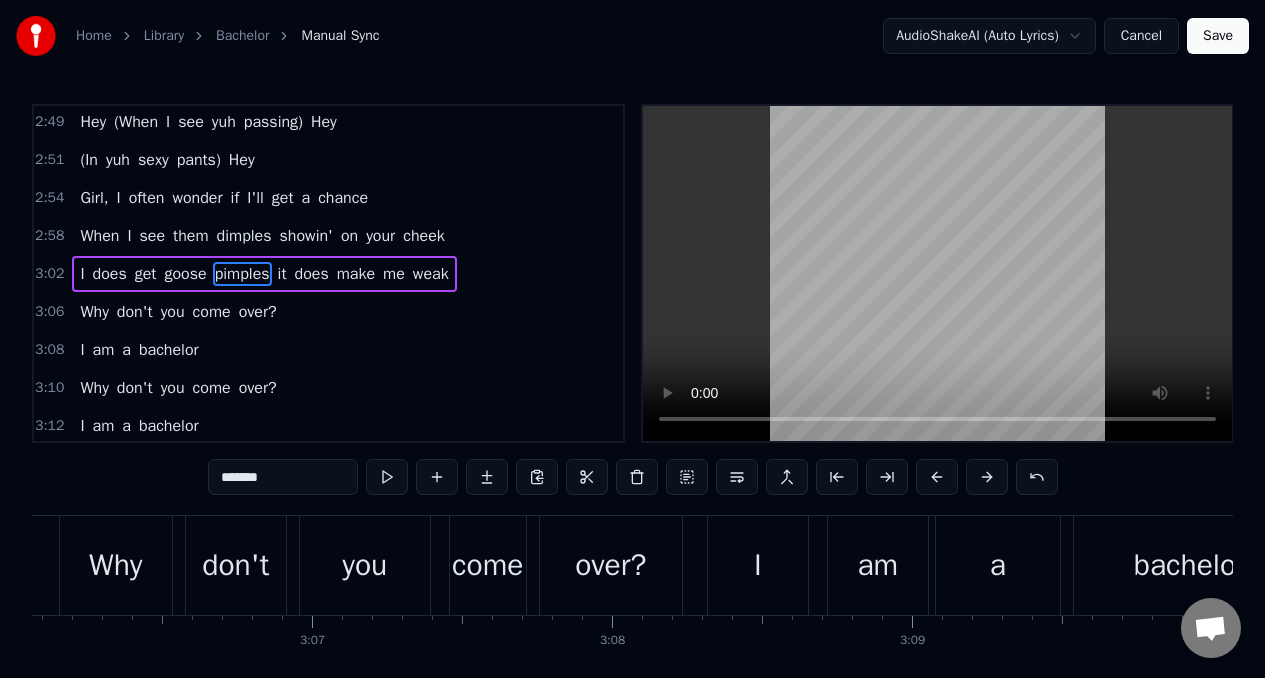type on "*******" 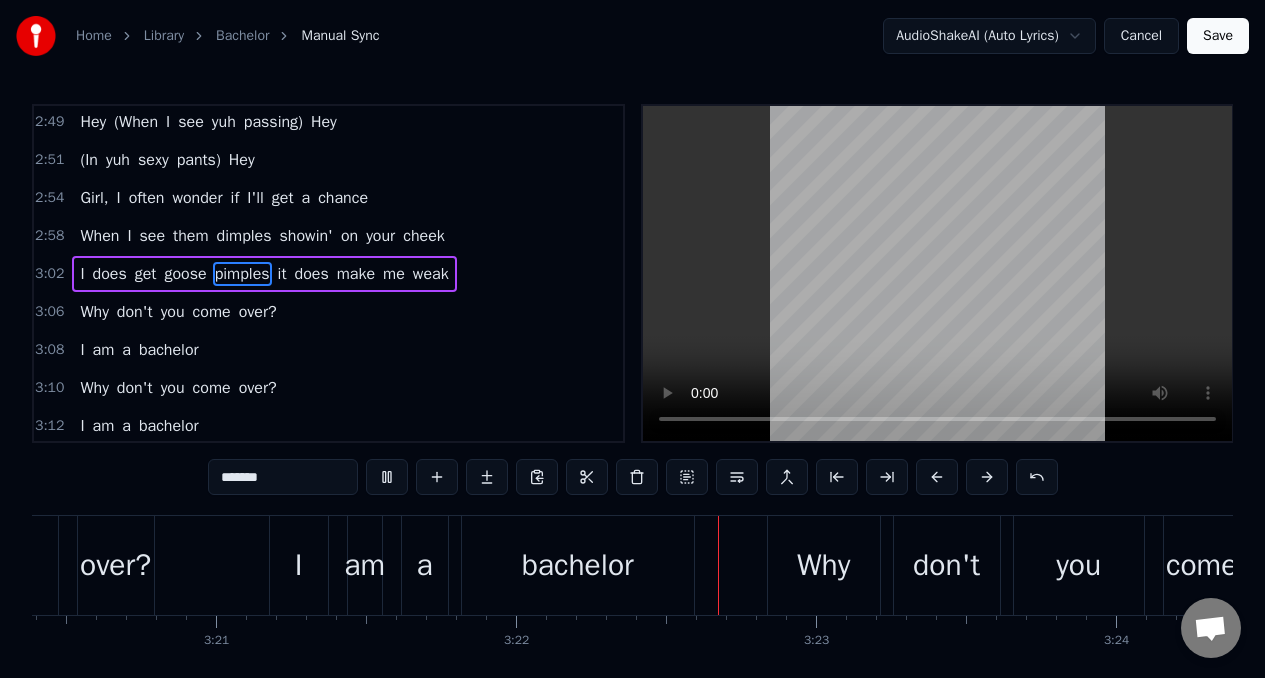 scroll, scrollTop: 0, scrollLeft: 60511, axis: horizontal 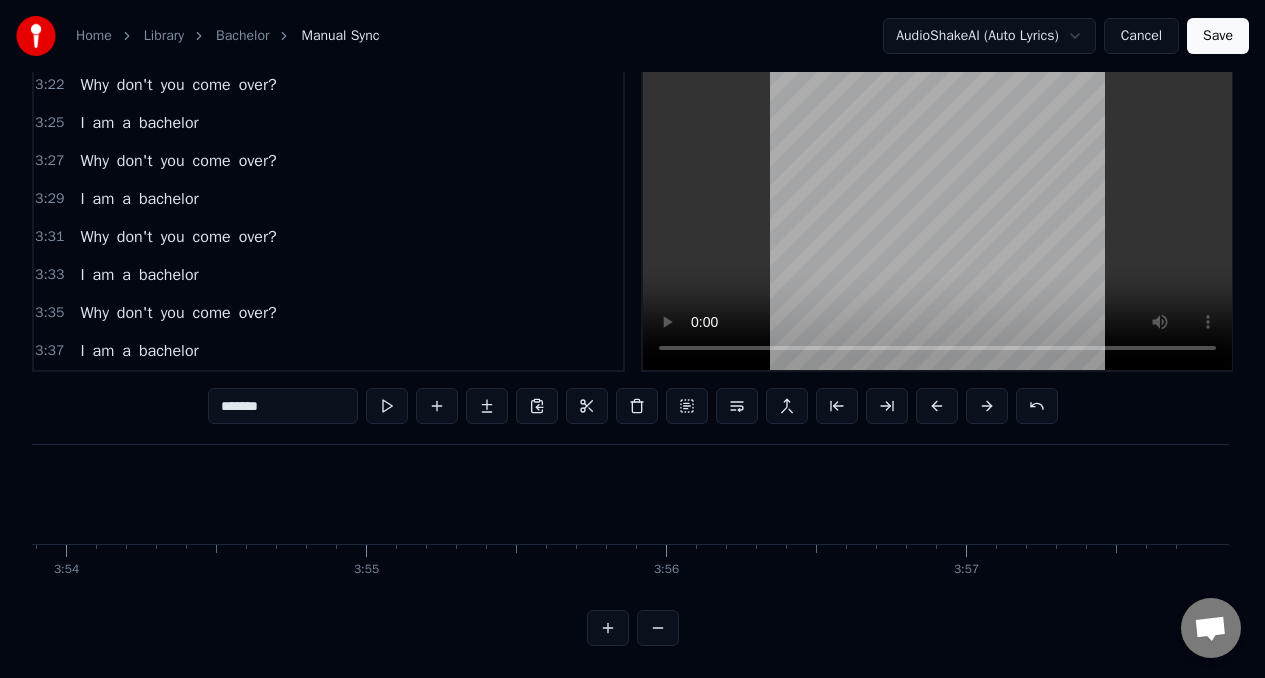 click on "Save" at bounding box center [1218, 36] 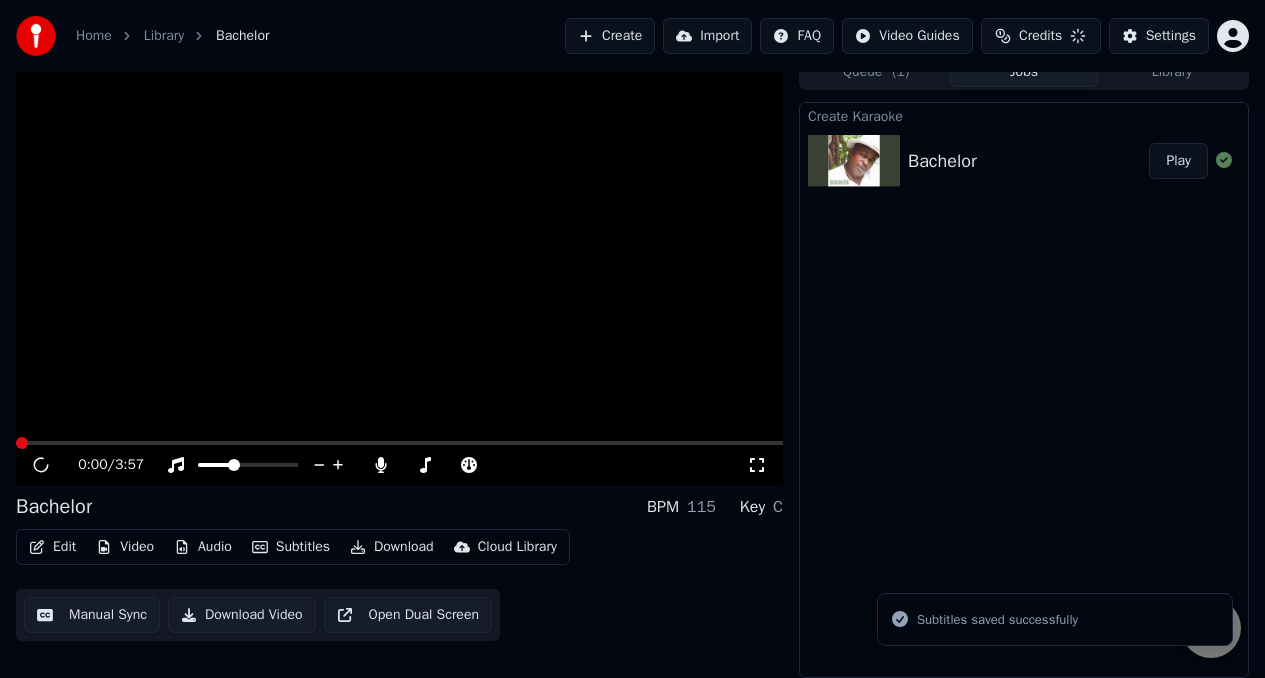 scroll, scrollTop: 18, scrollLeft: 0, axis: vertical 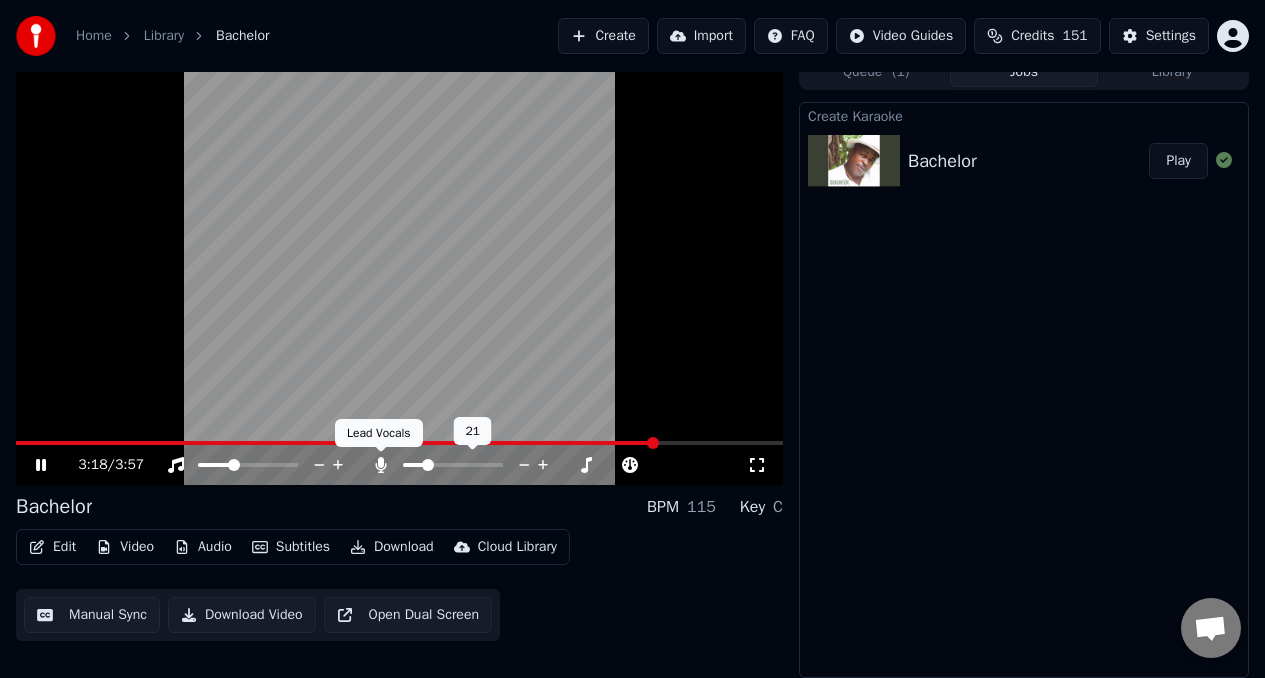 click 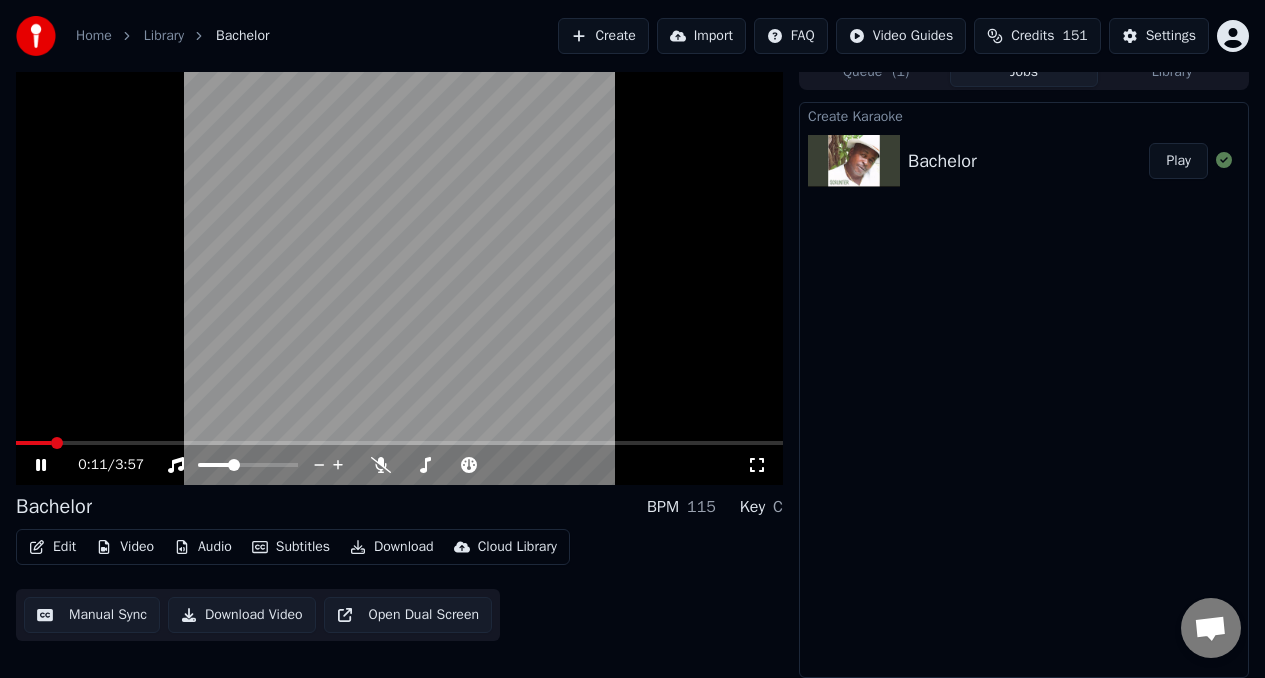 click at bounding box center (33, 443) 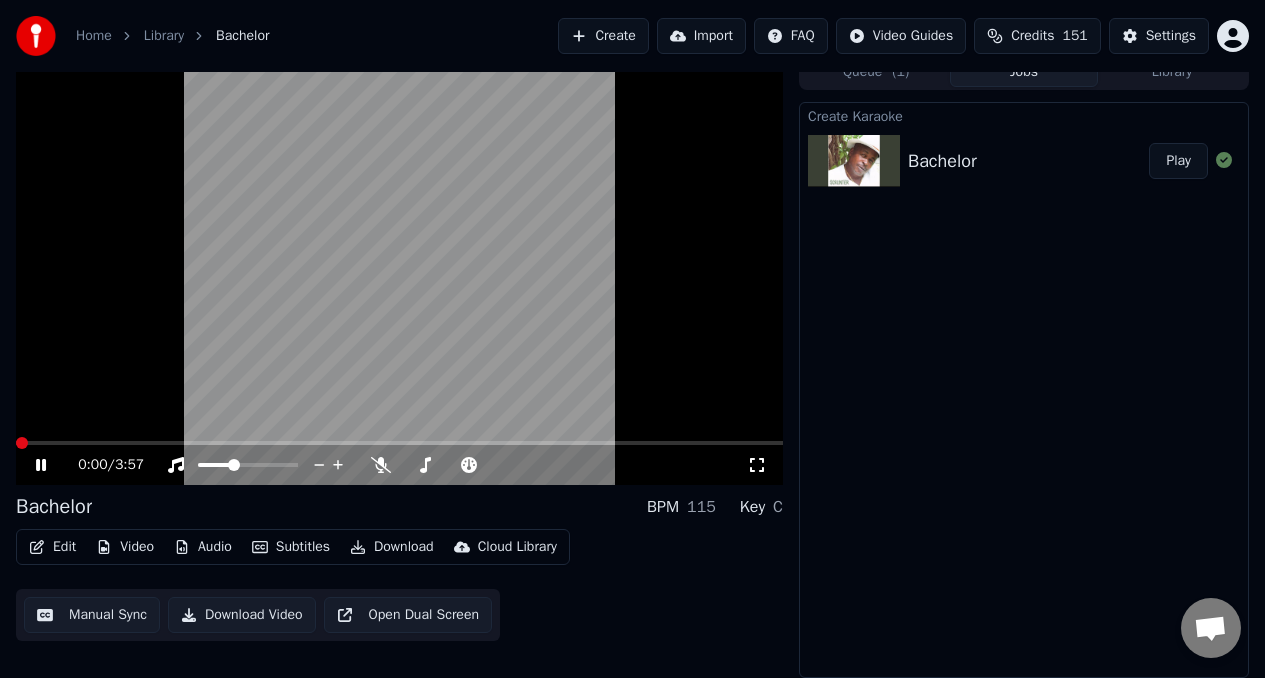 click at bounding box center (16, 443) 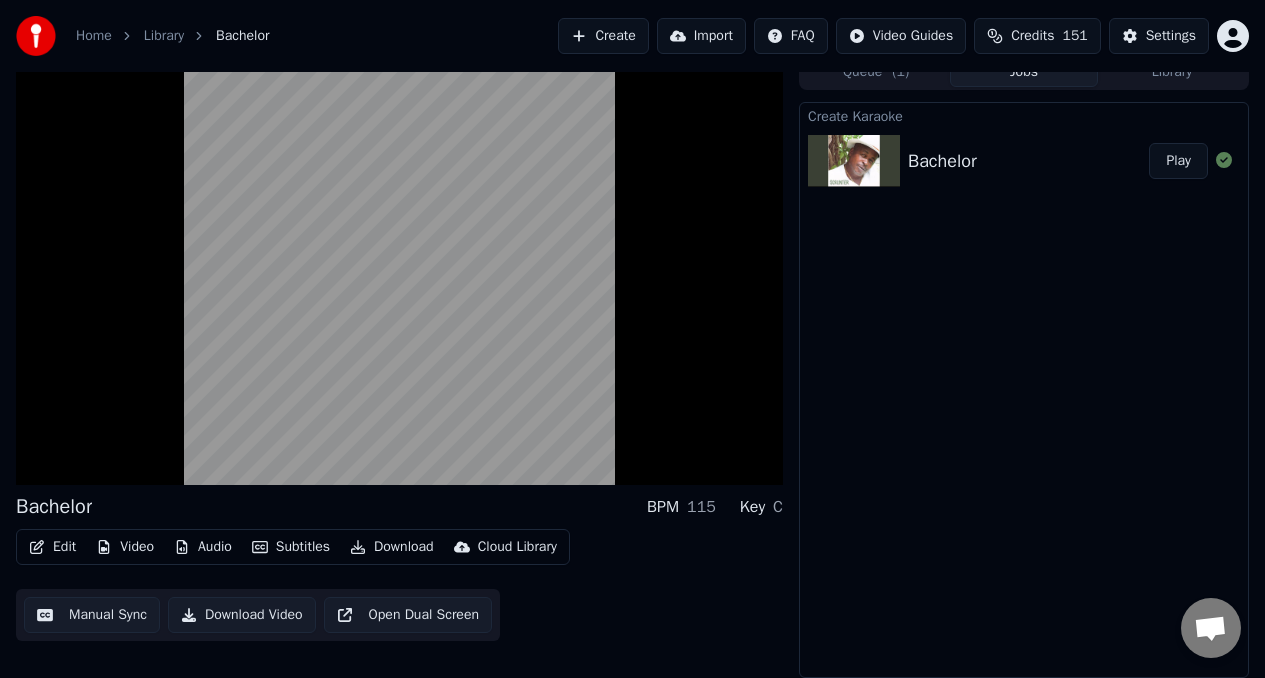 click on "Video" at bounding box center [125, 547] 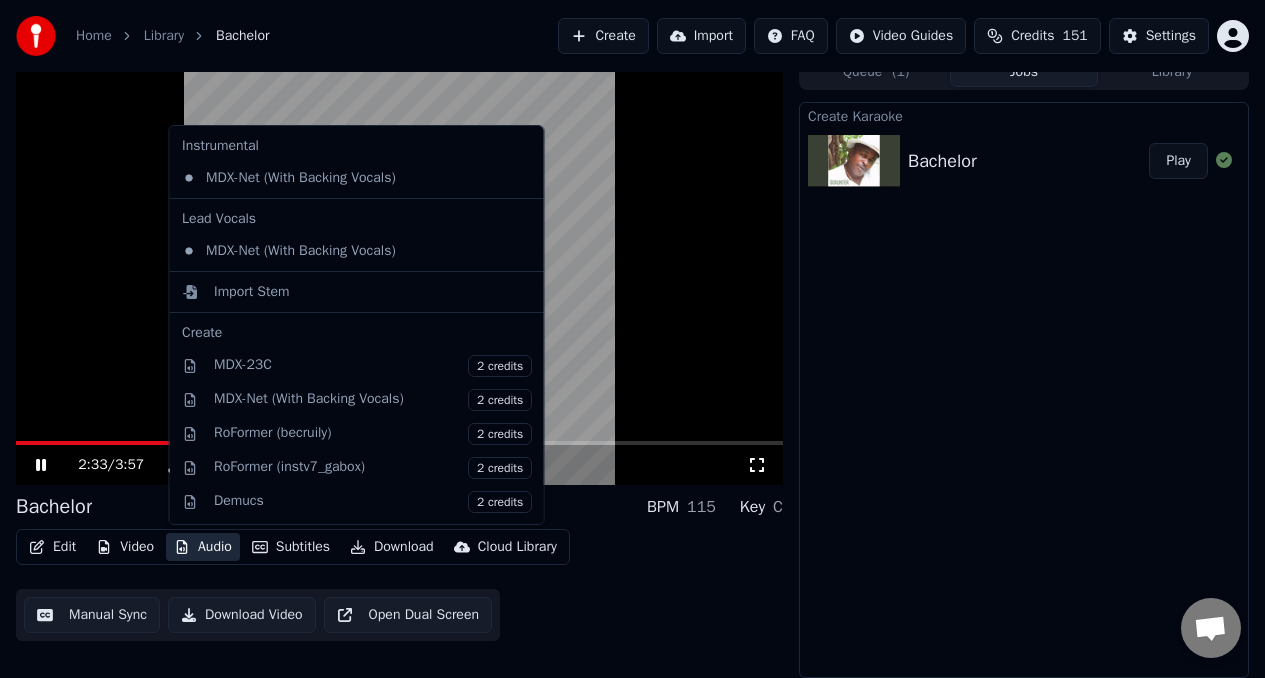click on "Audio" at bounding box center (203, 547) 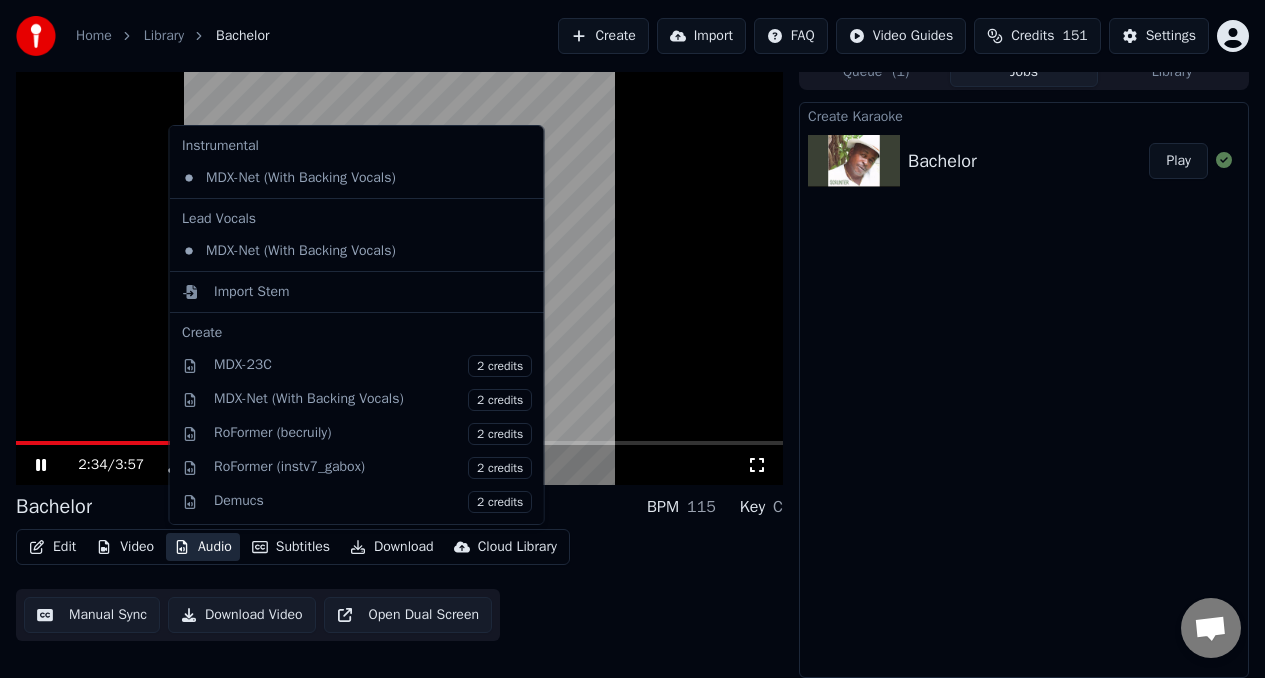 click on "Audio" at bounding box center (203, 547) 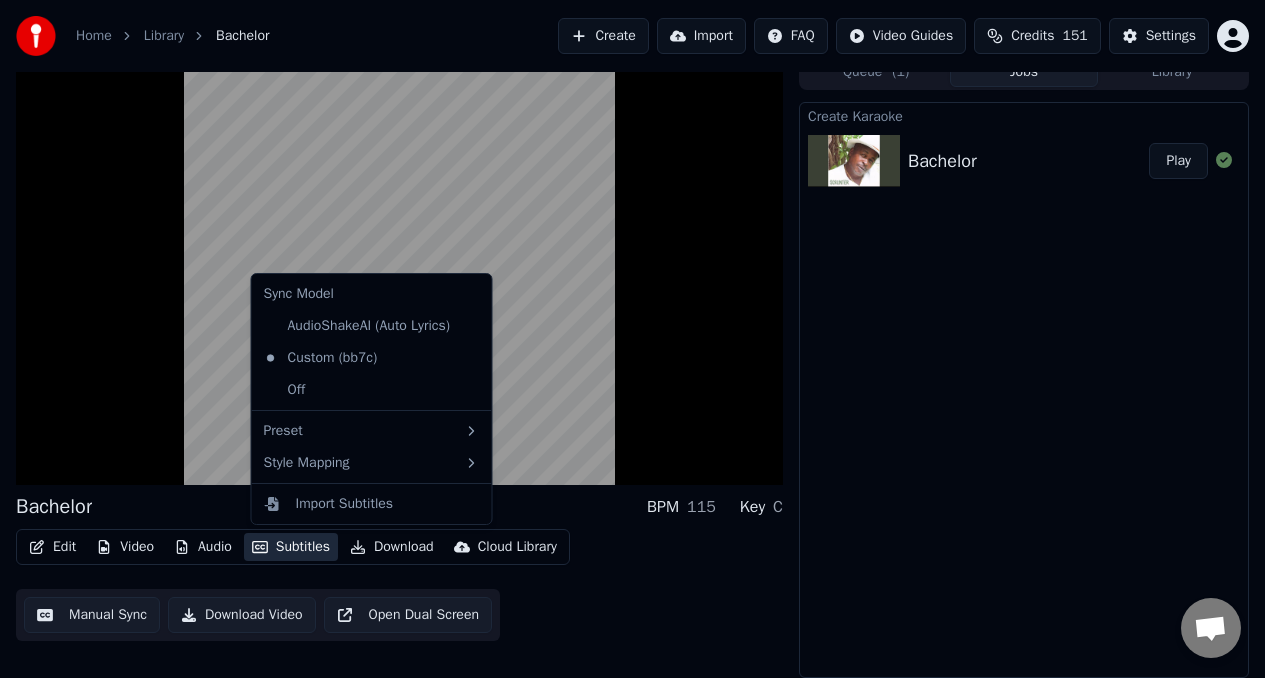 click on "Subtitles" at bounding box center (291, 547) 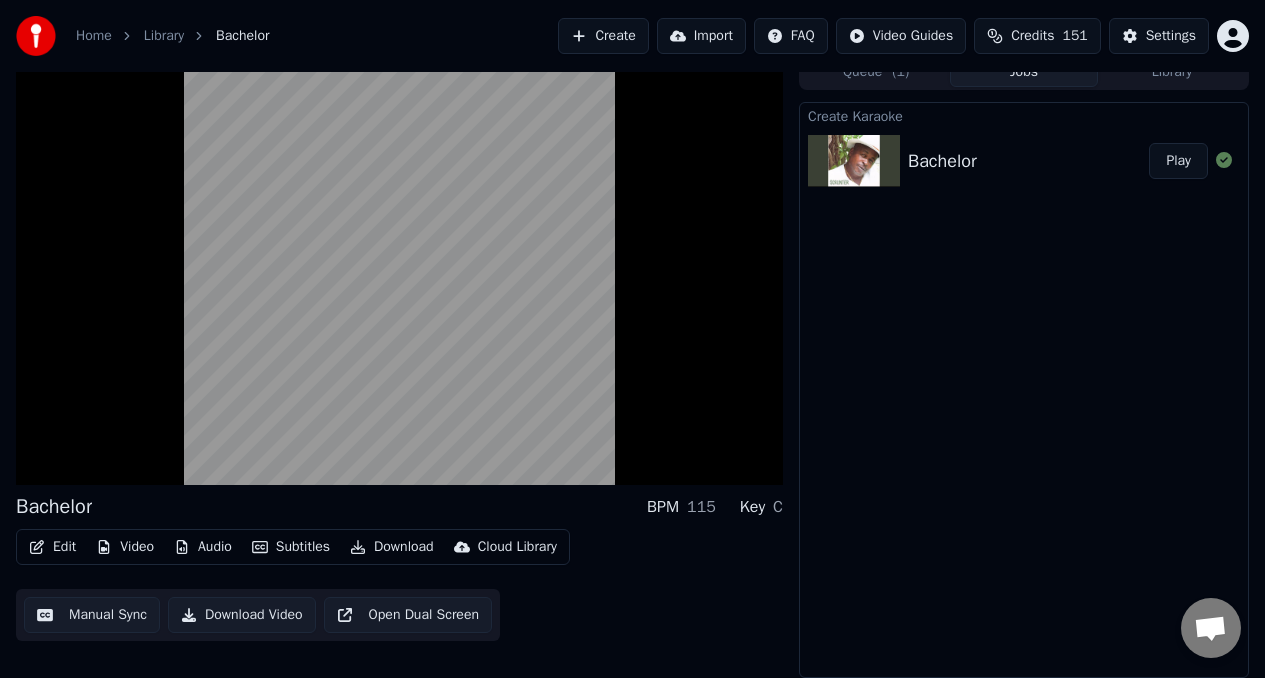 click on "Subtitles" at bounding box center [291, 547] 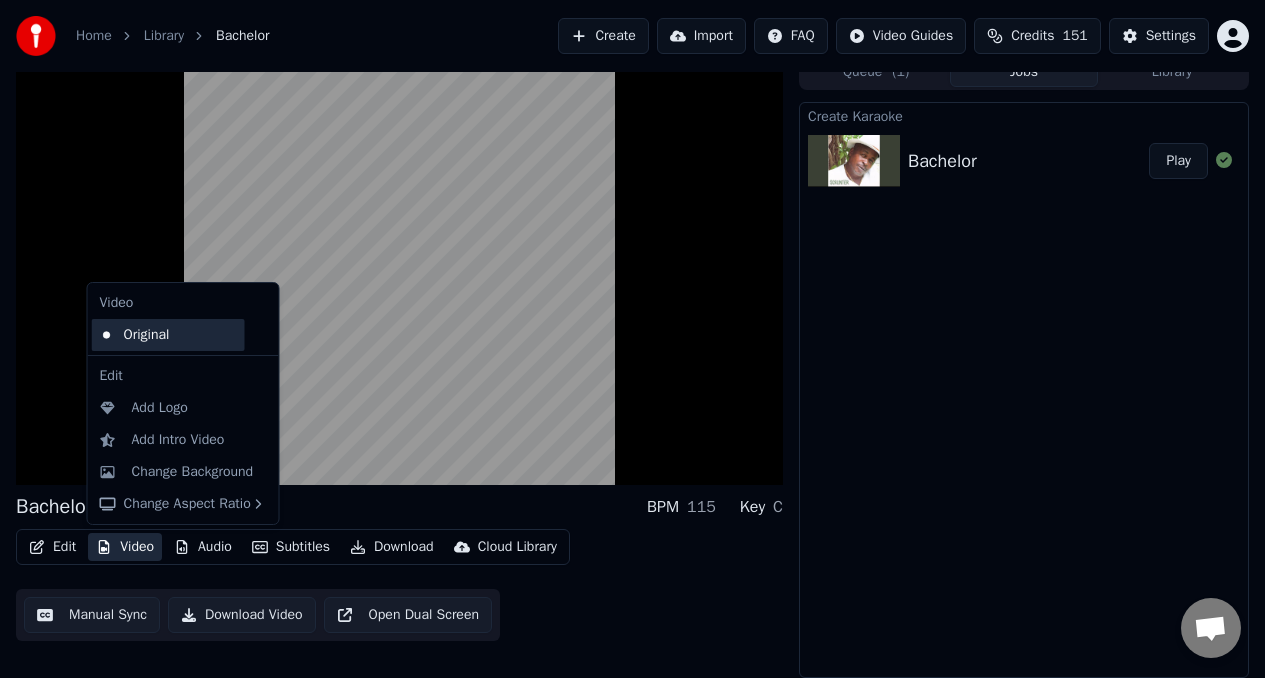 click on "Original" at bounding box center (168, 335) 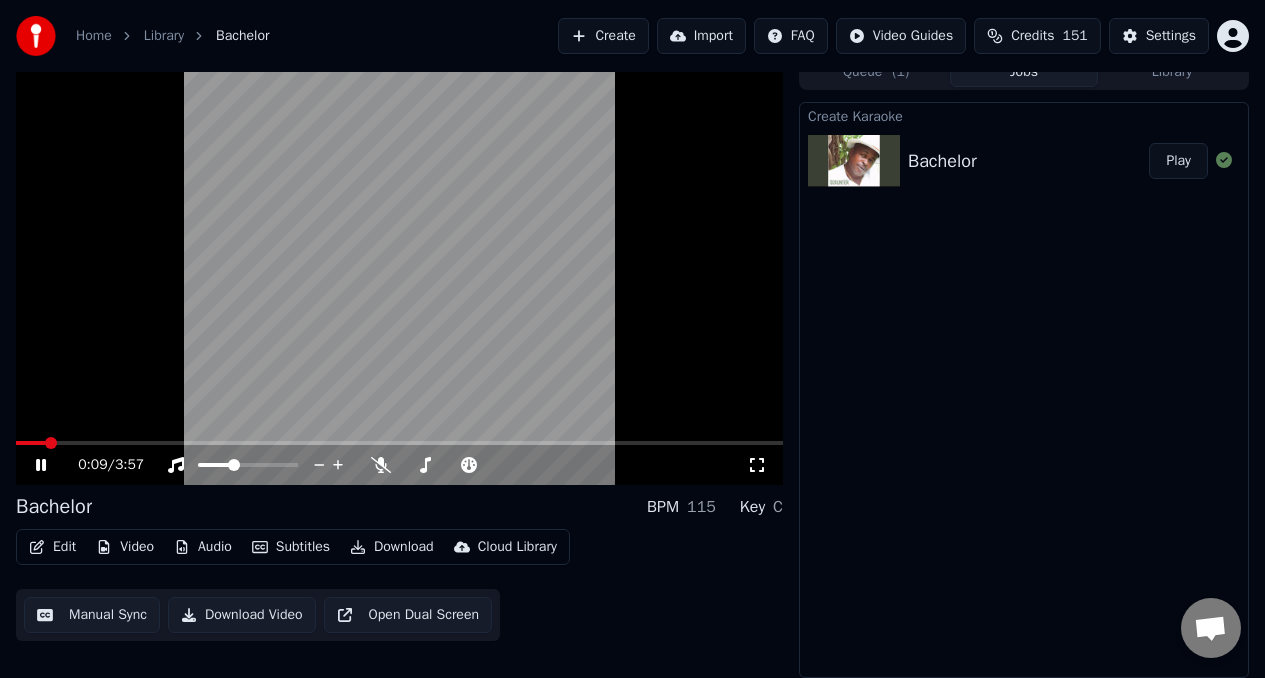 click at bounding box center (30, 443) 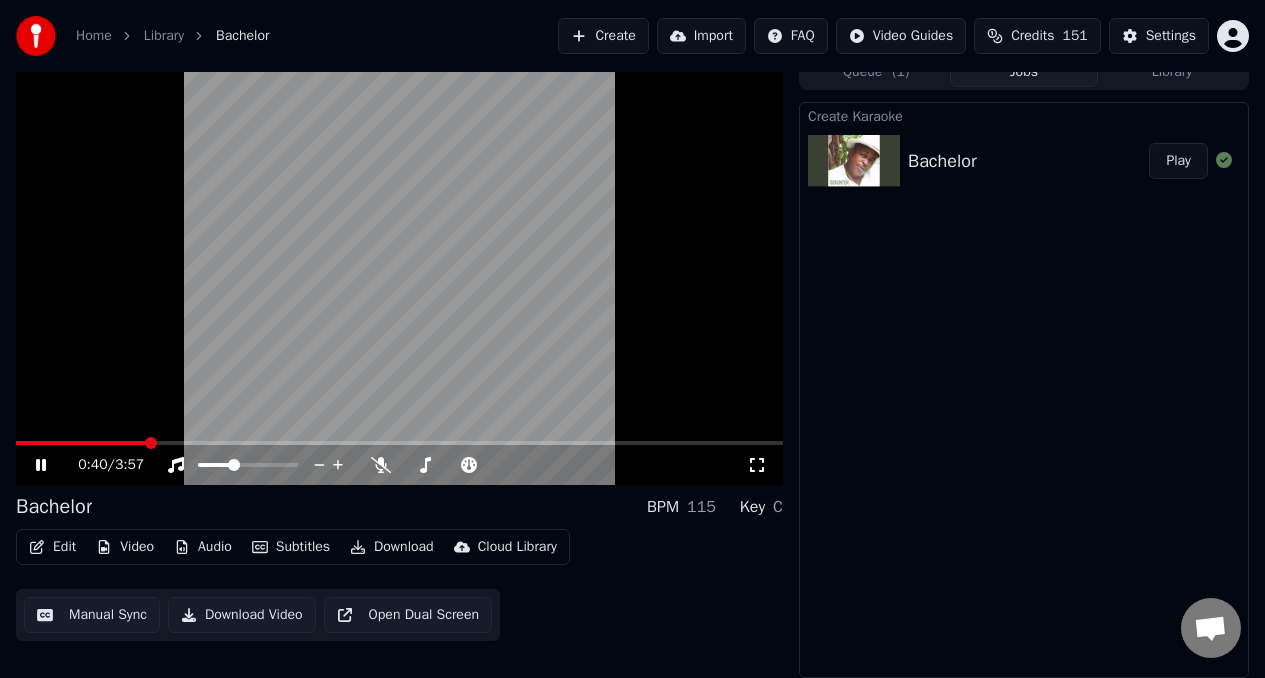 click at bounding box center [399, 269] 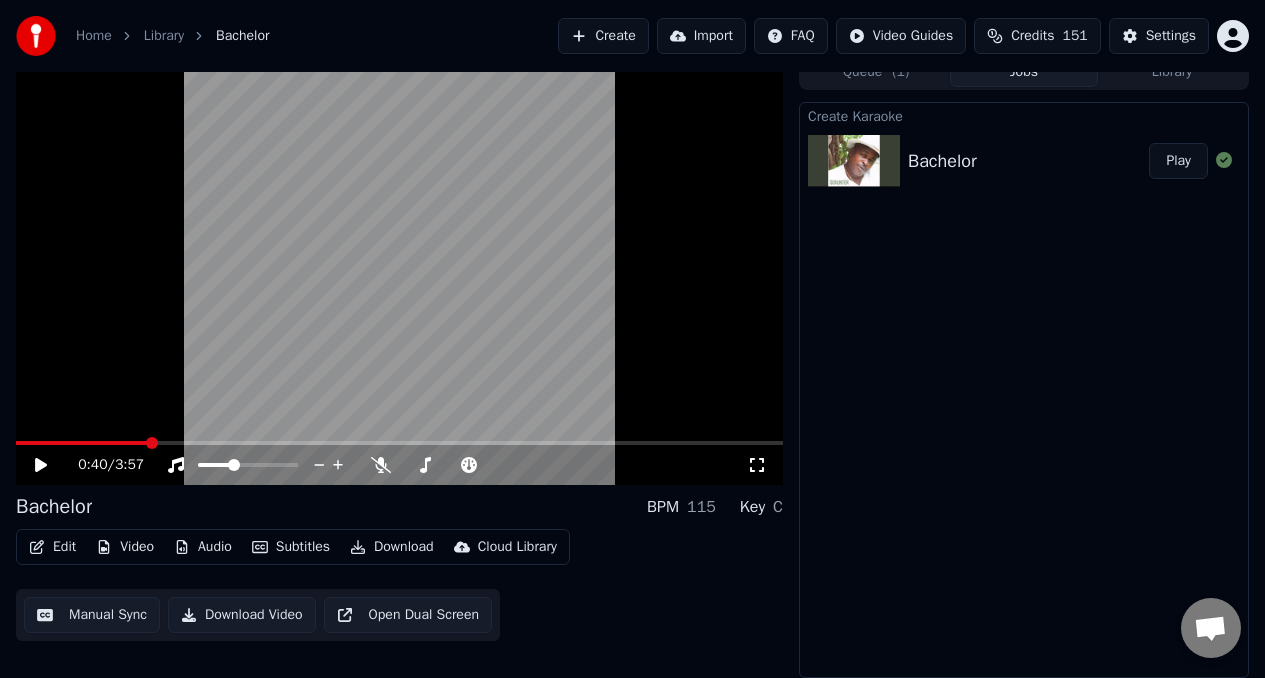 click on "Edit" at bounding box center [52, 547] 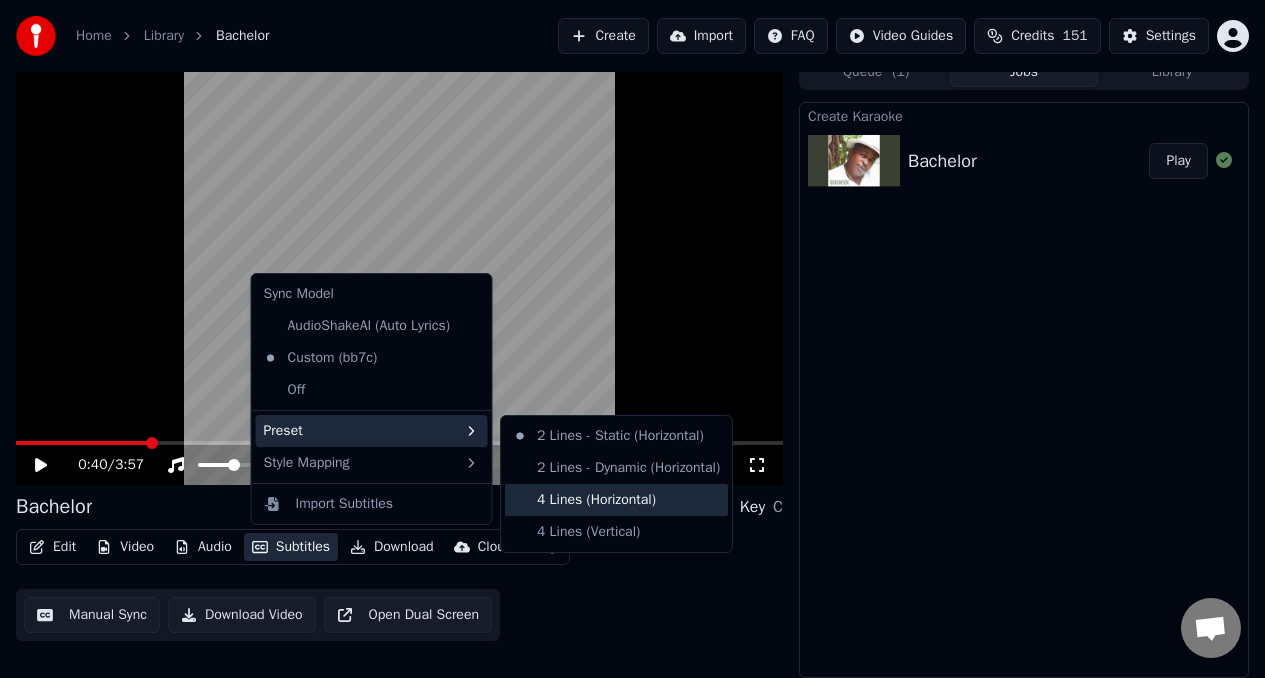 click on "4 Lines (Horizontal)" at bounding box center [616, 500] 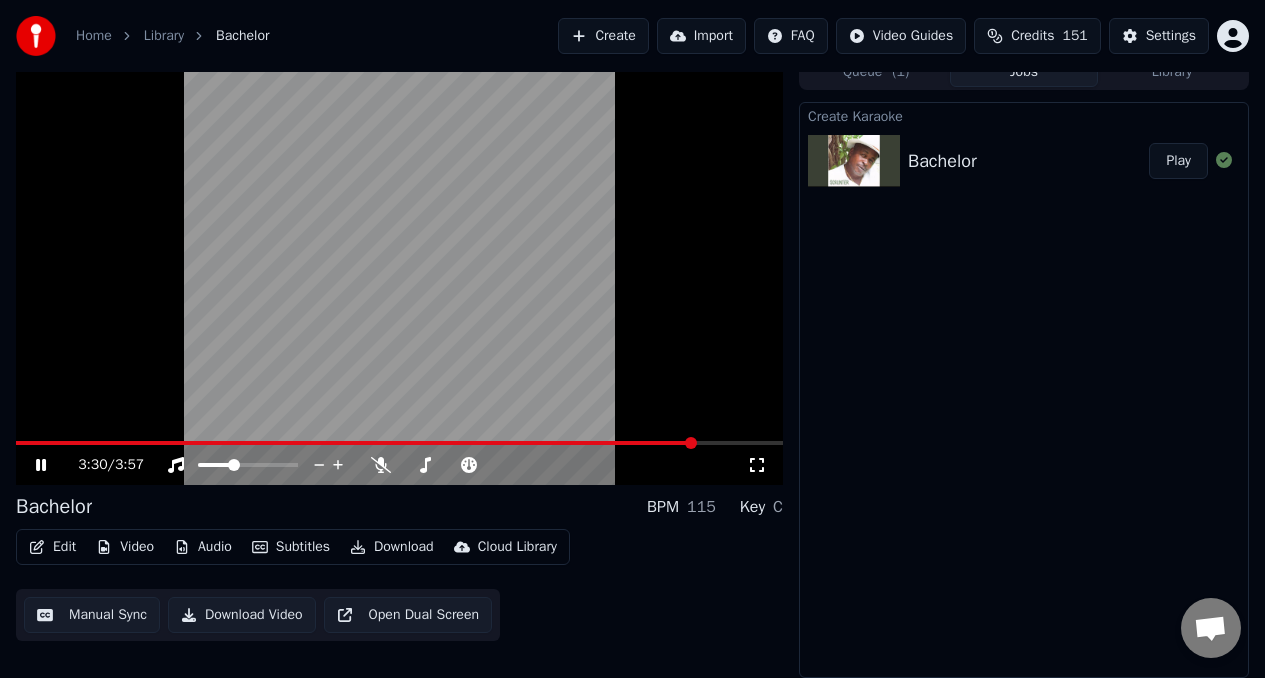 click at bounding box center [356, 443] 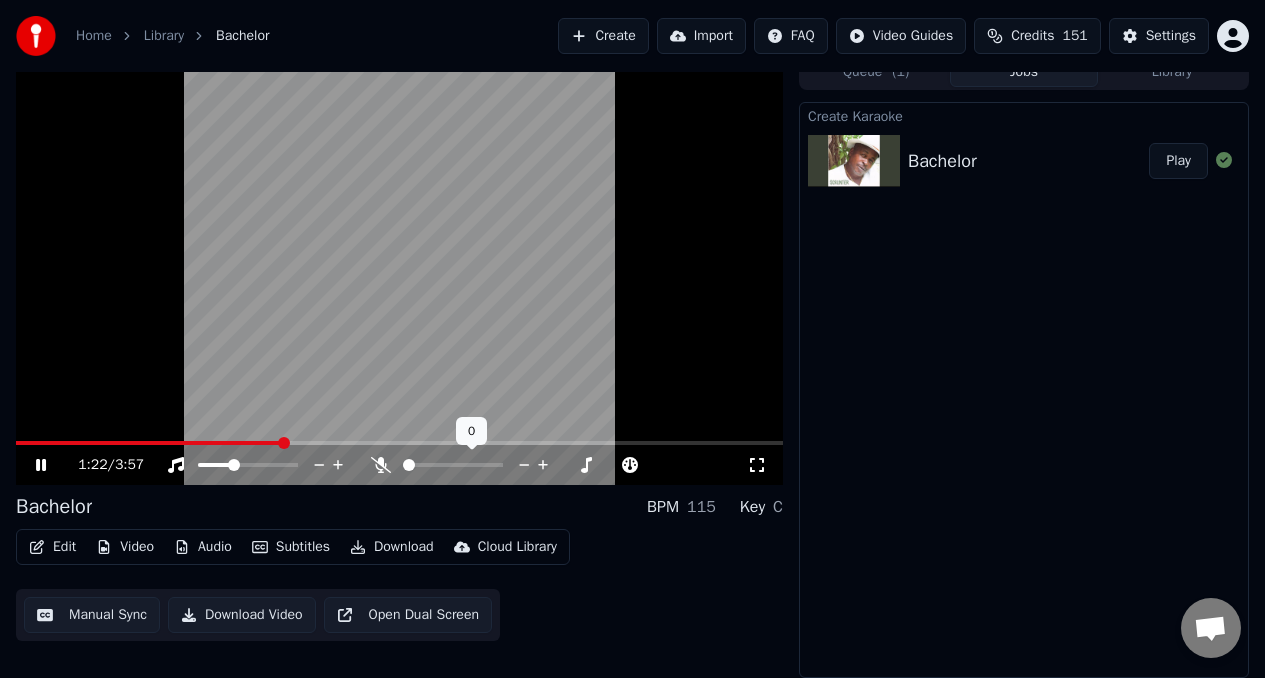 click 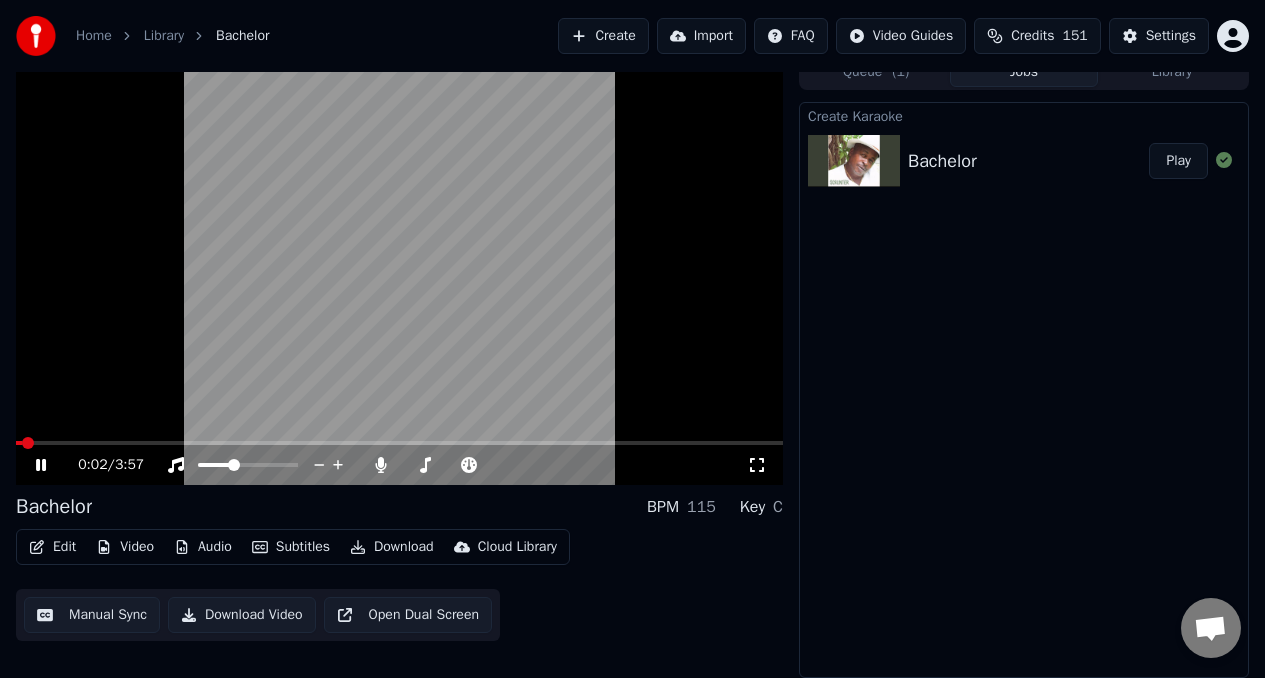 click at bounding box center [19, 443] 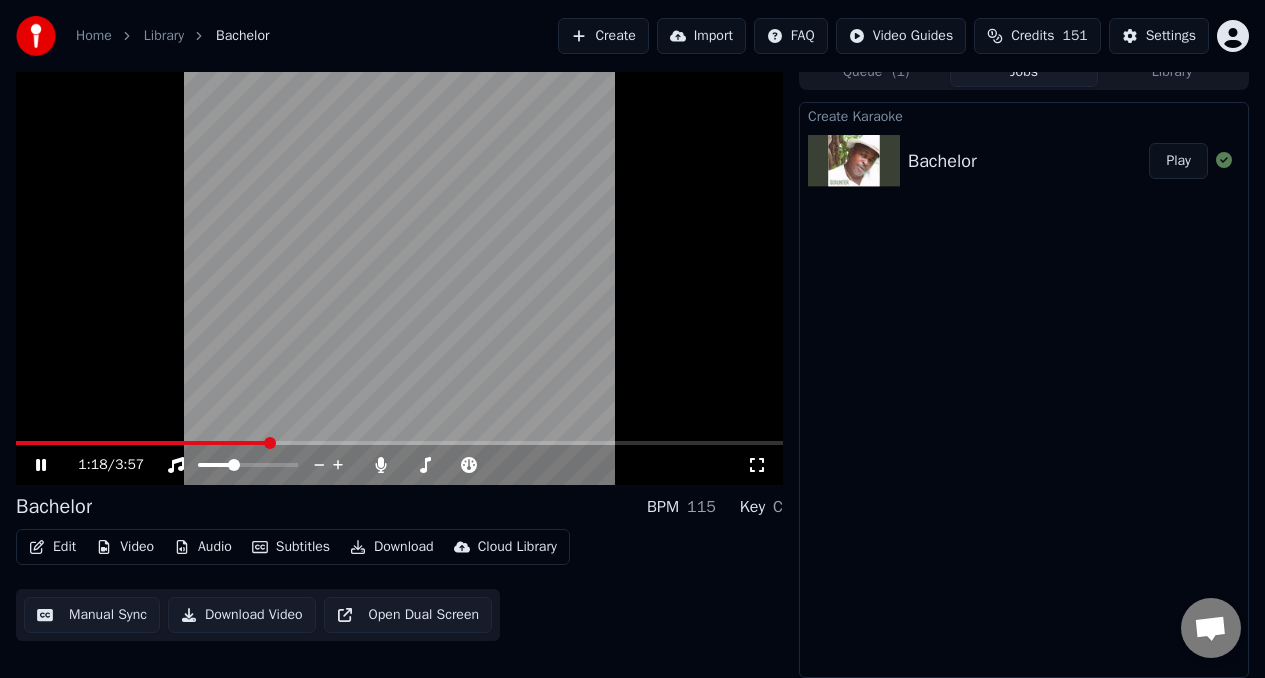 click at bounding box center (142, 443) 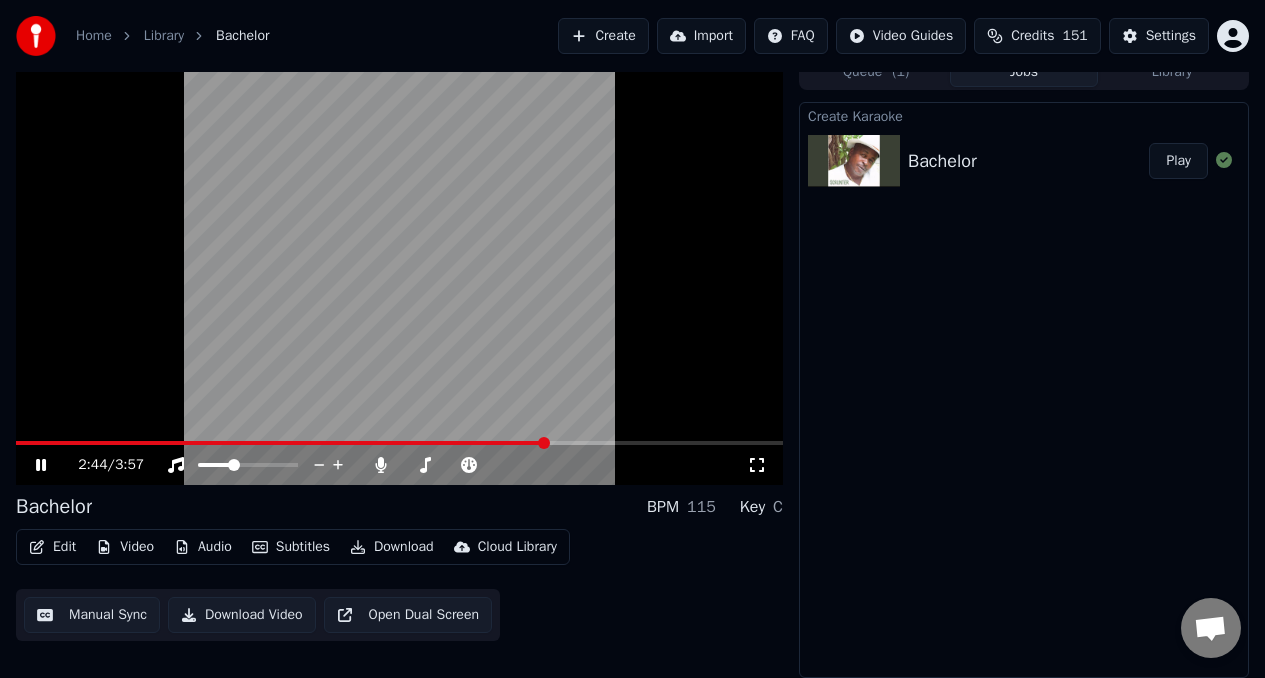 click at bounding box center (399, 269) 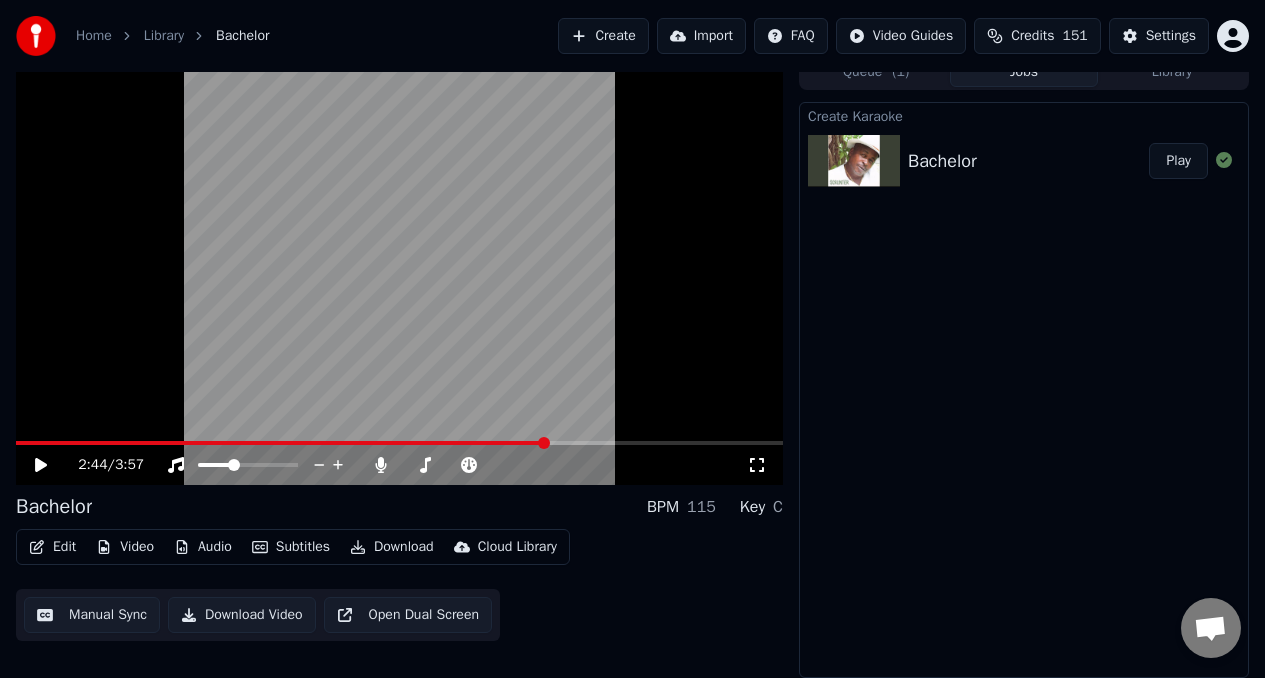 scroll, scrollTop: 0, scrollLeft: 0, axis: both 